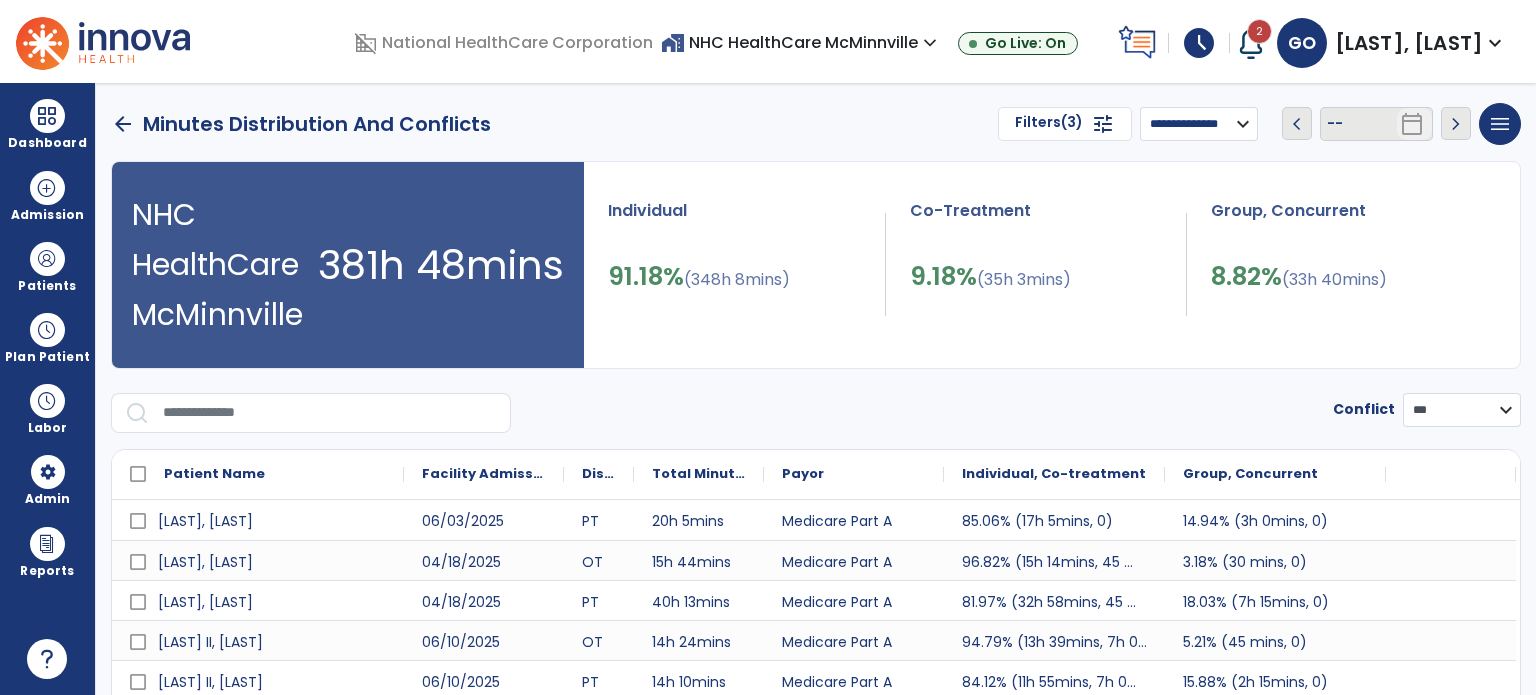 select on "**********" 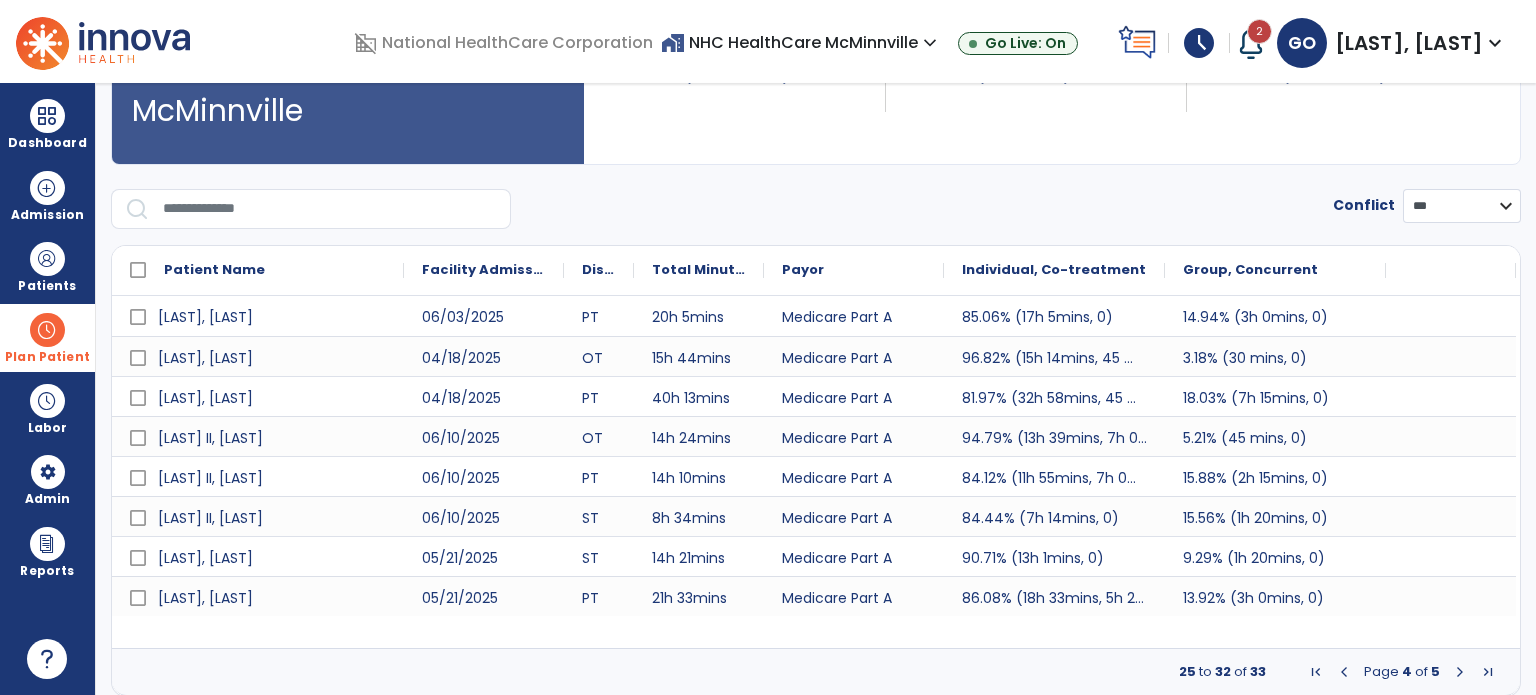 click on "Plan Patient" at bounding box center [47, 286] 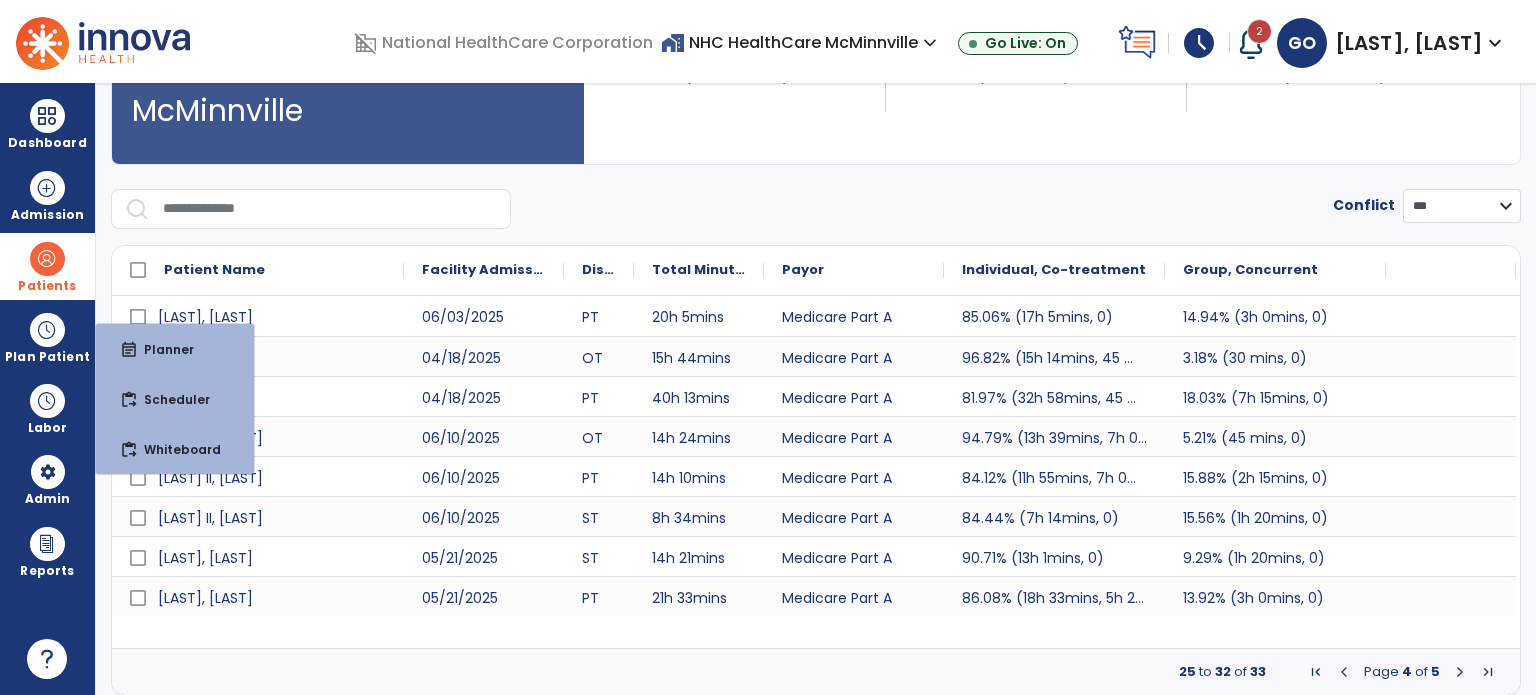 click on "Patients" at bounding box center (47, 286) 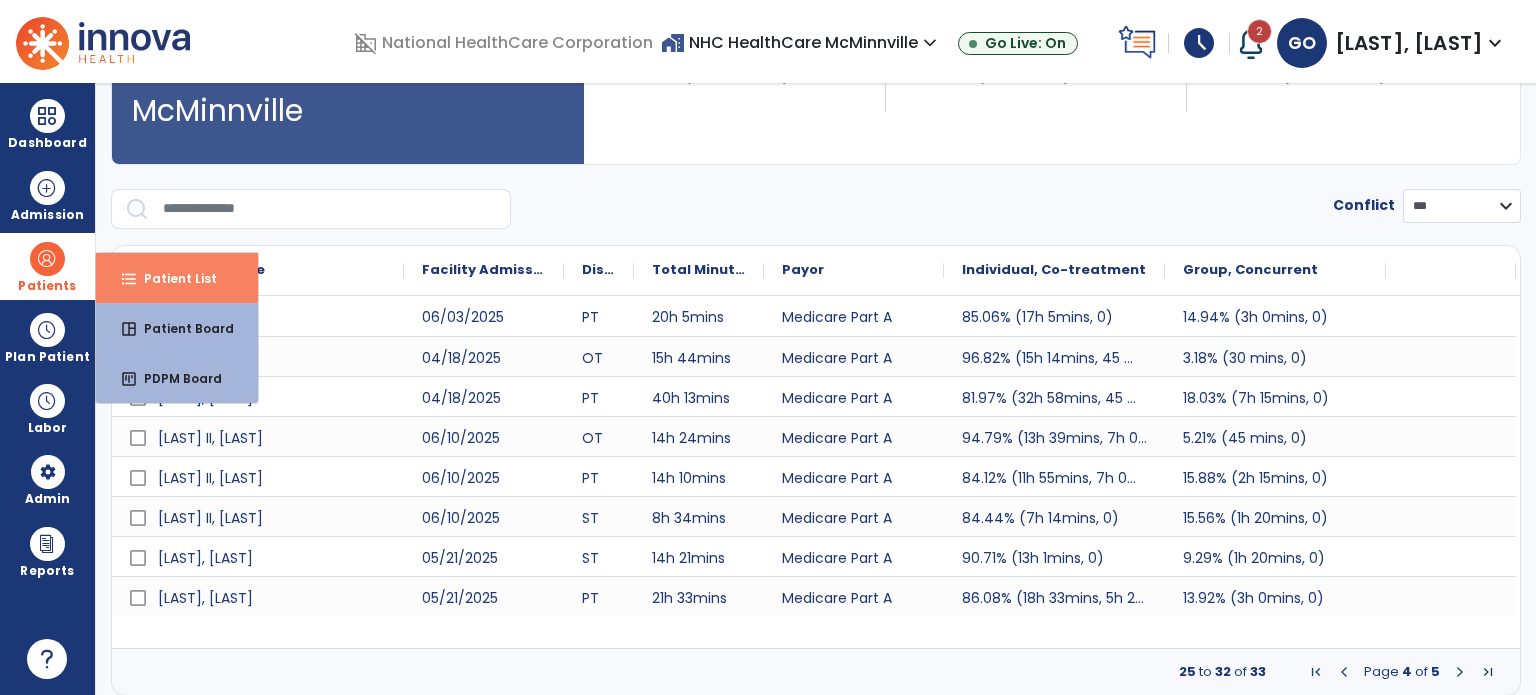 click on "Patient List" at bounding box center (172, 278) 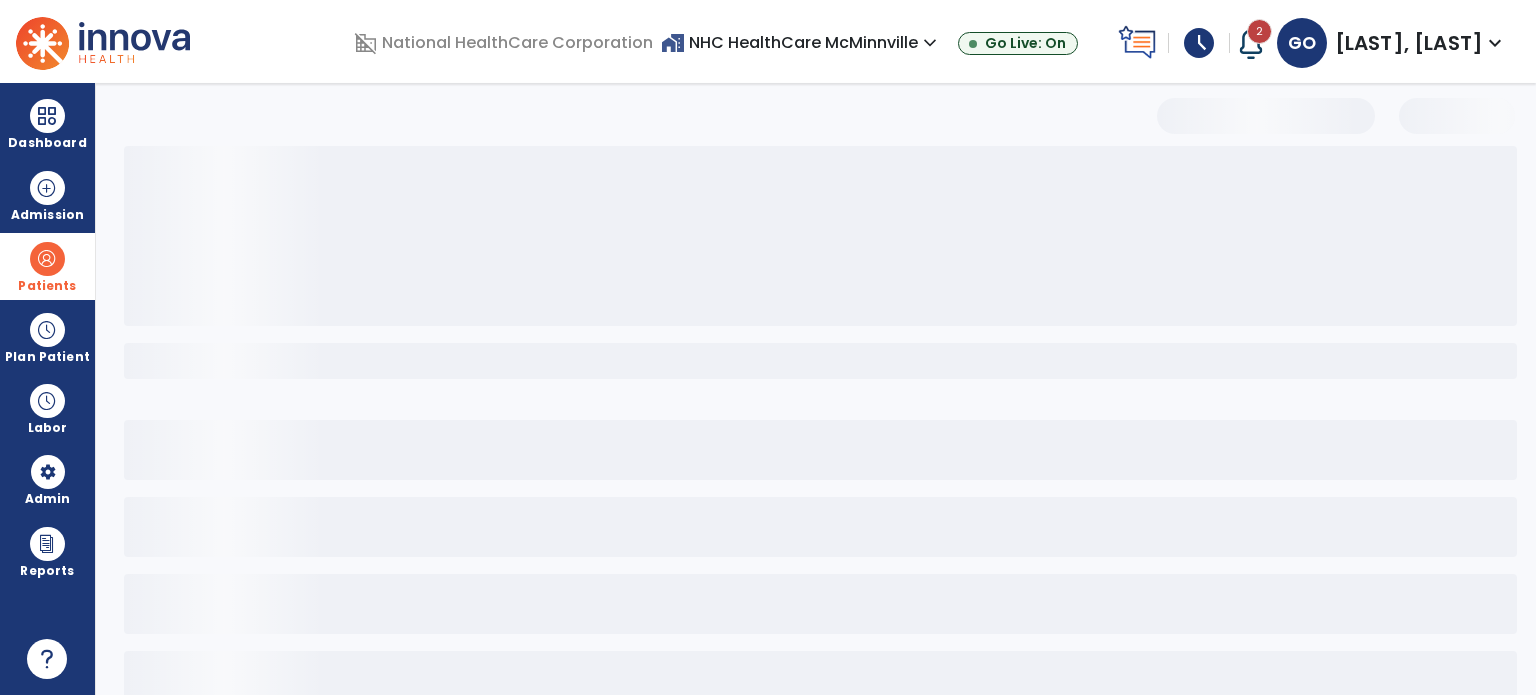 scroll, scrollTop: 46, scrollLeft: 0, axis: vertical 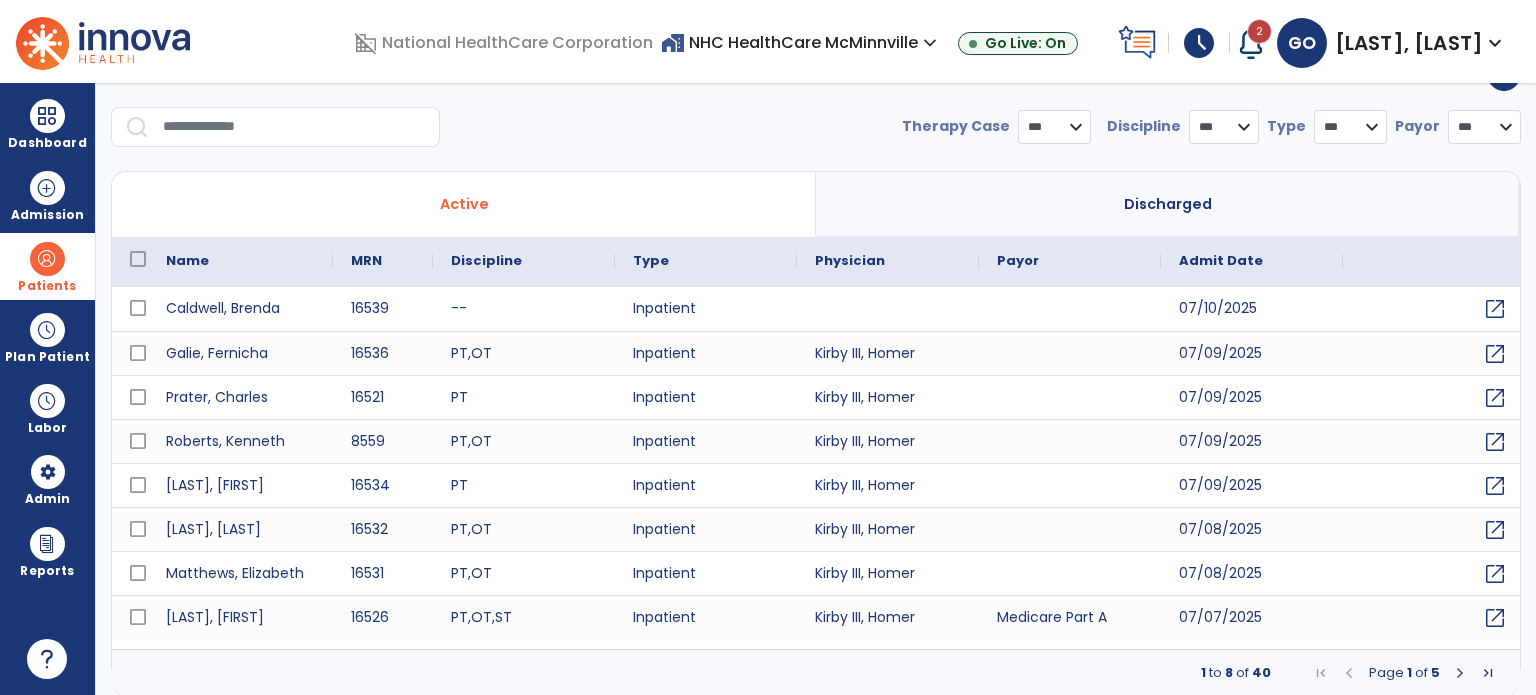 click on "**********" 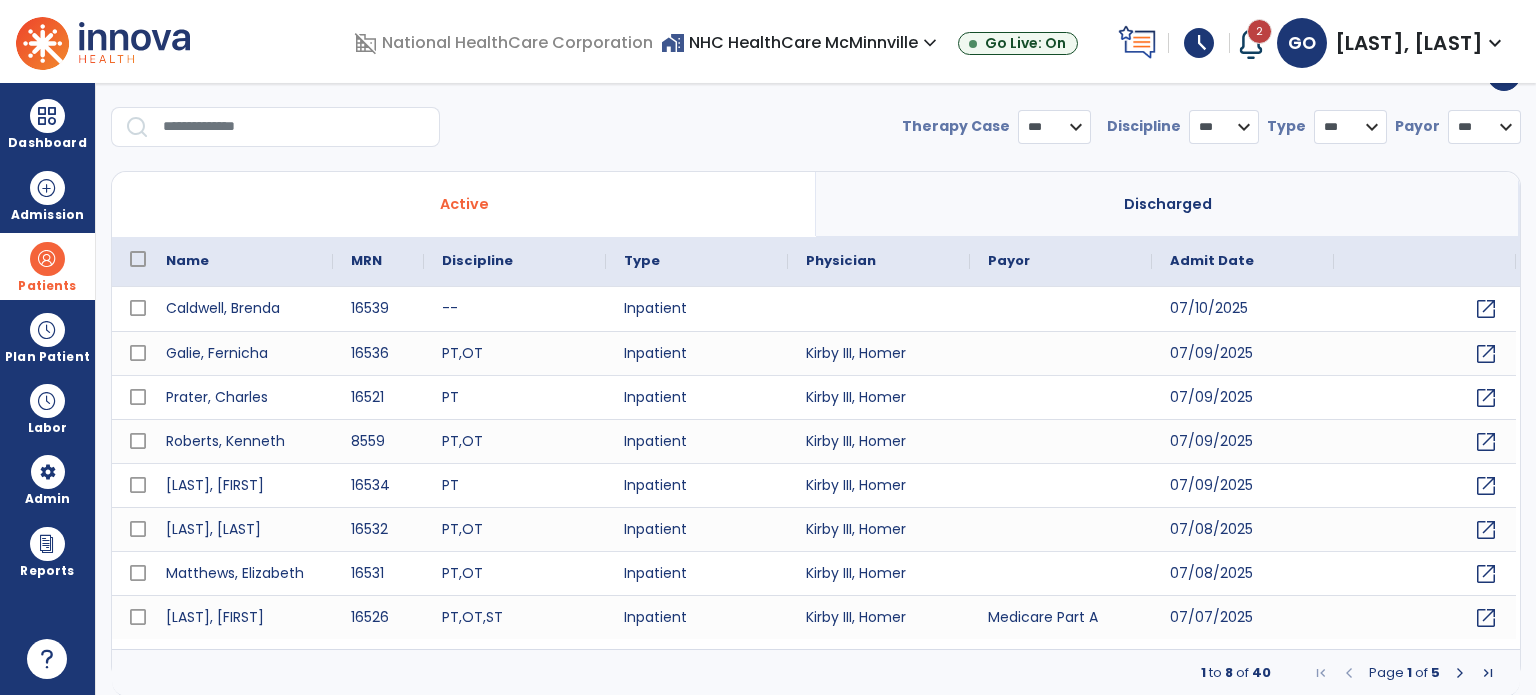 click at bounding box center (294, 127) 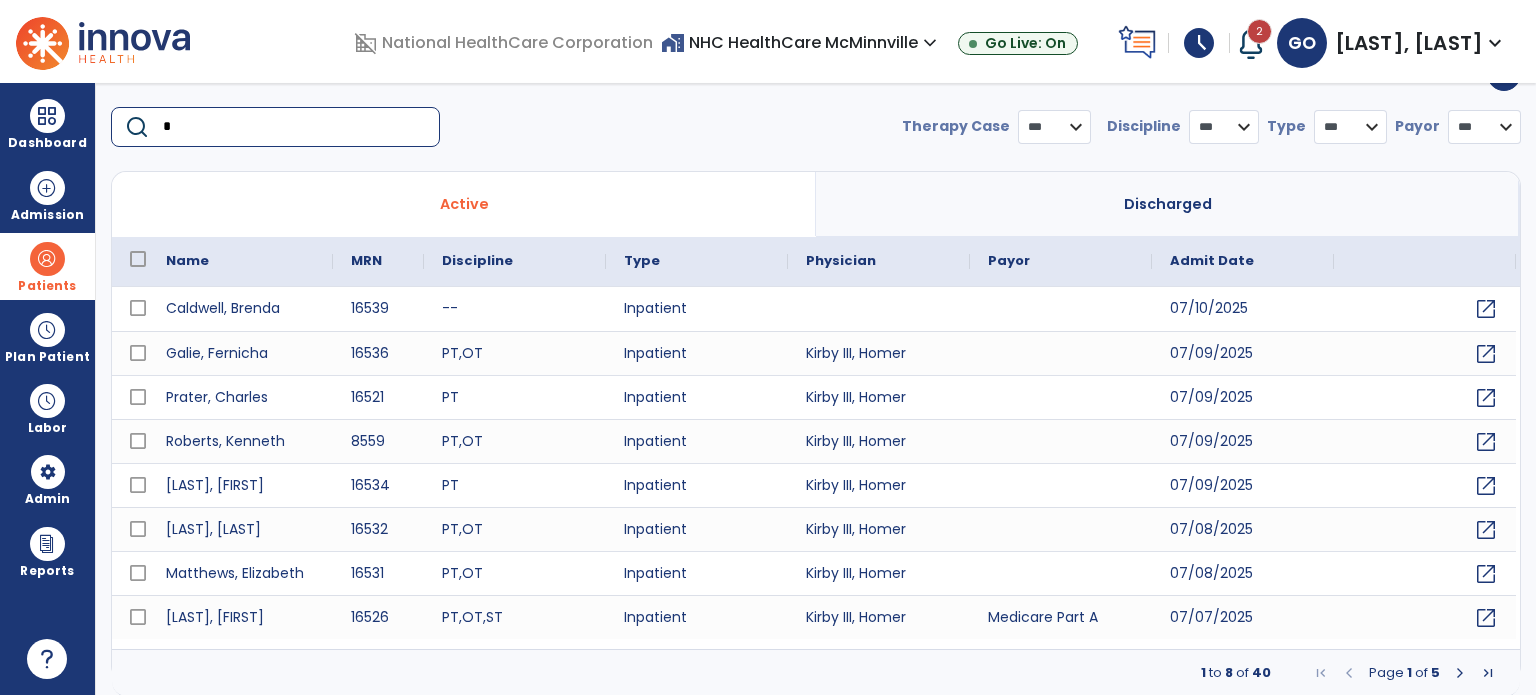 type on "**" 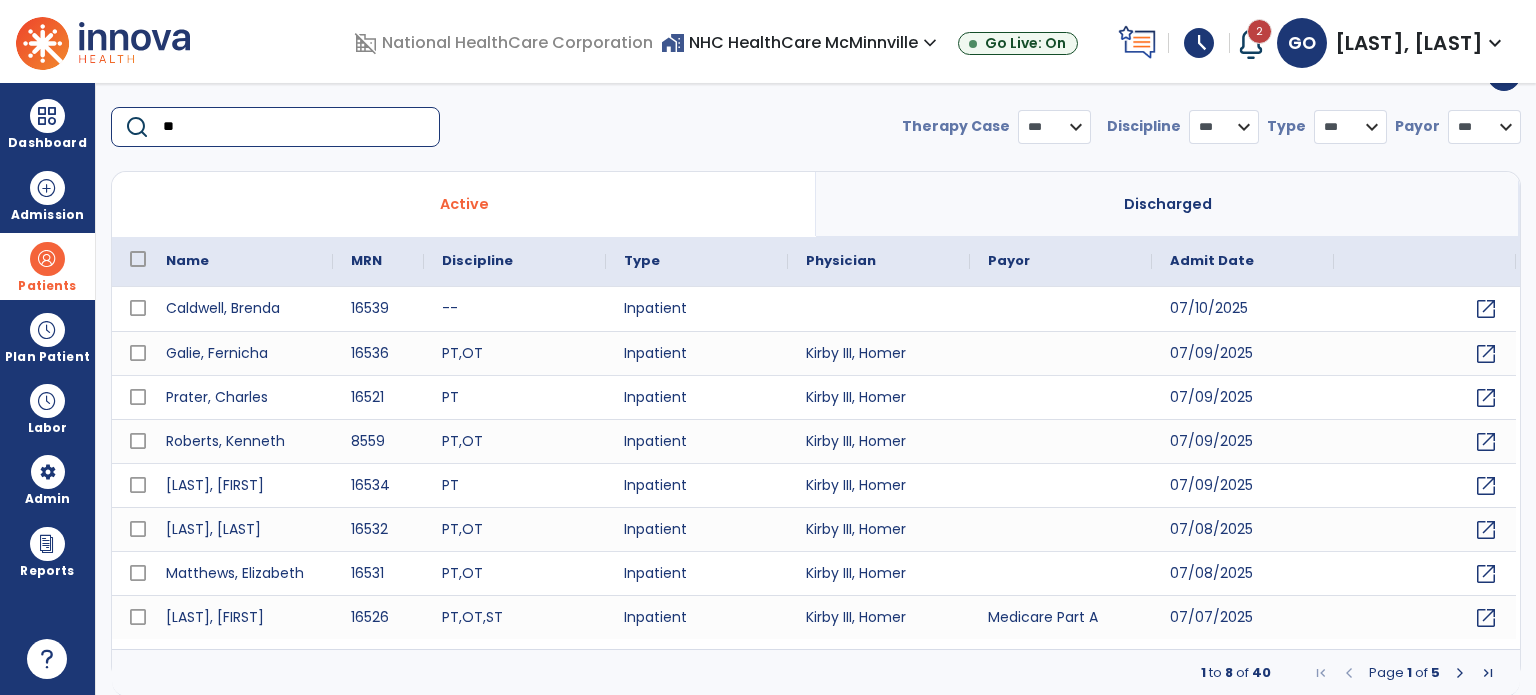 select on "***" 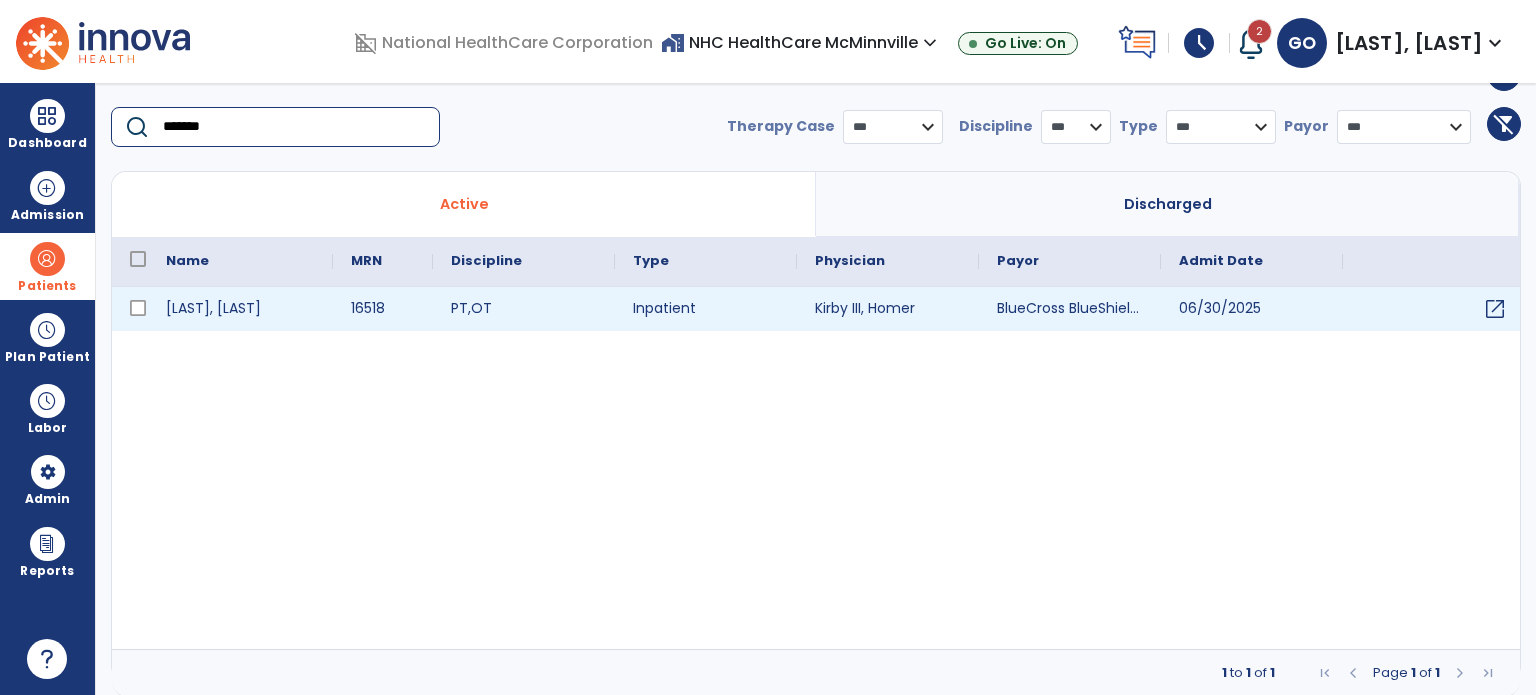 type on "*******" 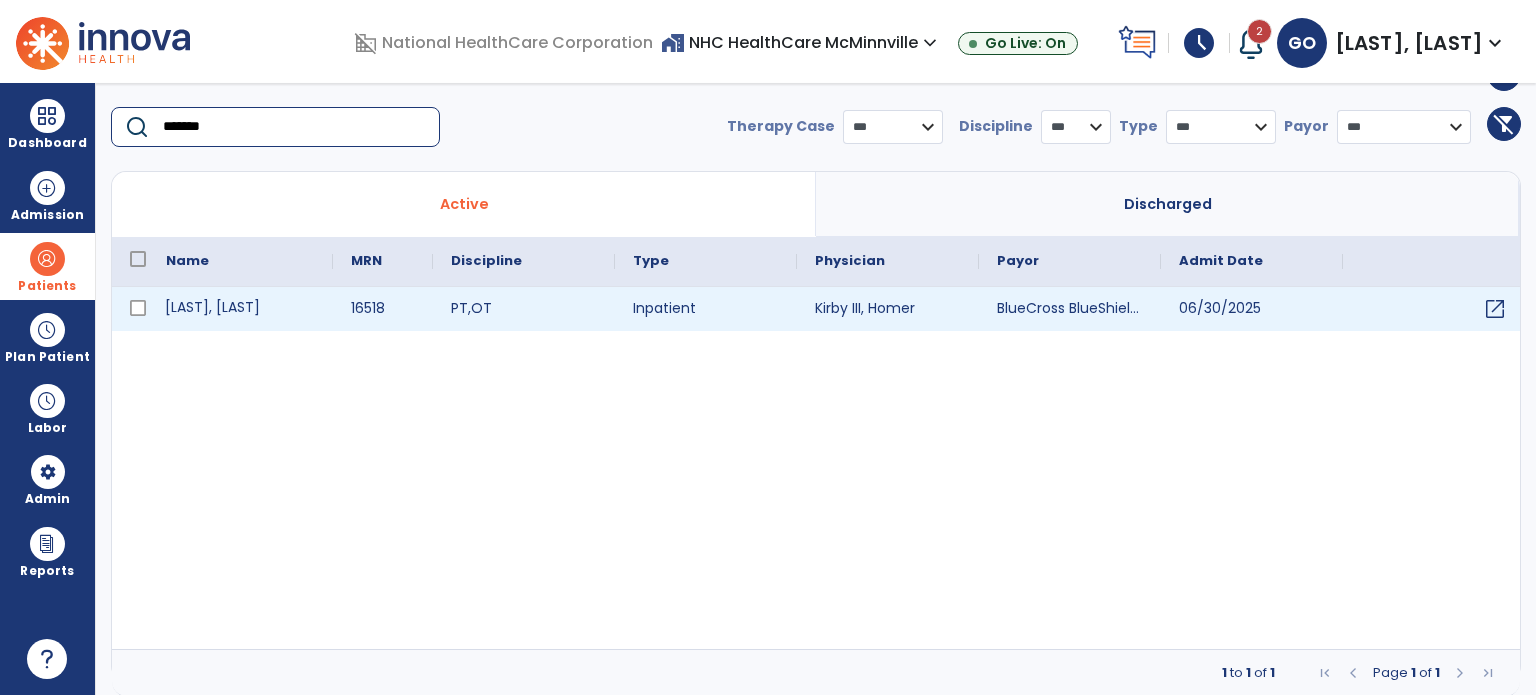 click on "[LAST], [LAST]" at bounding box center [240, 309] 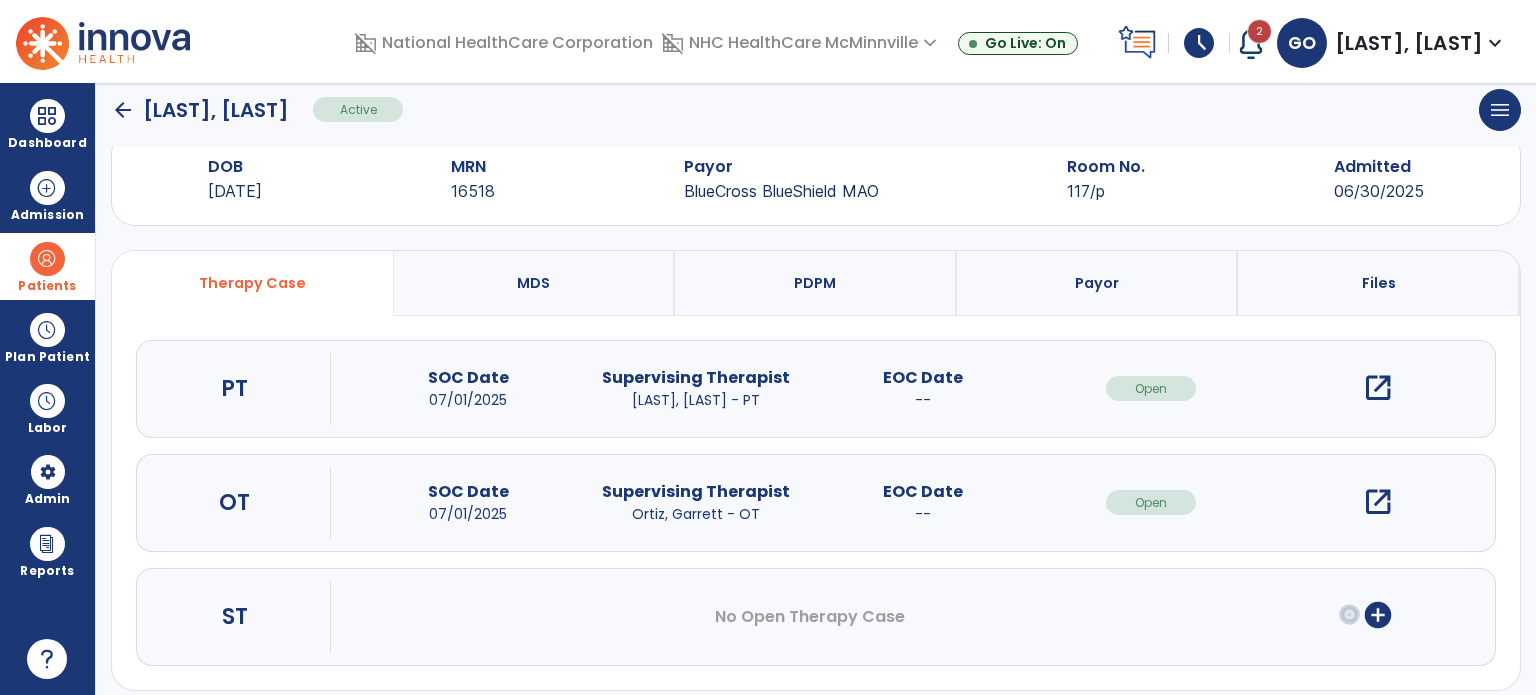click on "PDPM" at bounding box center [816, 283] 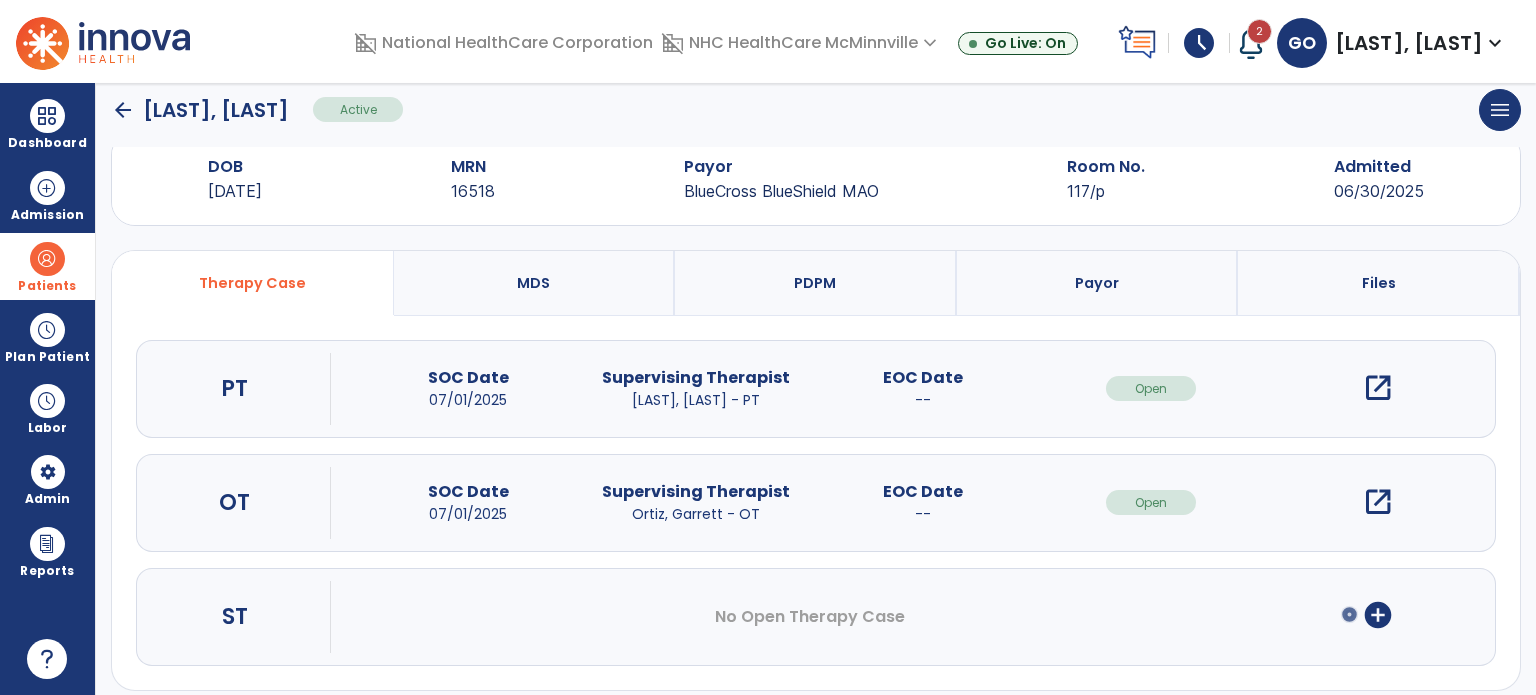 select on "***" 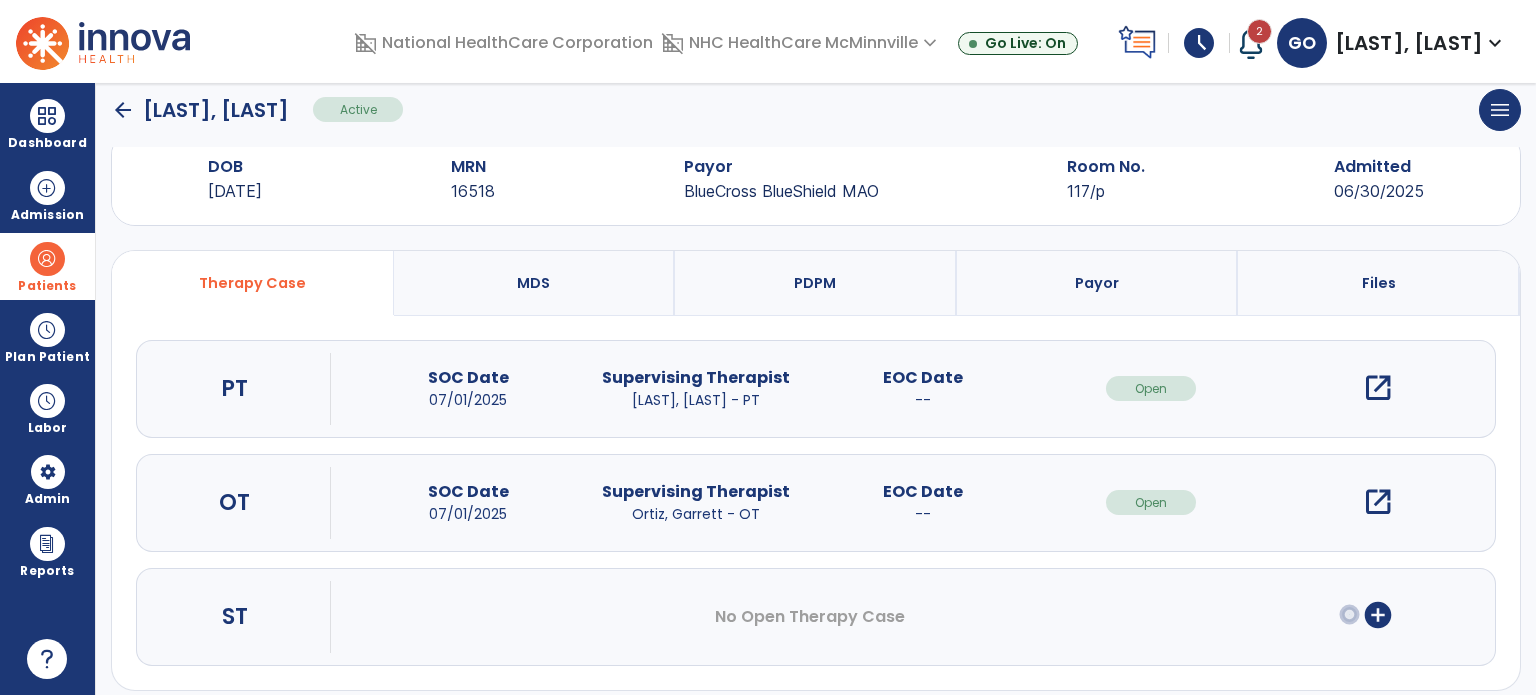 select on "**********" 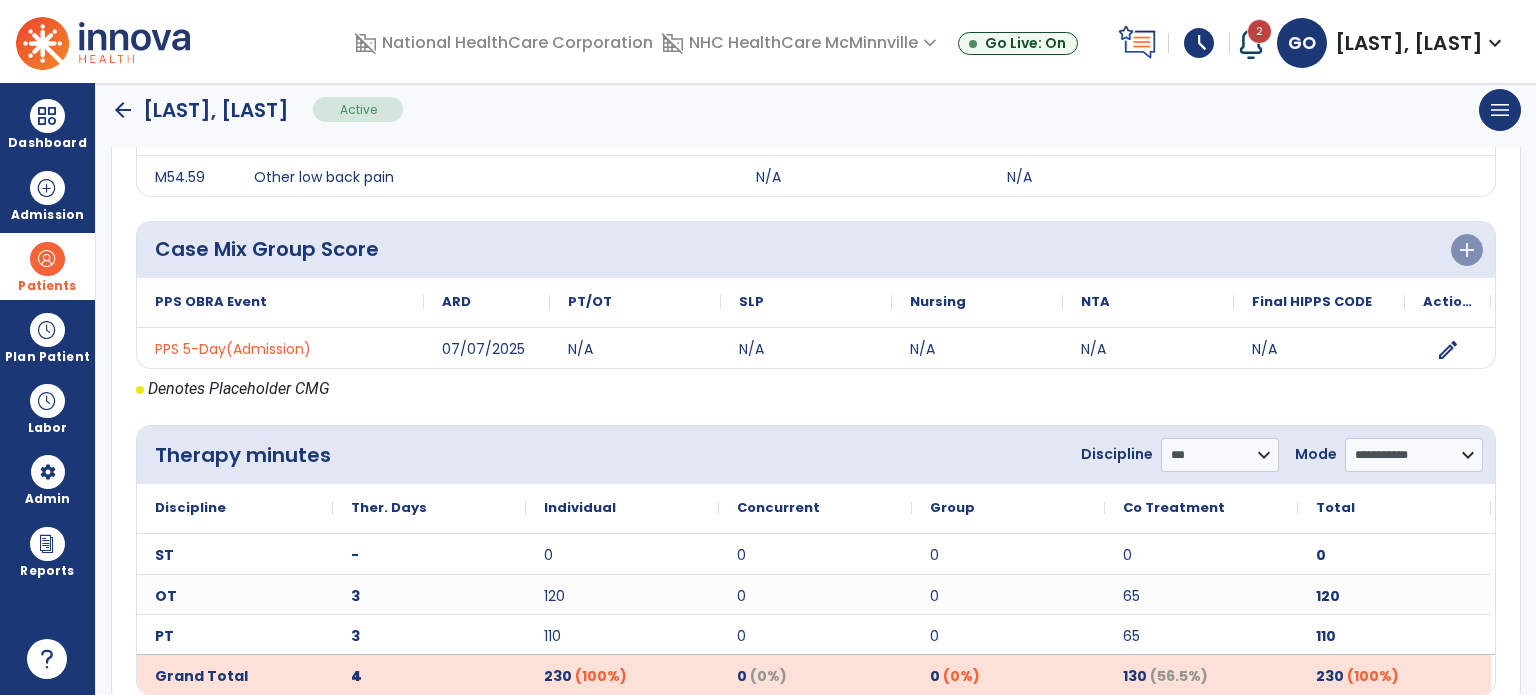 scroll, scrollTop: 543, scrollLeft: 0, axis: vertical 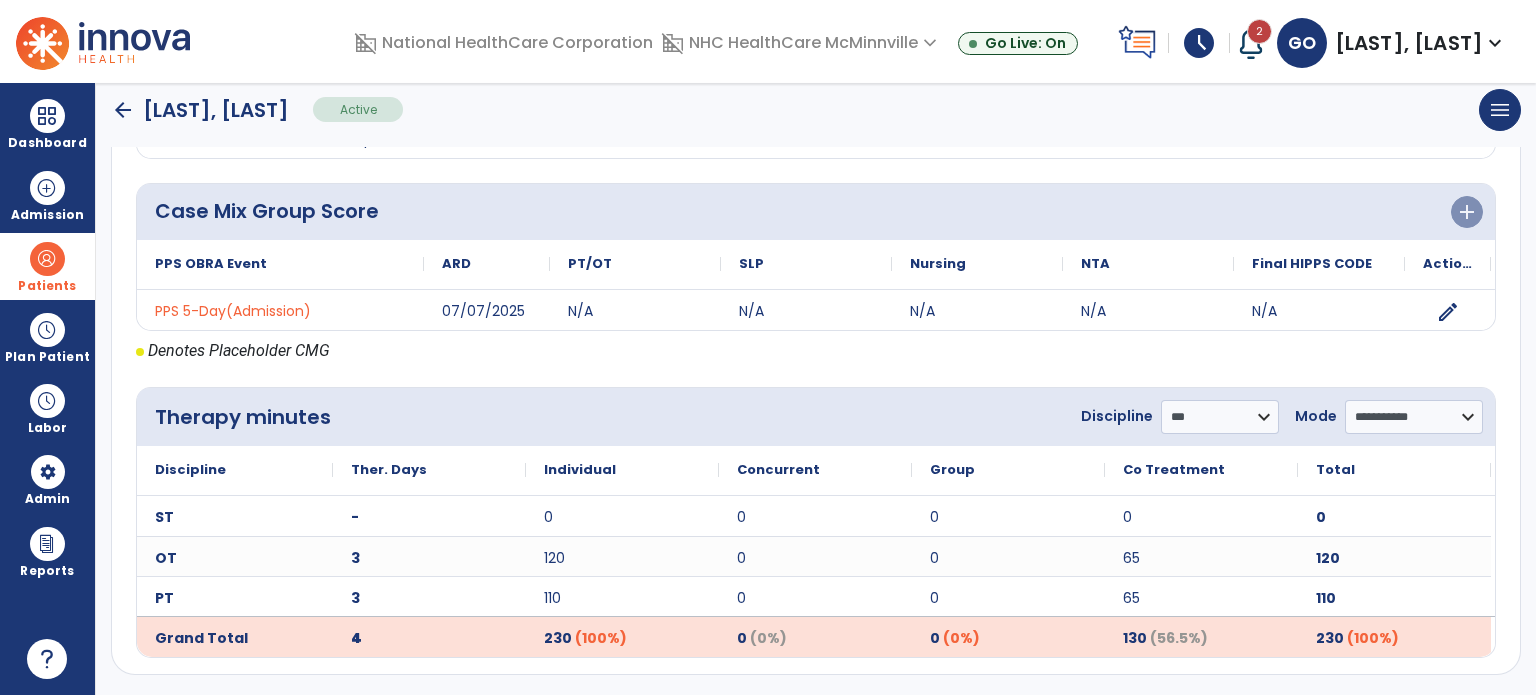 click on "Patients" at bounding box center (47, 266) 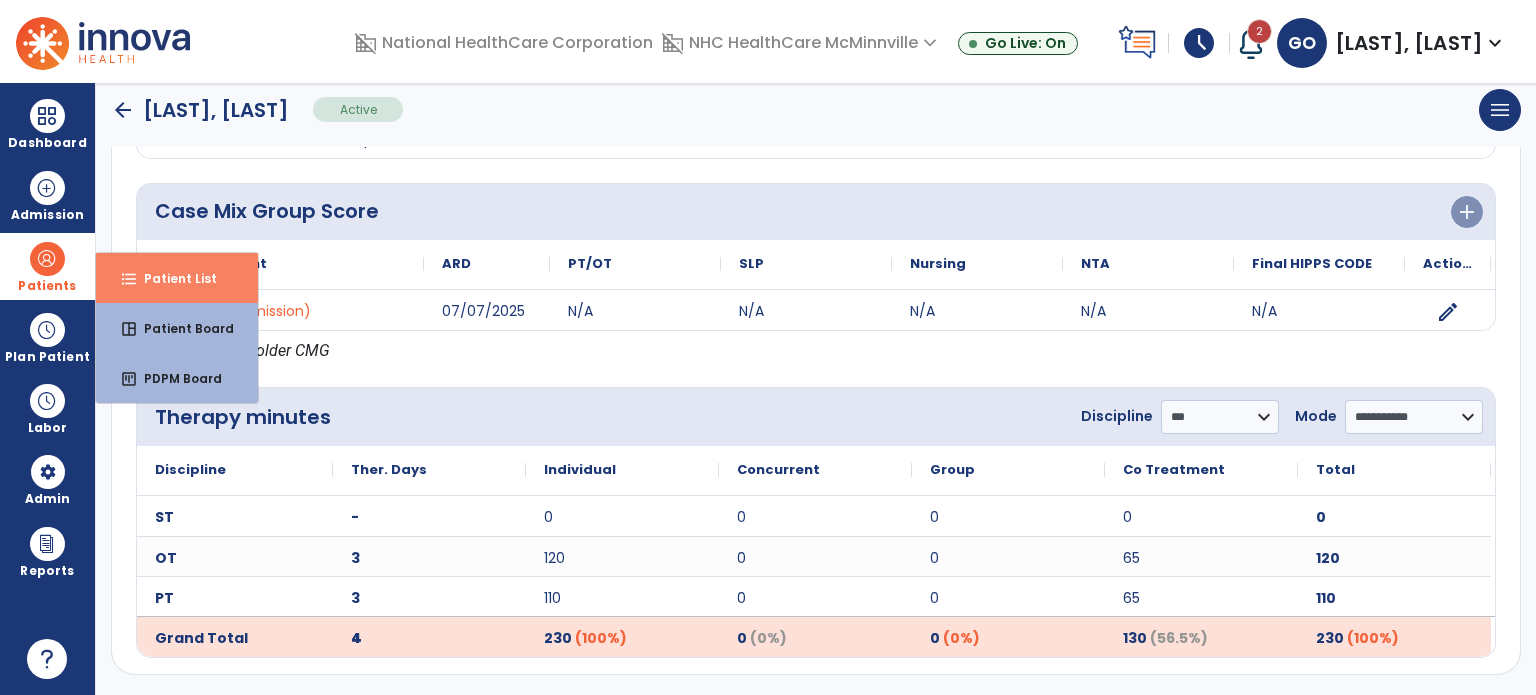click on "format_list_bulleted  Patient List" at bounding box center (177, 278) 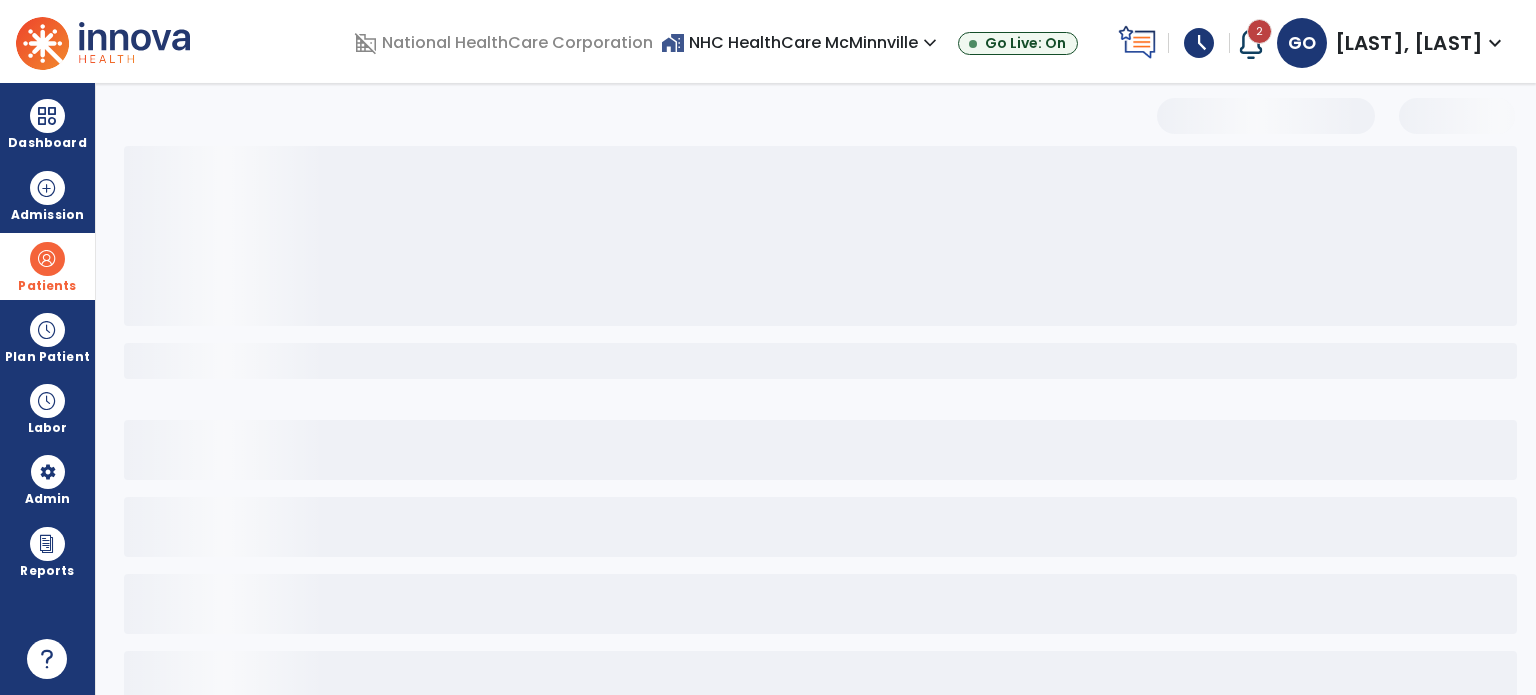 scroll, scrollTop: 0, scrollLeft: 0, axis: both 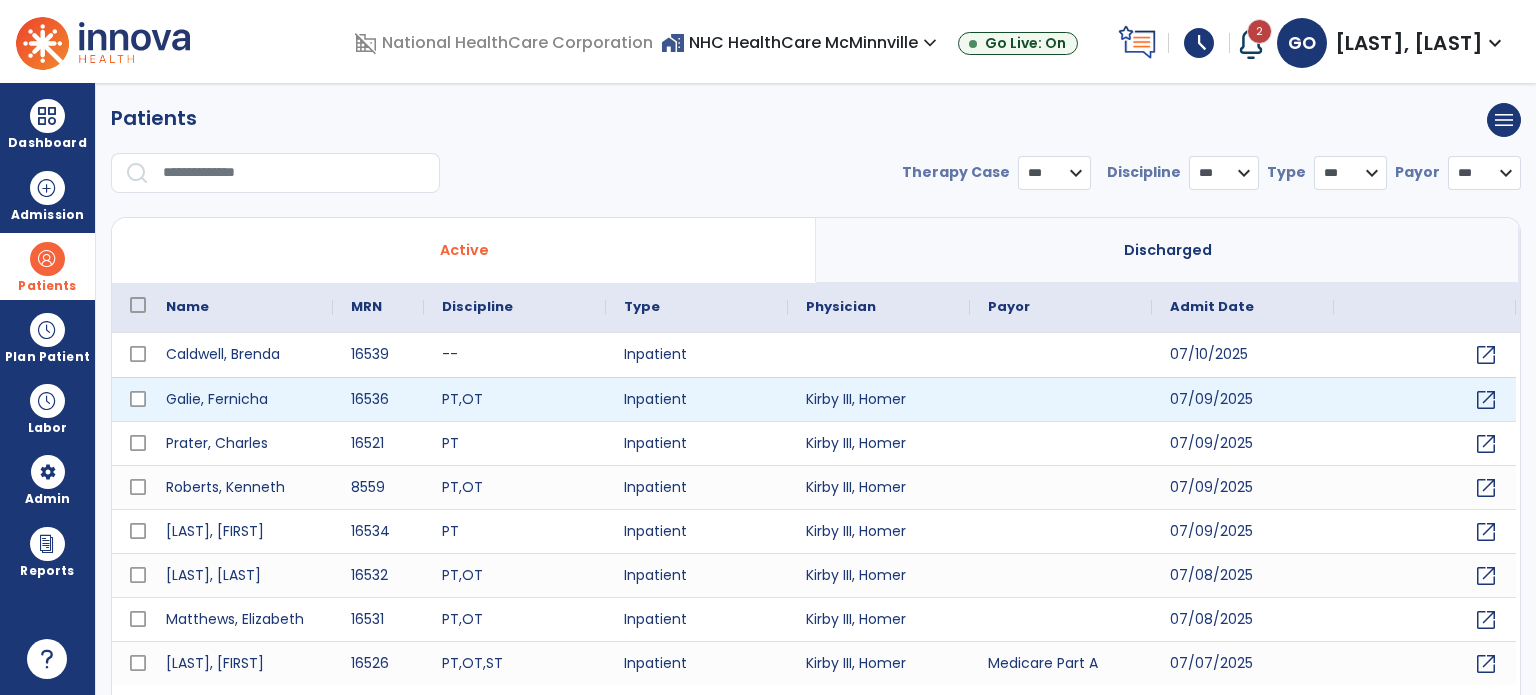 select on "***" 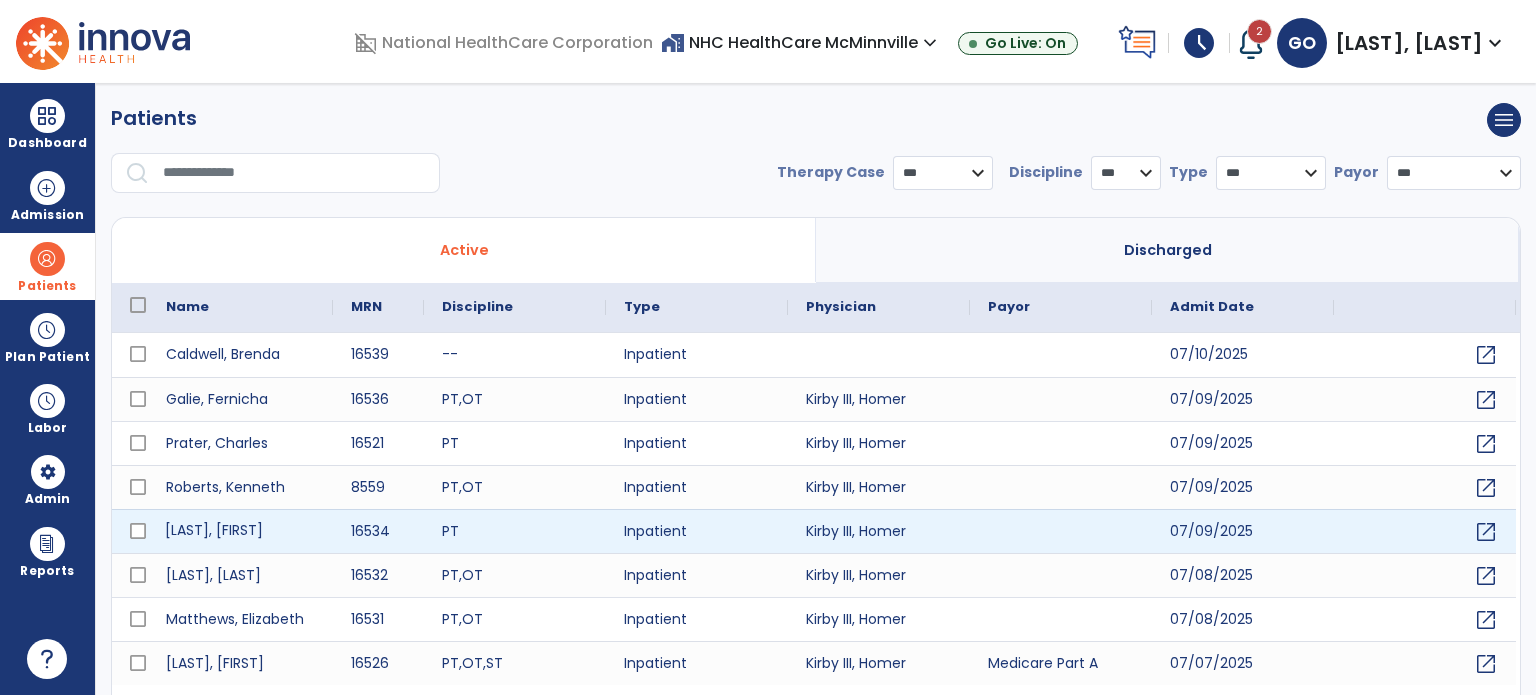 click on "[LAST], [FIRST]" at bounding box center (240, 531) 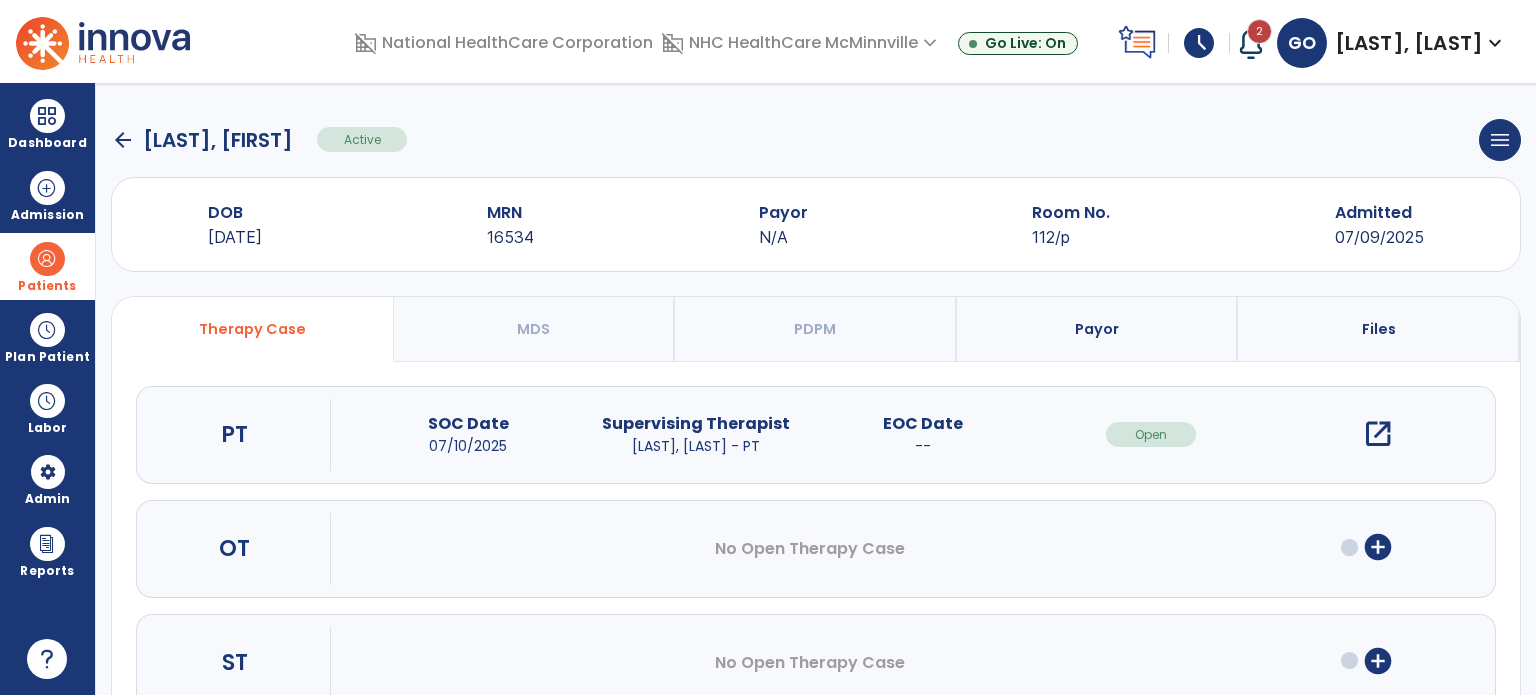 click on "open_in_new" at bounding box center [1378, 434] 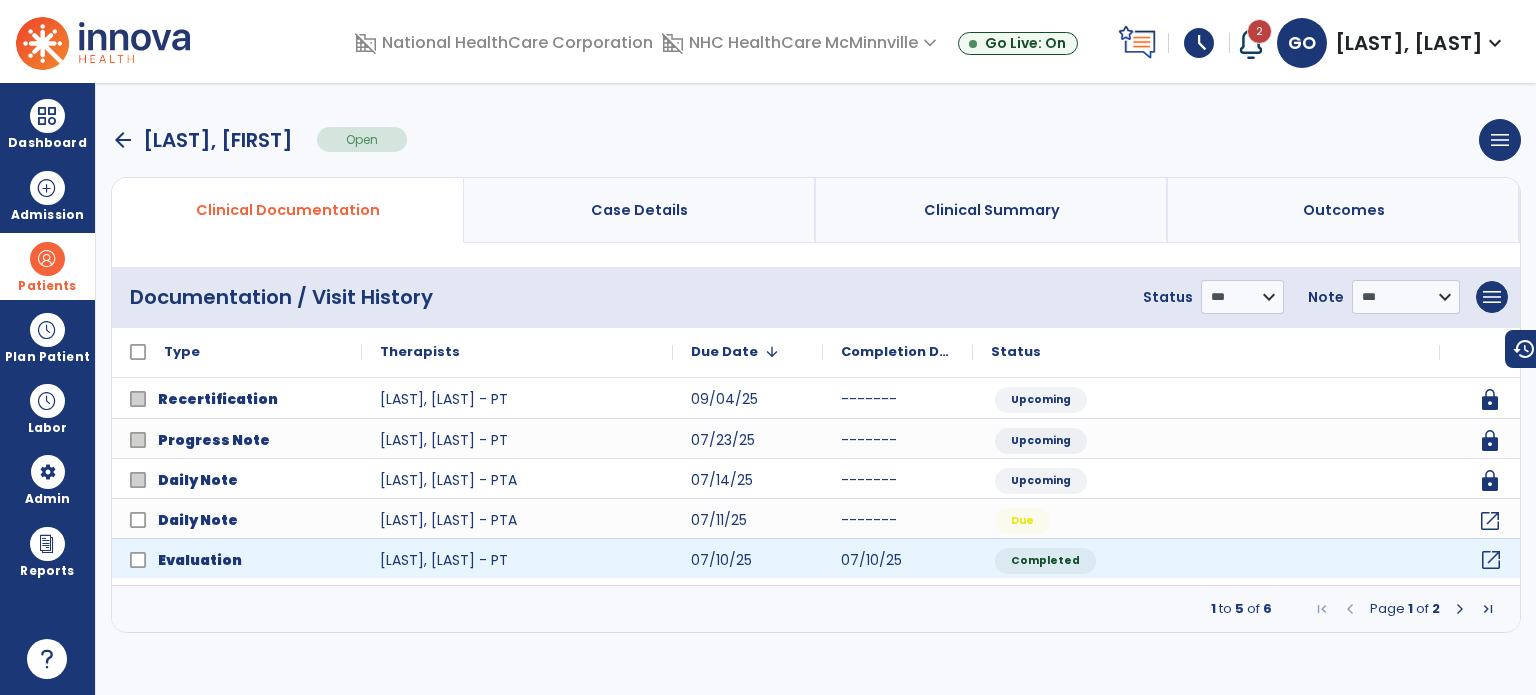 click on "open_in_new" 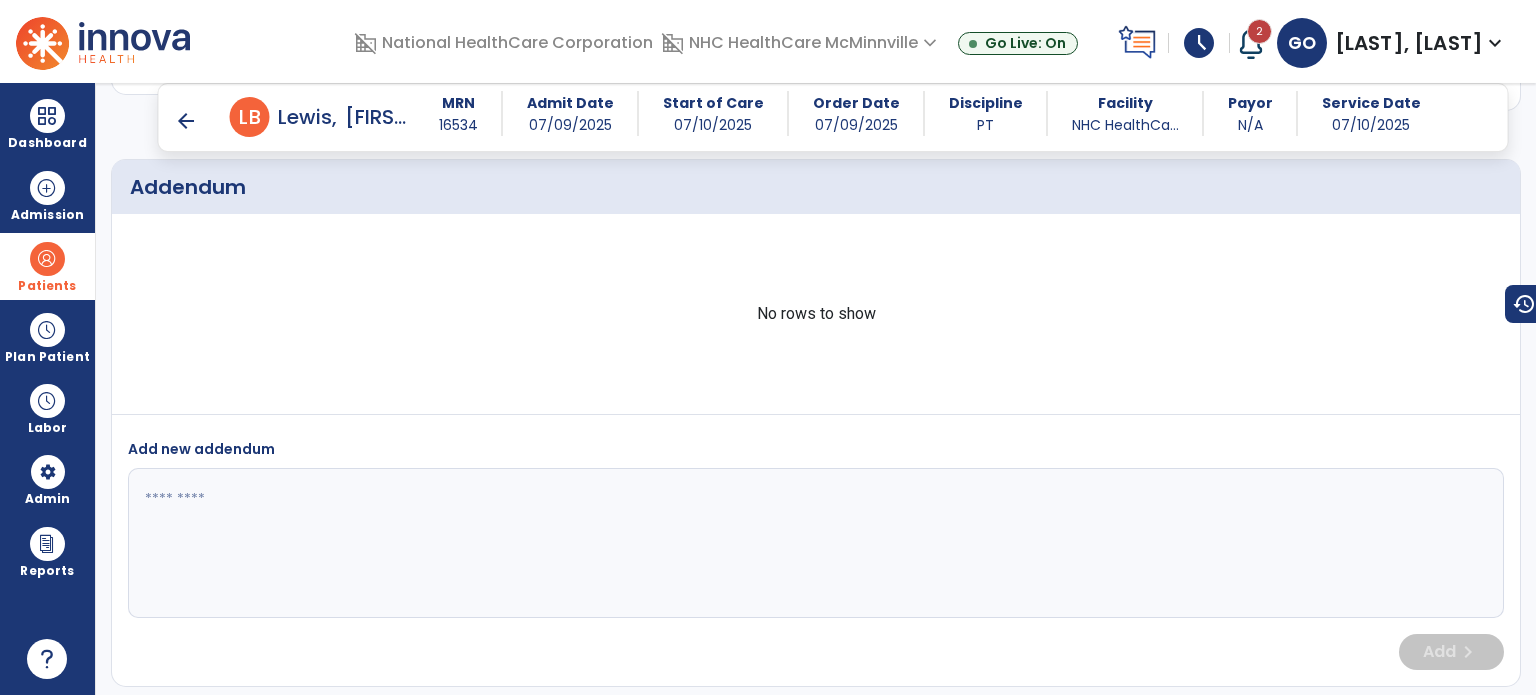 scroll, scrollTop: 7304, scrollLeft: 0, axis: vertical 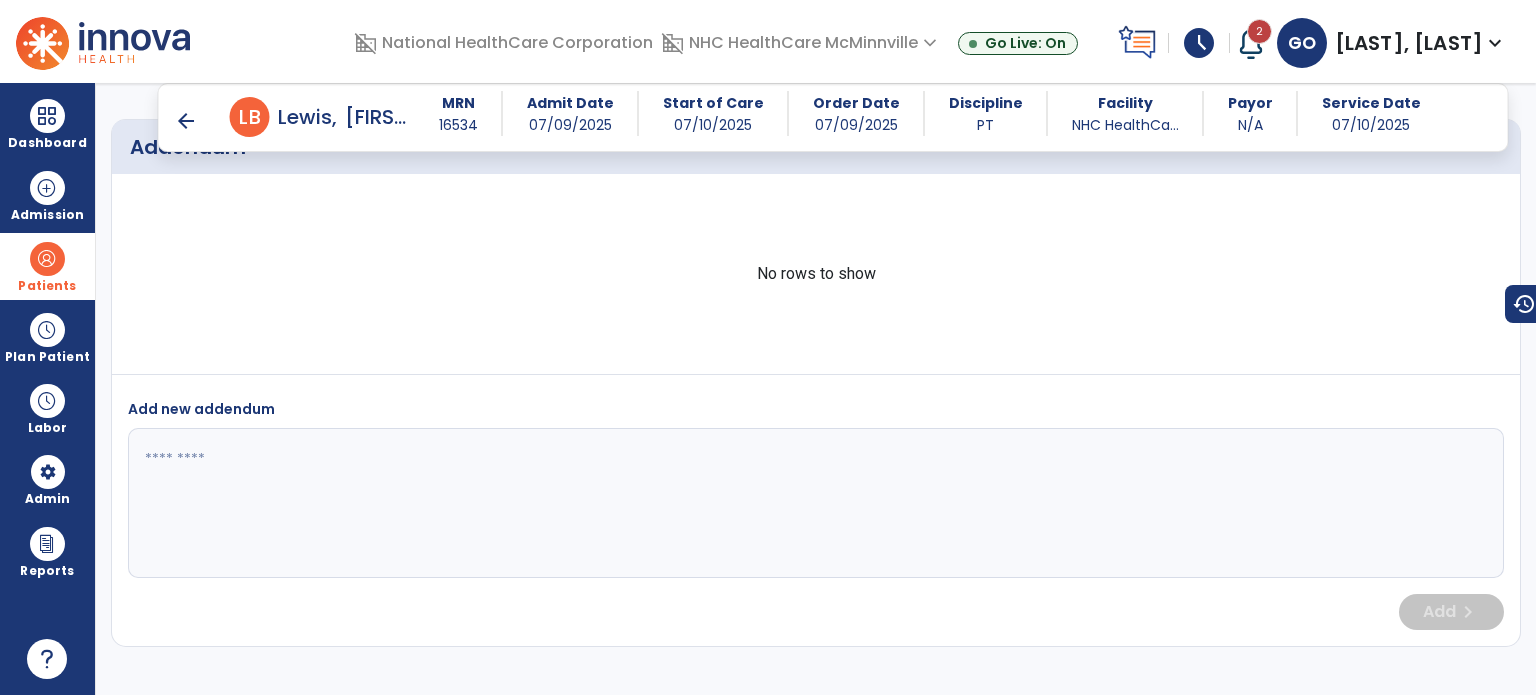 click on "arrow_back" at bounding box center (186, 121) 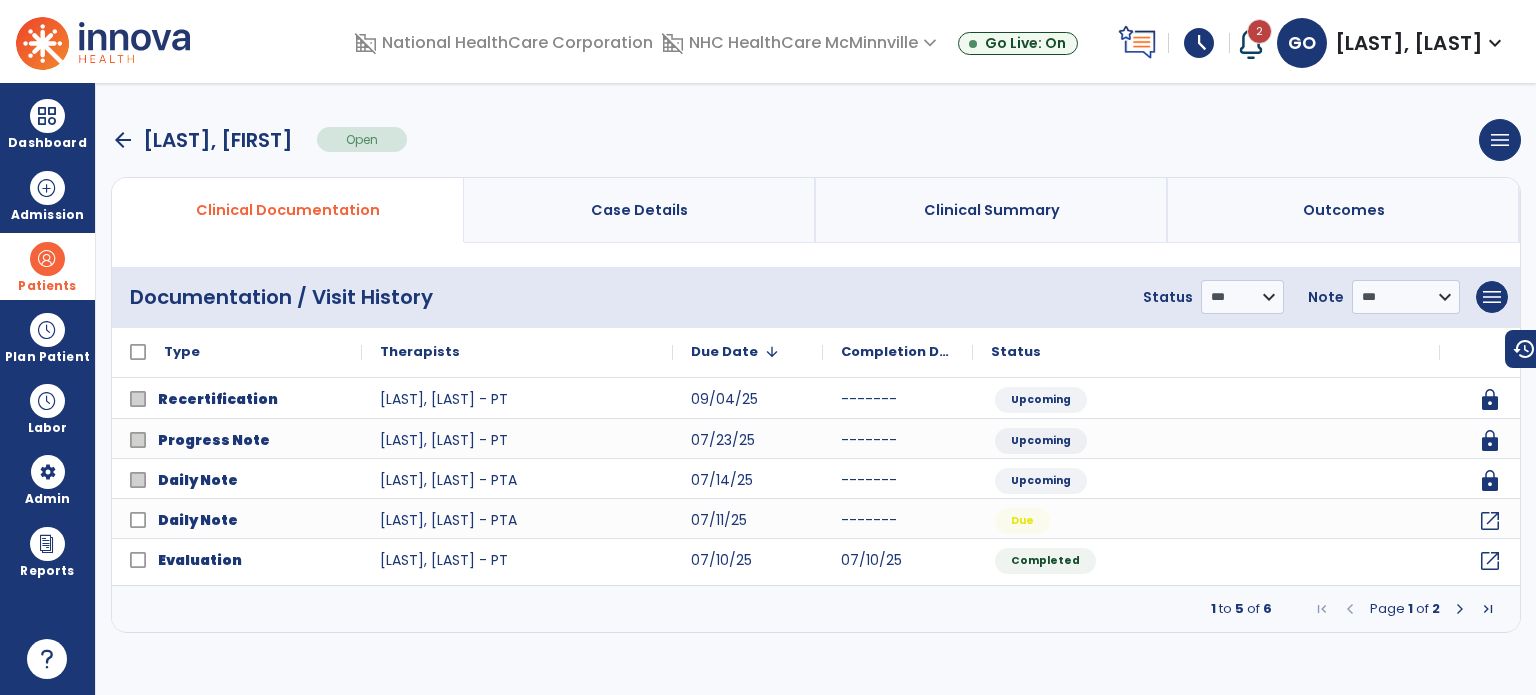scroll, scrollTop: 0, scrollLeft: 0, axis: both 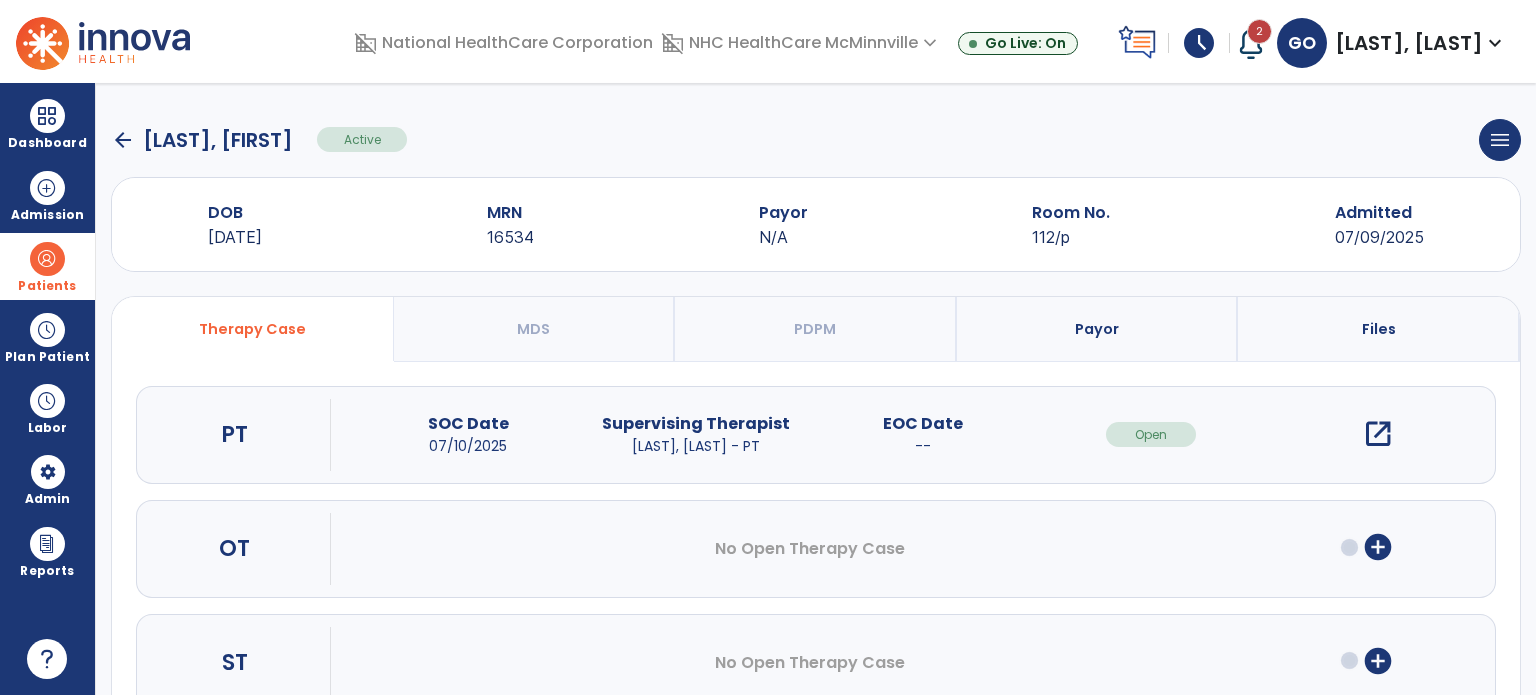 click on "arrow_back" 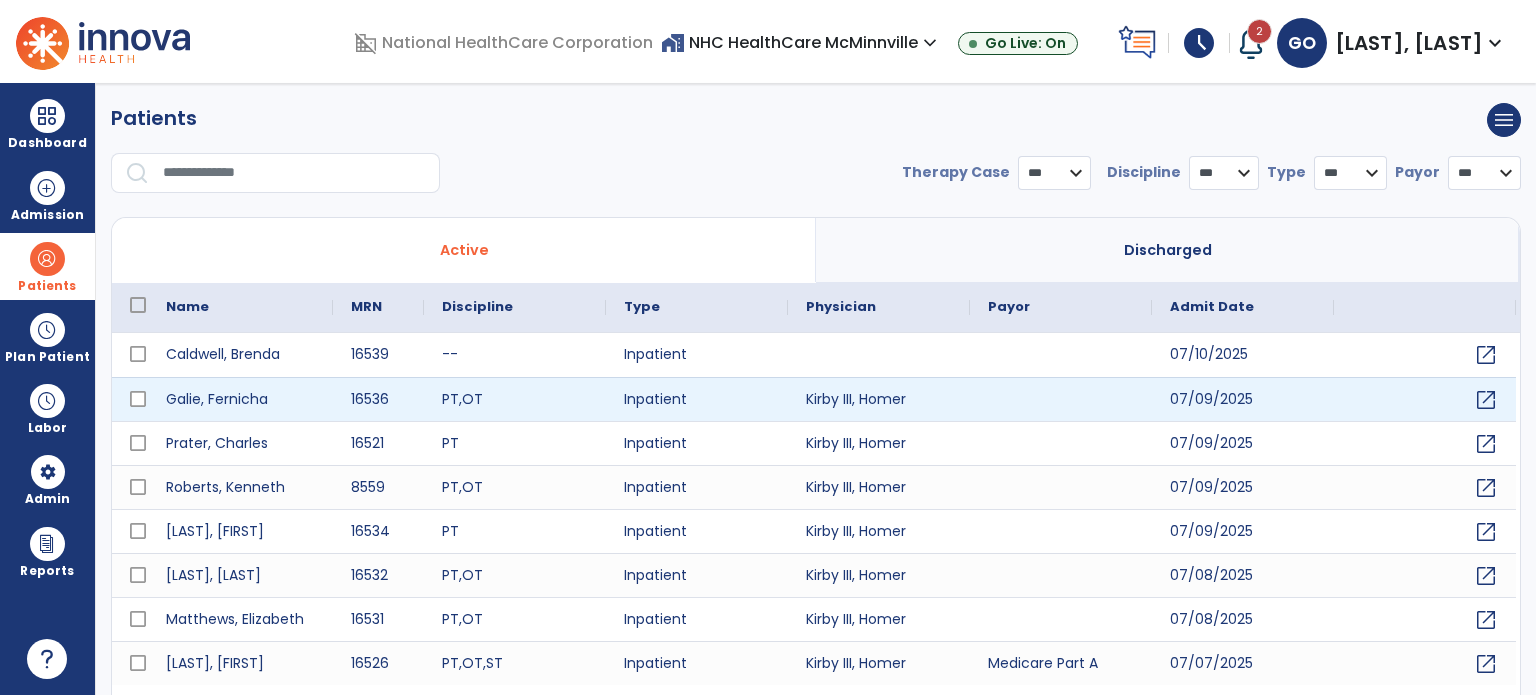 select on "***" 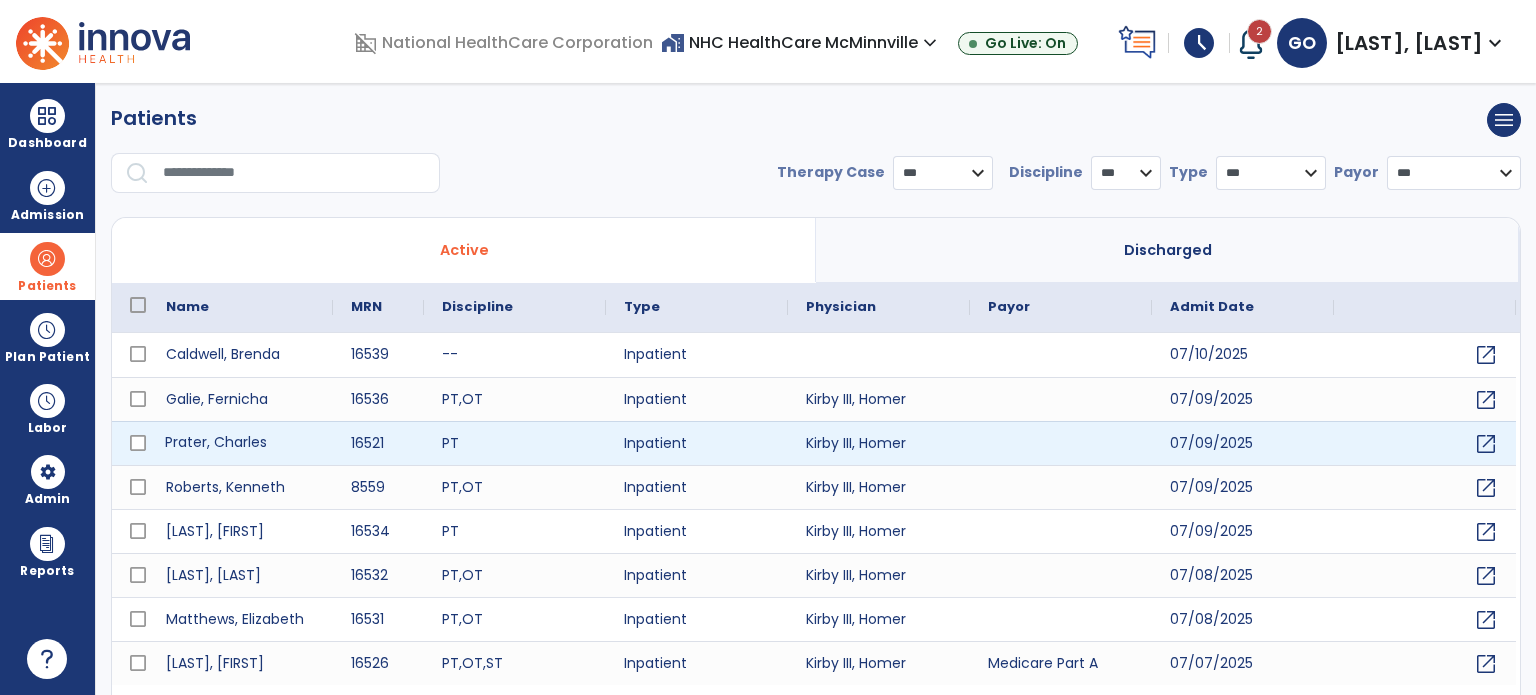 click on "Prater, Charles" at bounding box center [240, 443] 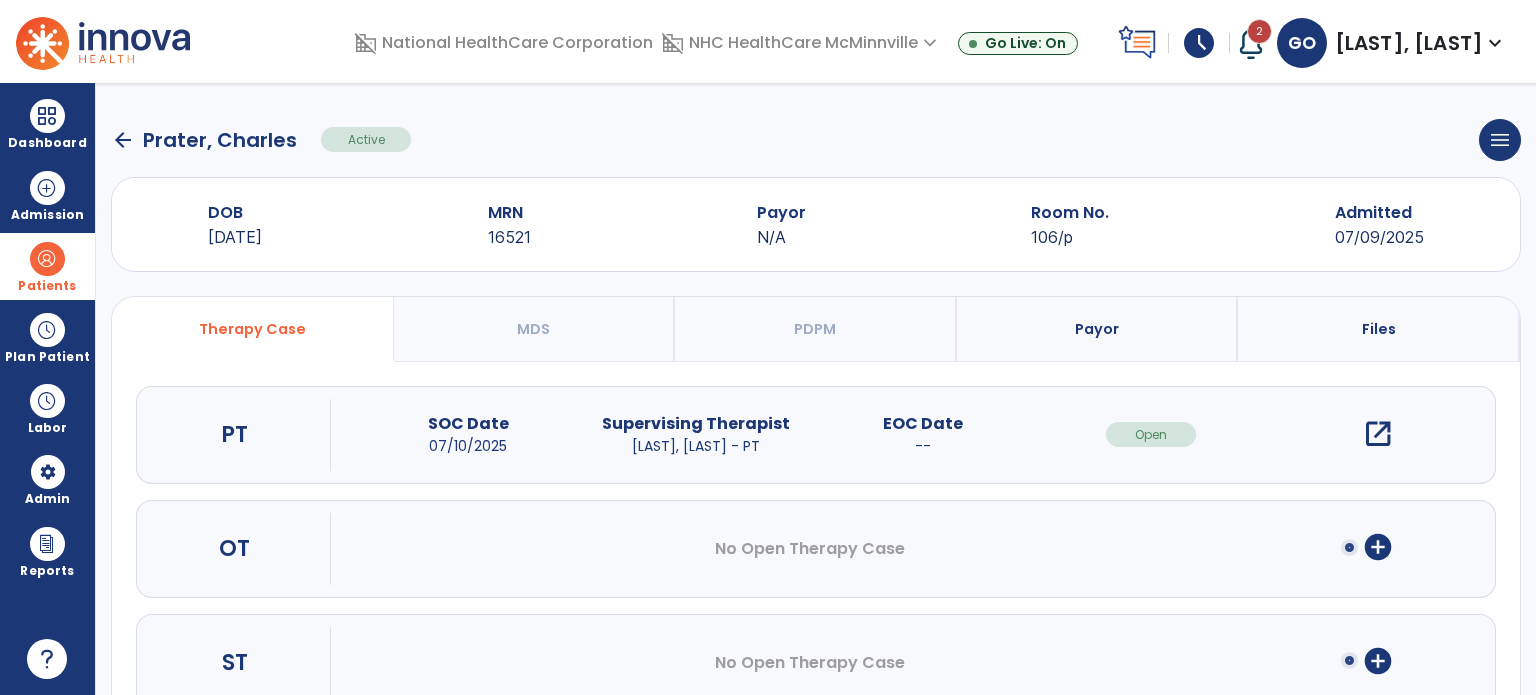 click on "open_in_new" at bounding box center [1378, 434] 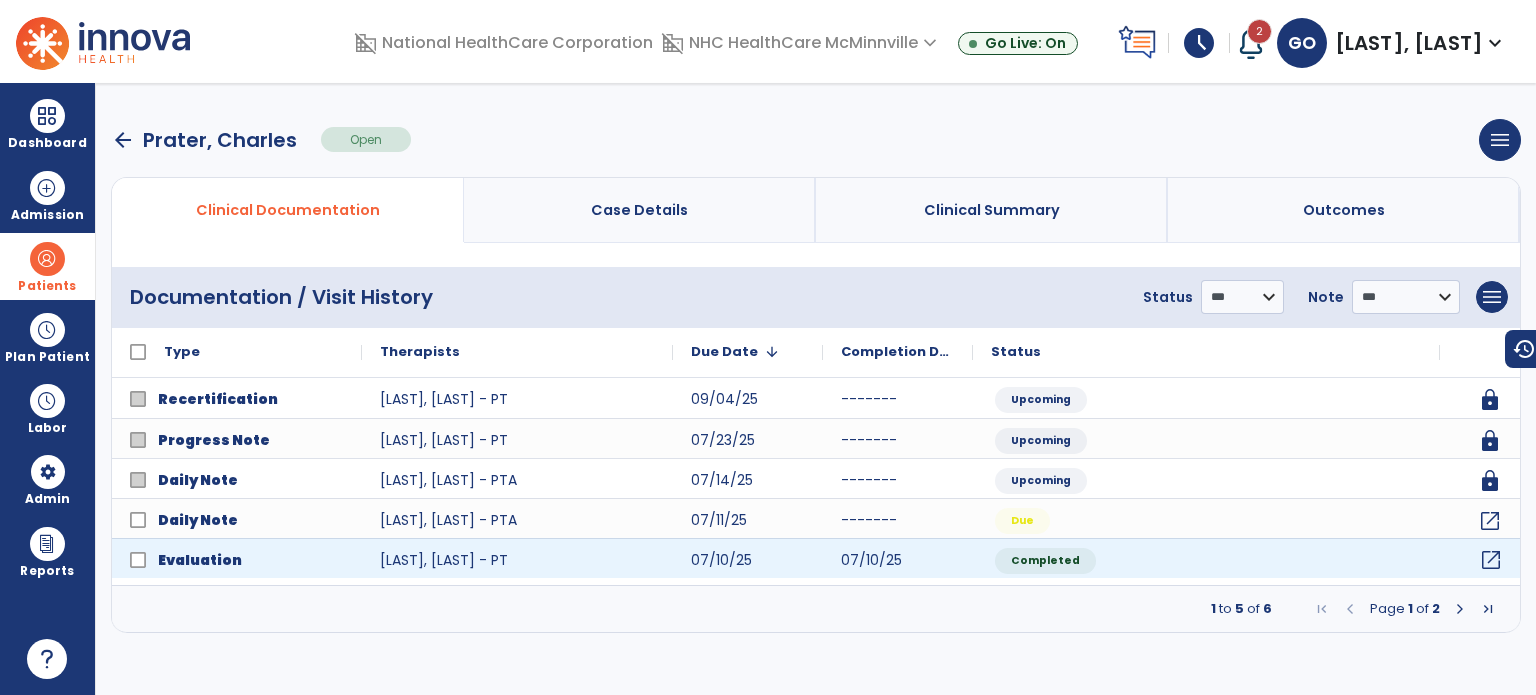 click on "open_in_new" 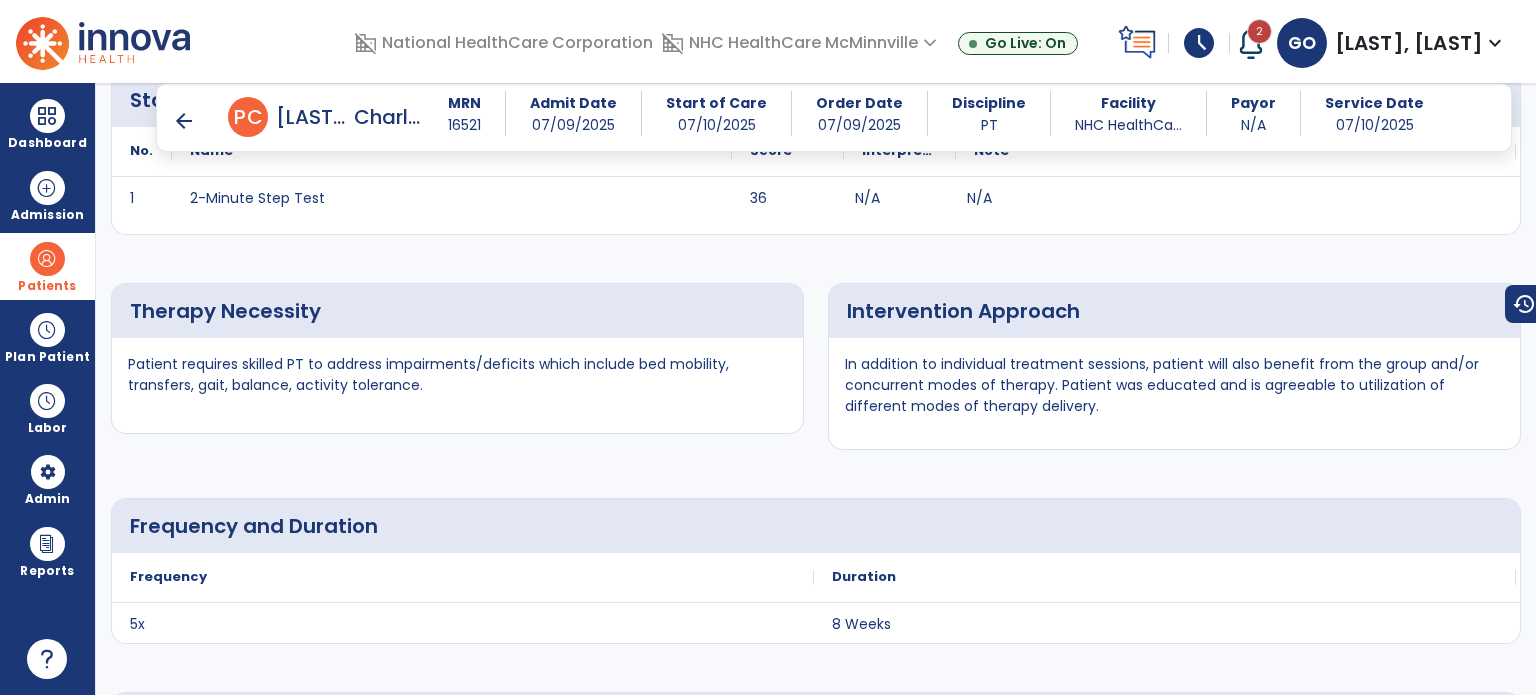 scroll, scrollTop: 5600, scrollLeft: 0, axis: vertical 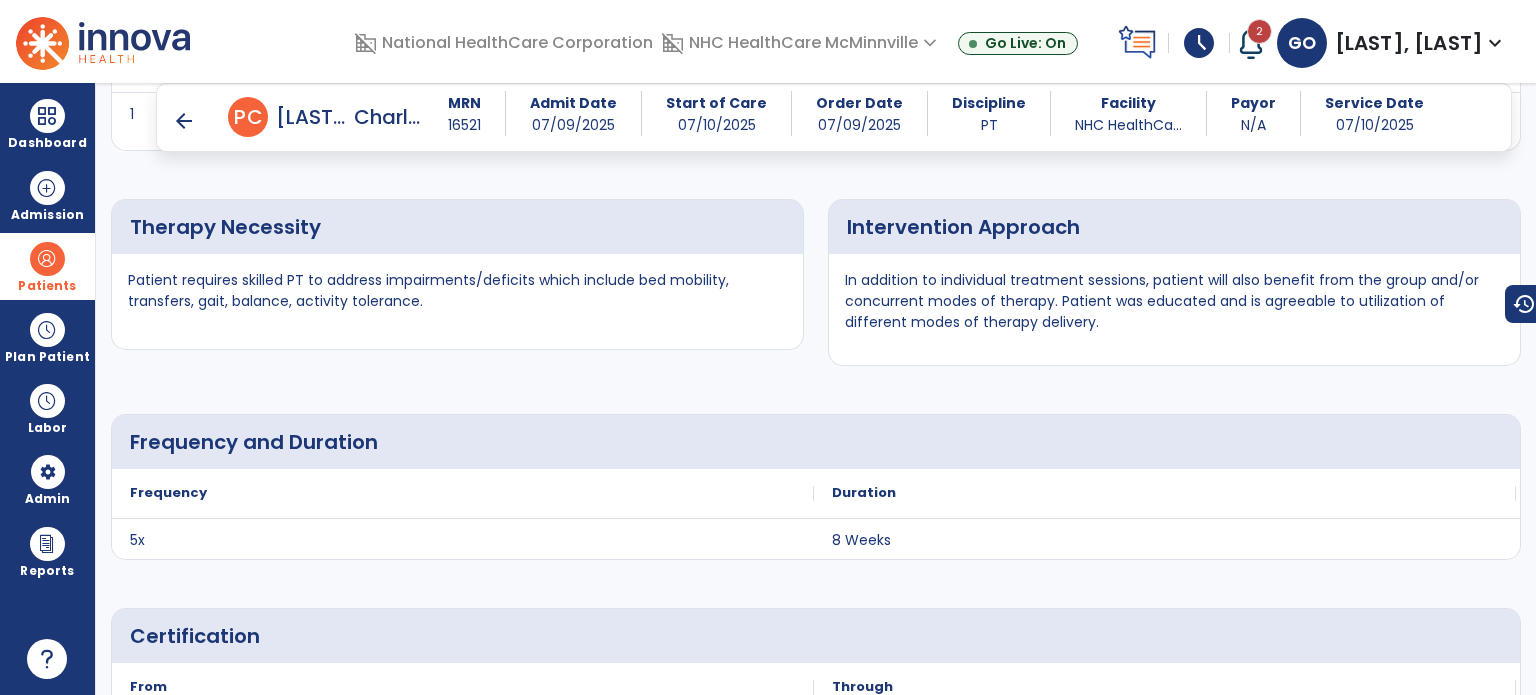 click on "arrow_back" at bounding box center [184, 121] 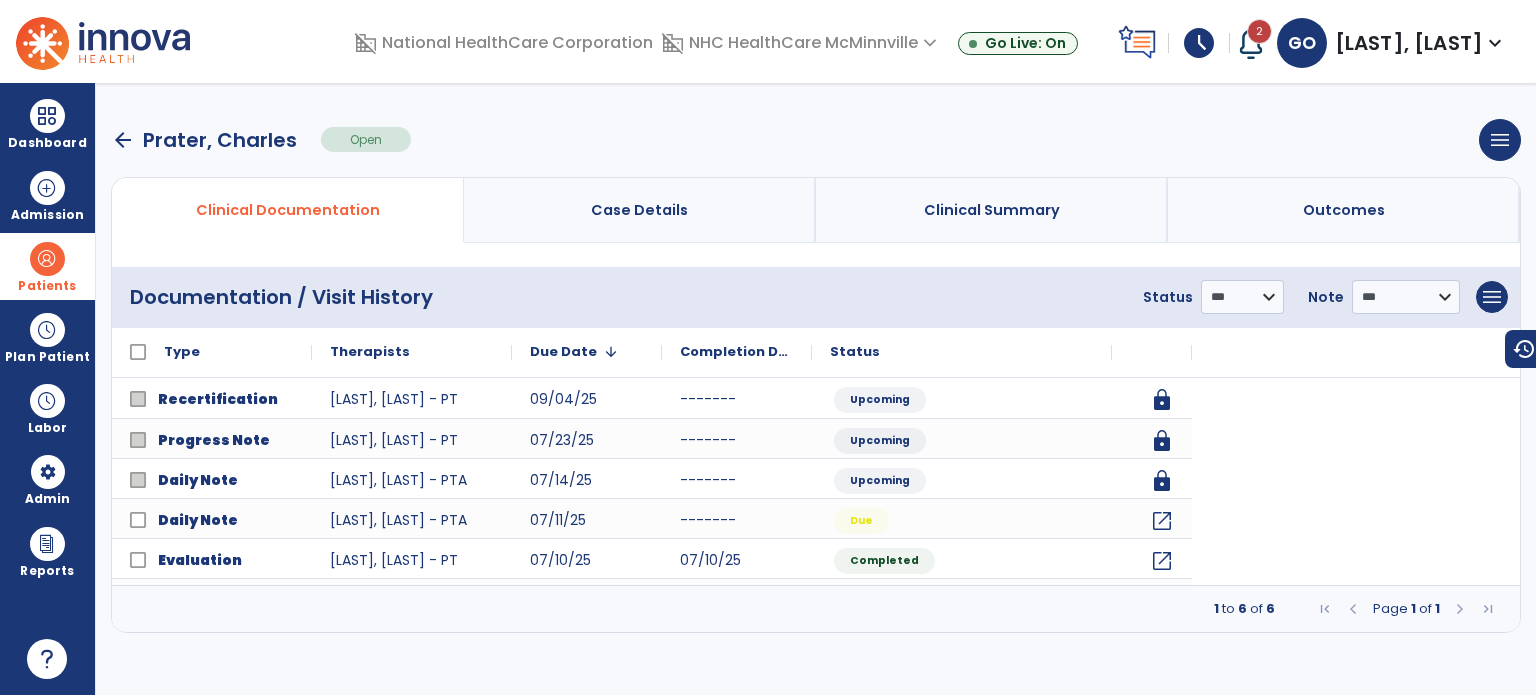 scroll, scrollTop: 0, scrollLeft: 0, axis: both 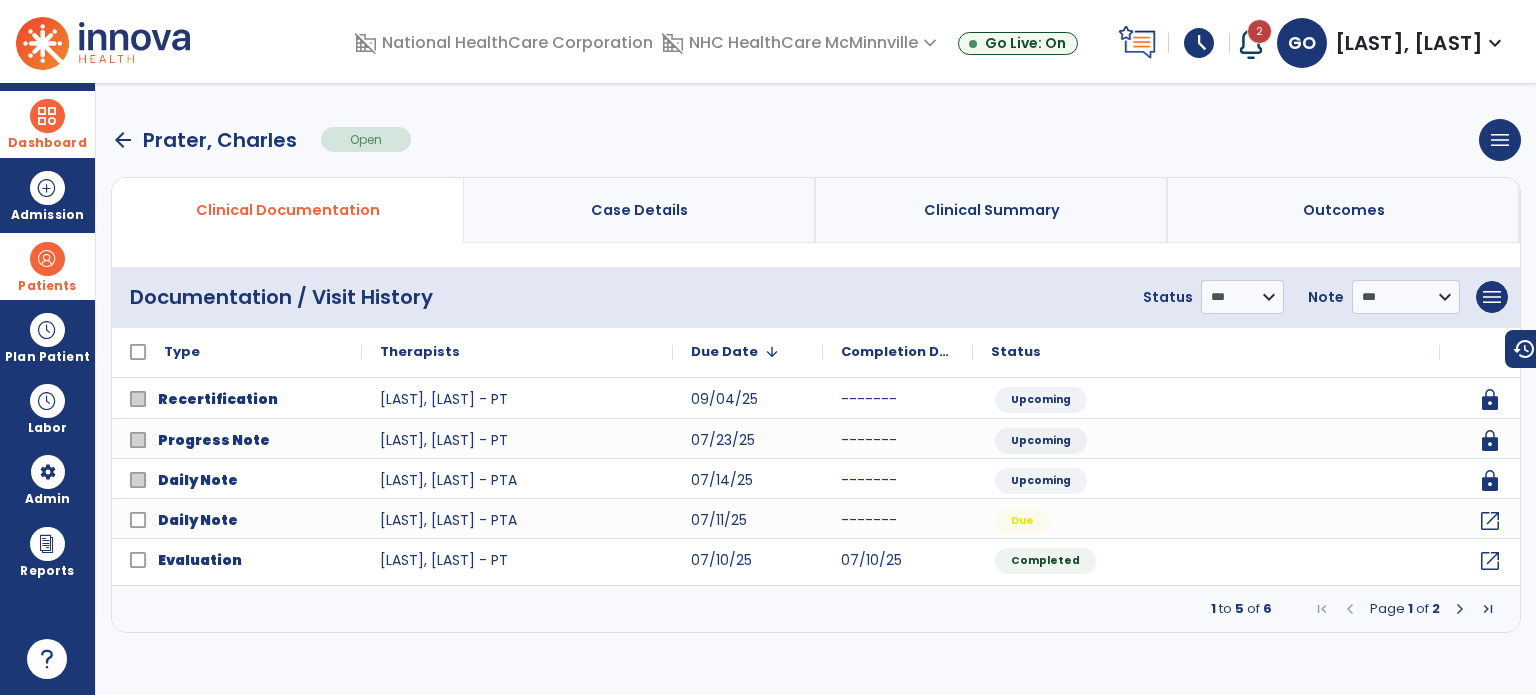 click on "Dashboard" at bounding box center (47, 124) 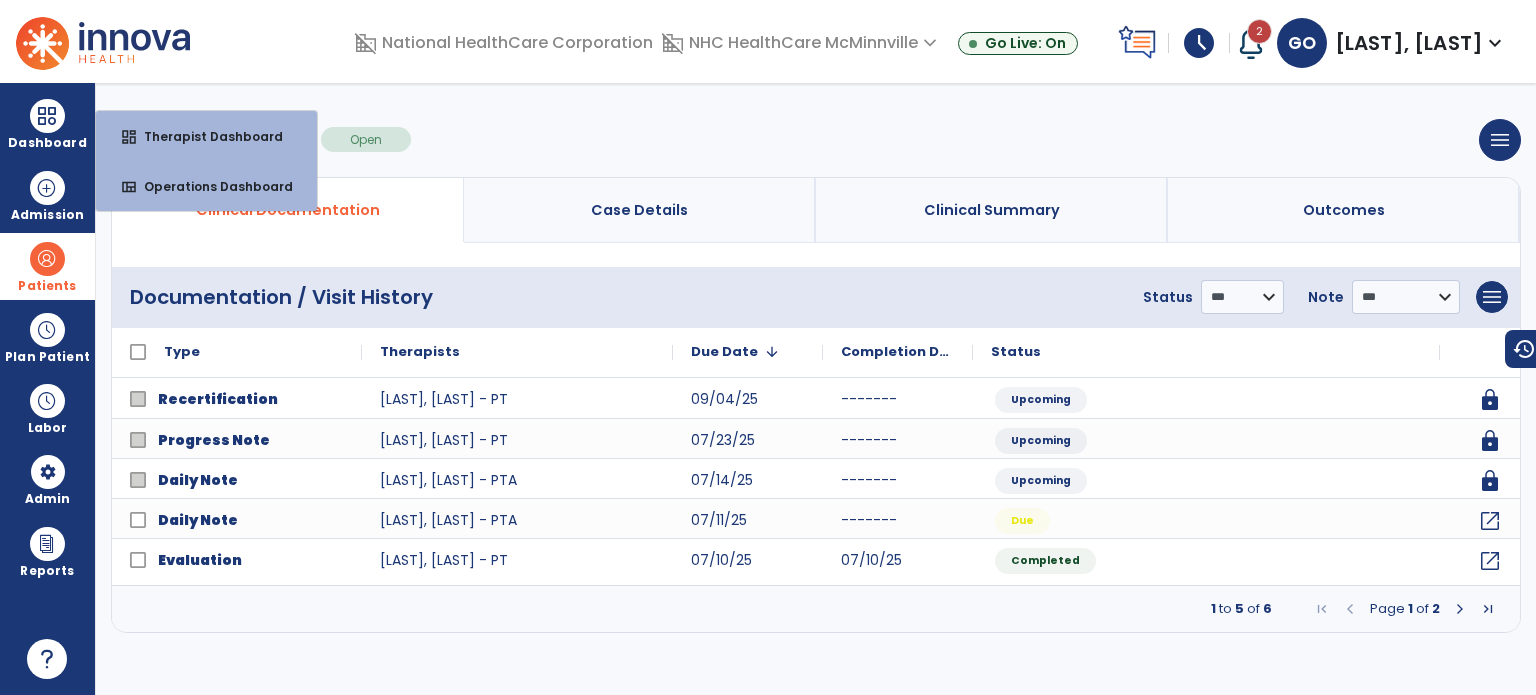 click on "Patients" at bounding box center (47, 286) 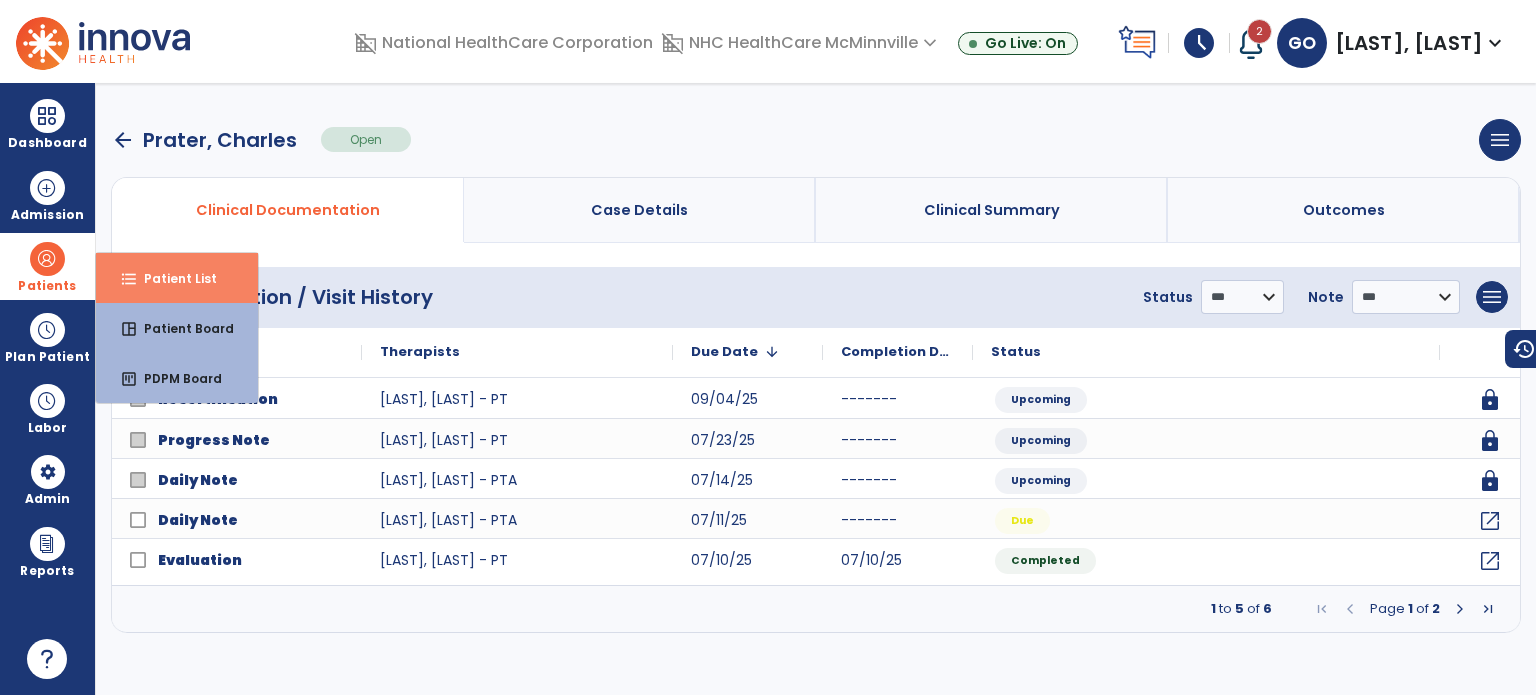 click on "format_list_bulleted  Patient List" at bounding box center [177, 278] 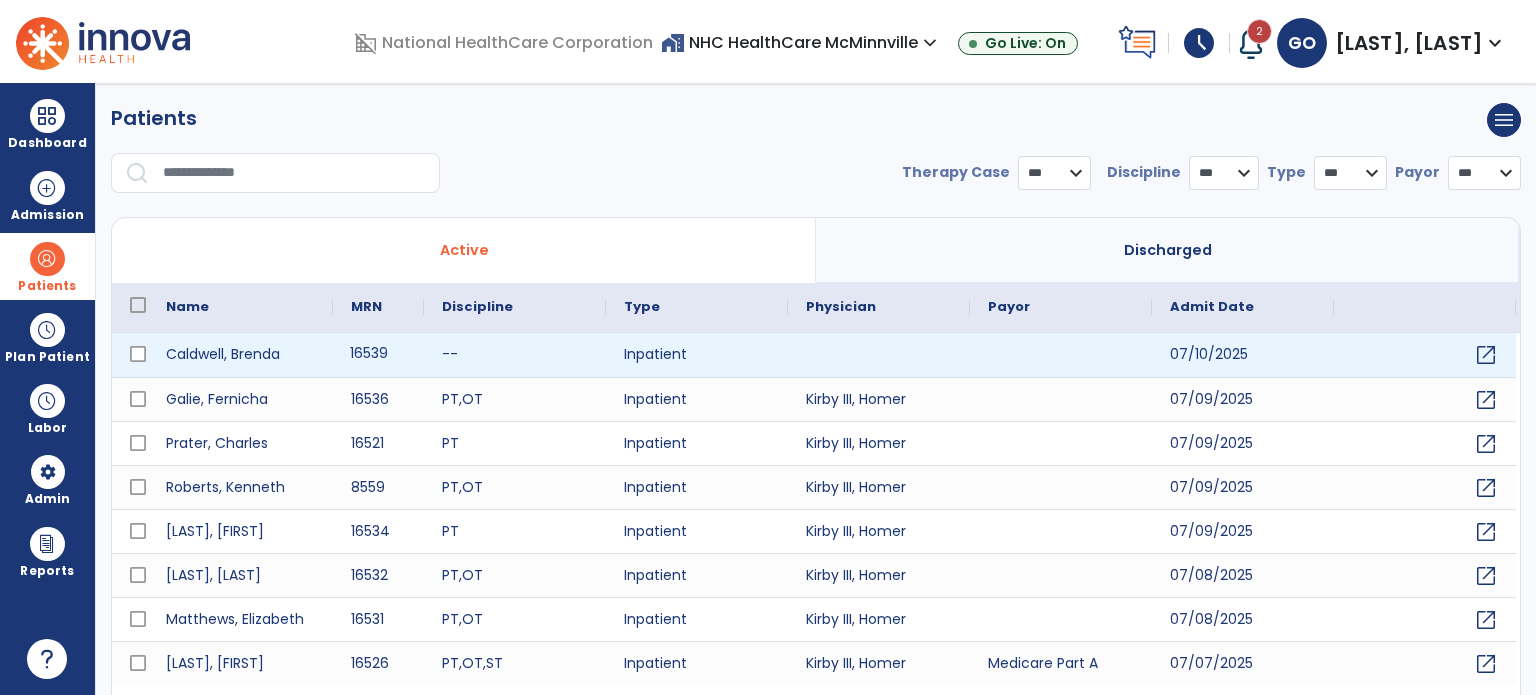 click on "16539" at bounding box center (378, 355) 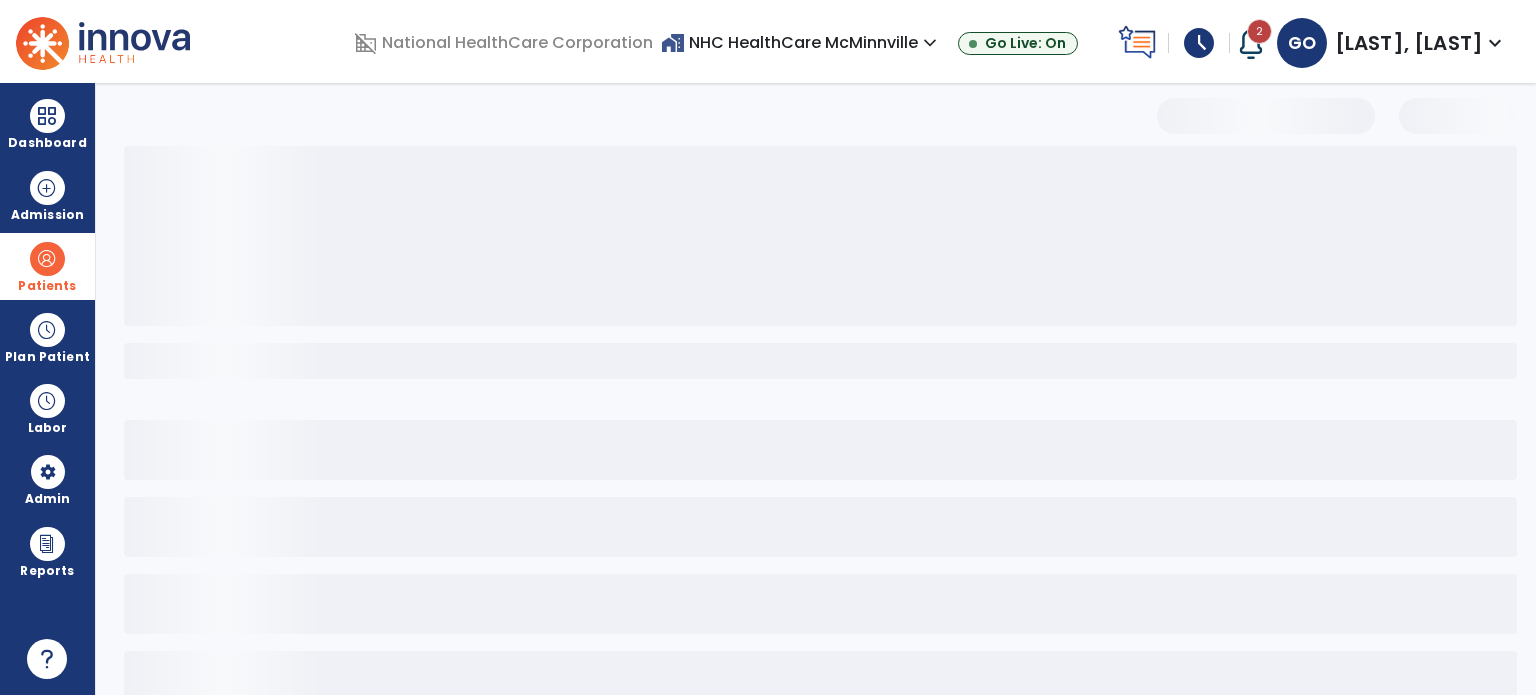 select on "***" 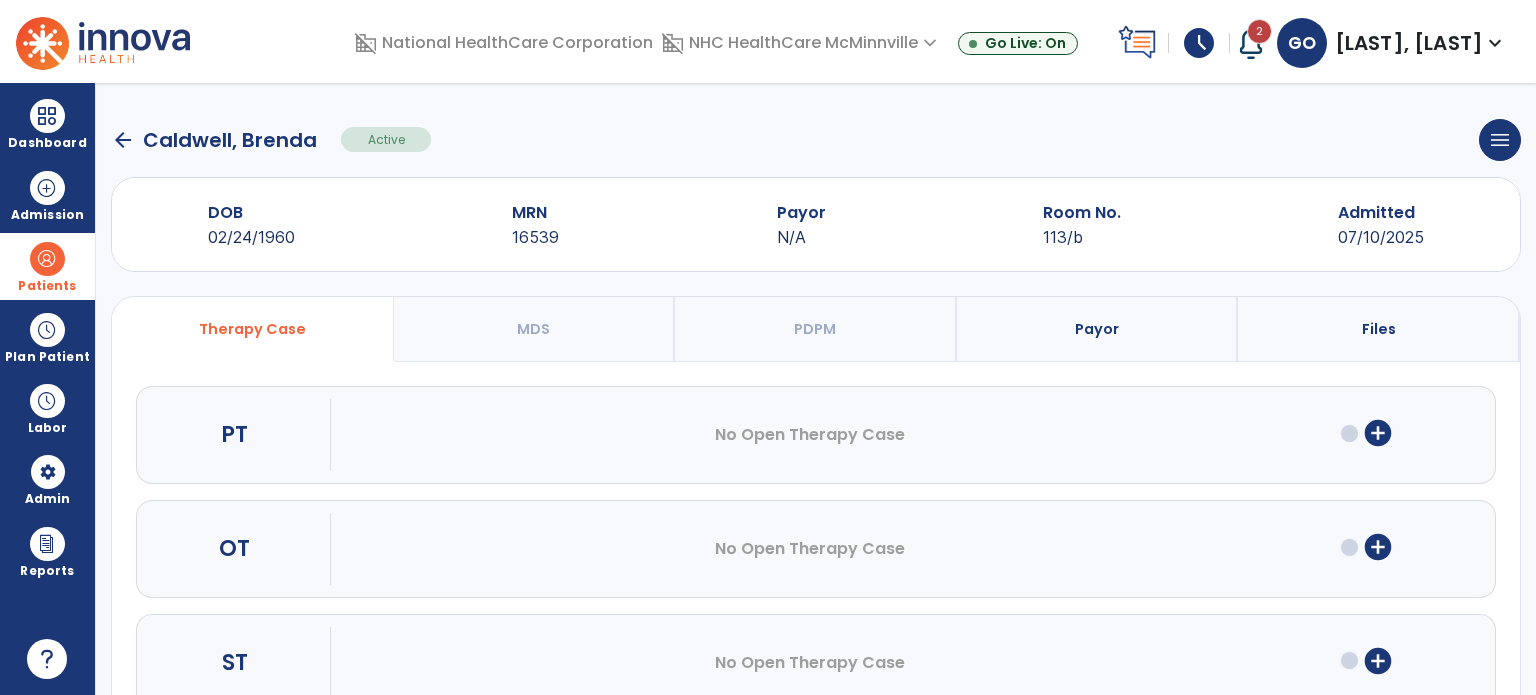 click on "add_circle" at bounding box center [1378, 547] 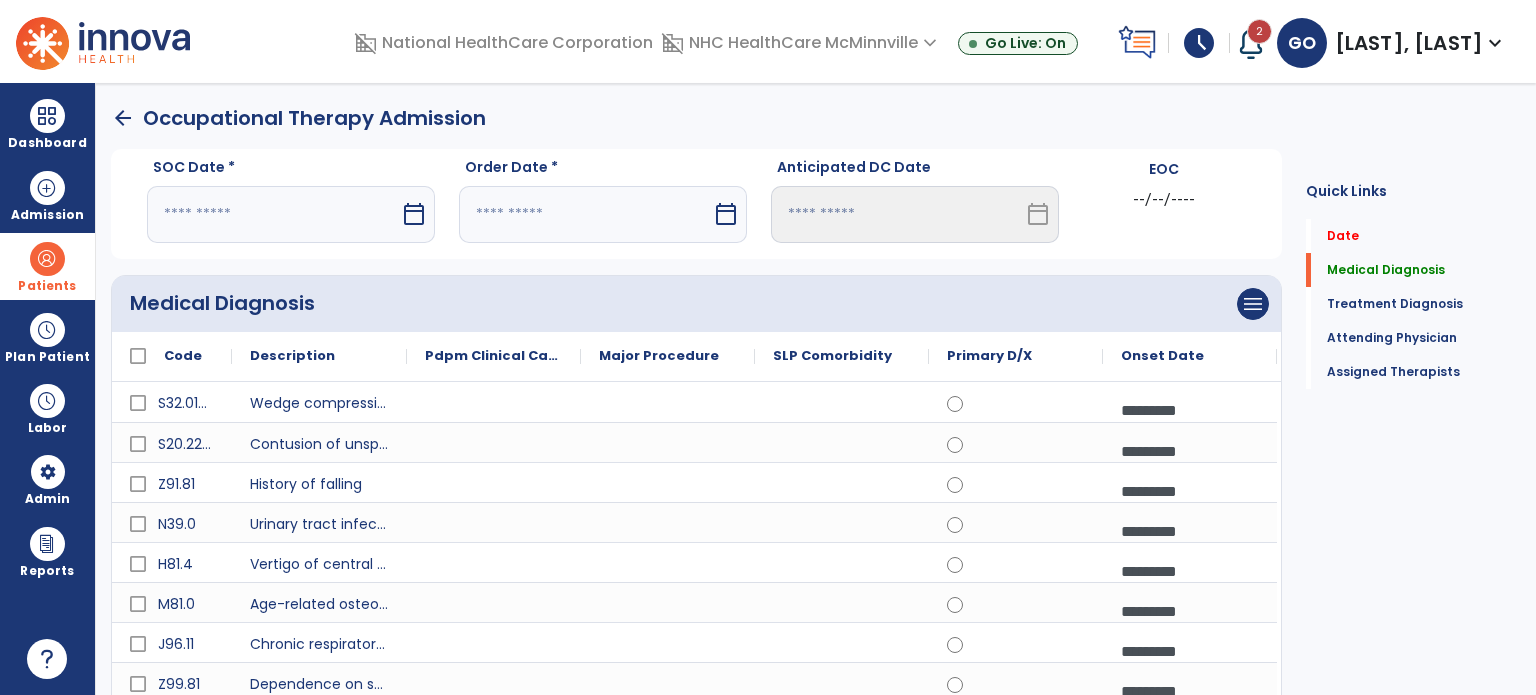 click at bounding box center [273, 214] 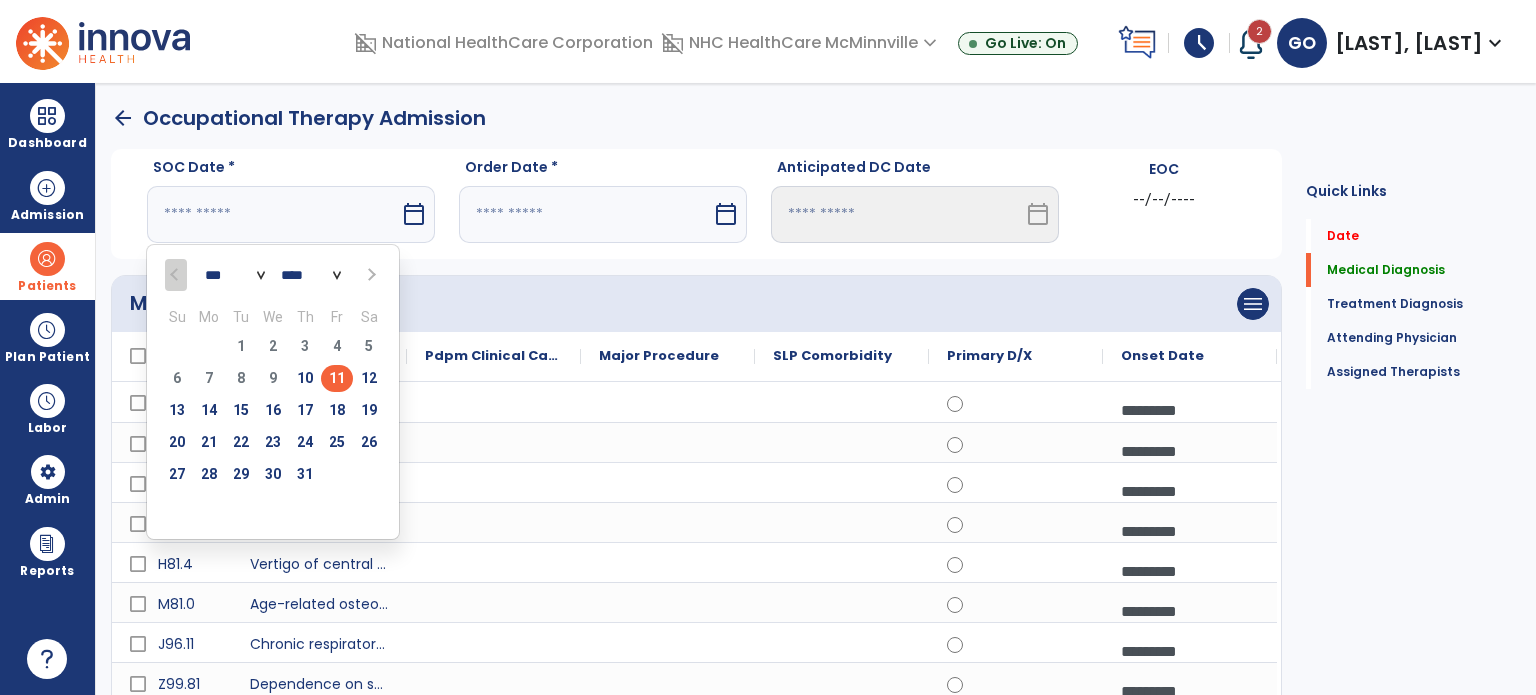 click on "11" at bounding box center (337, 378) 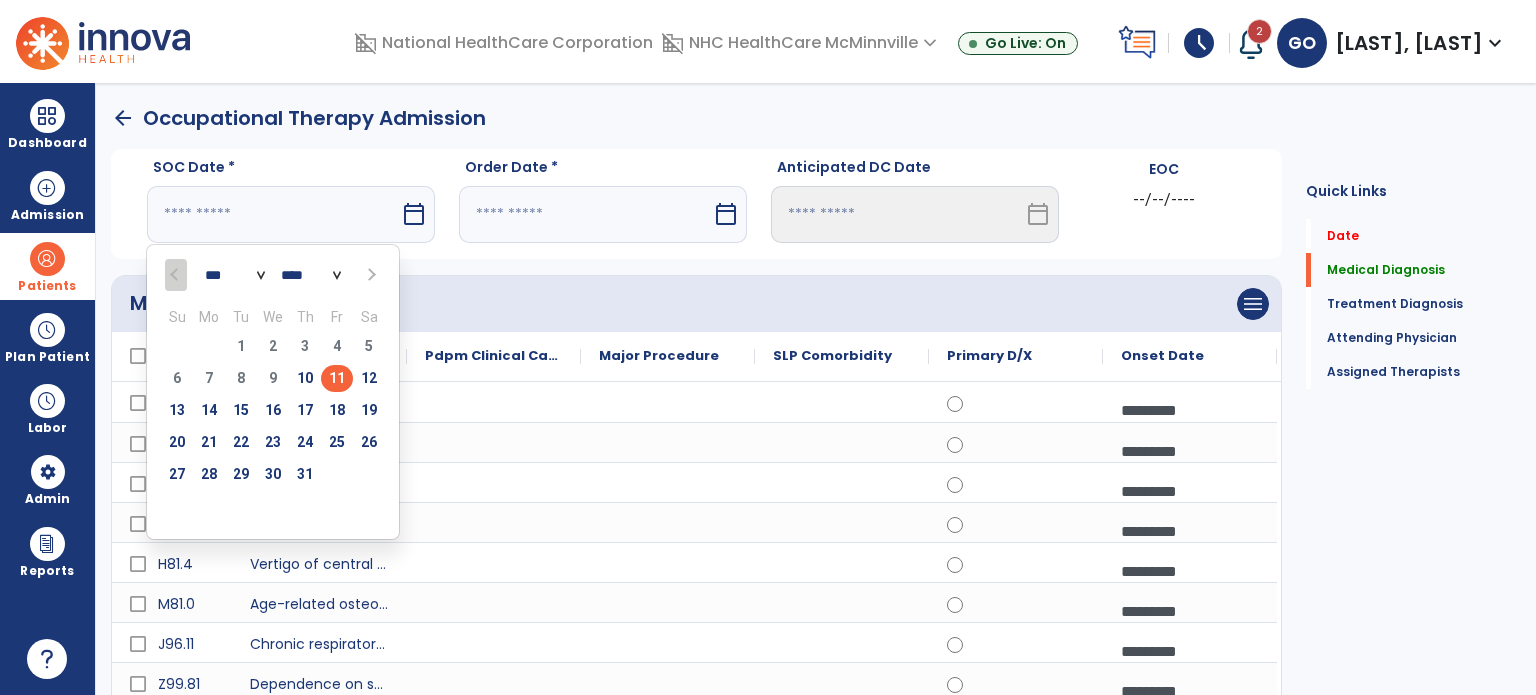 type on "*********" 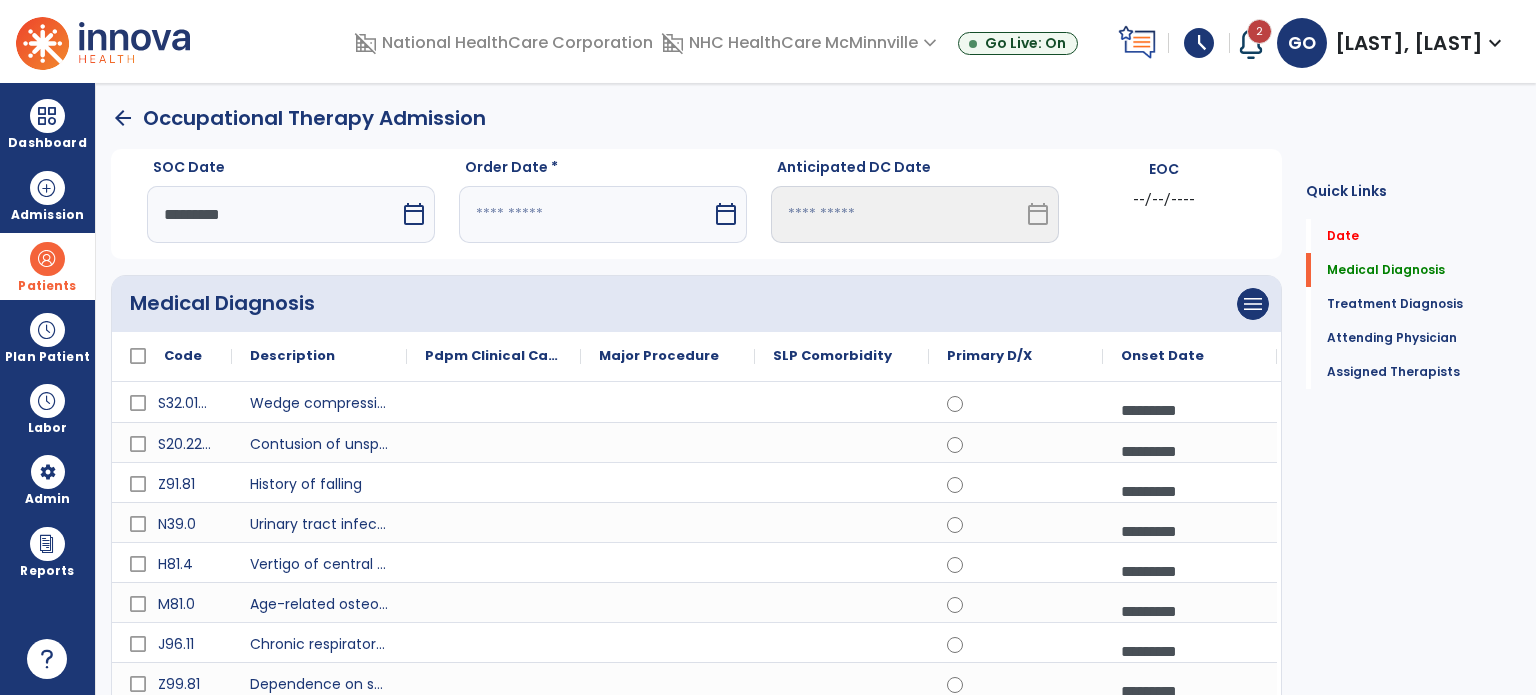 click at bounding box center (585, 214) 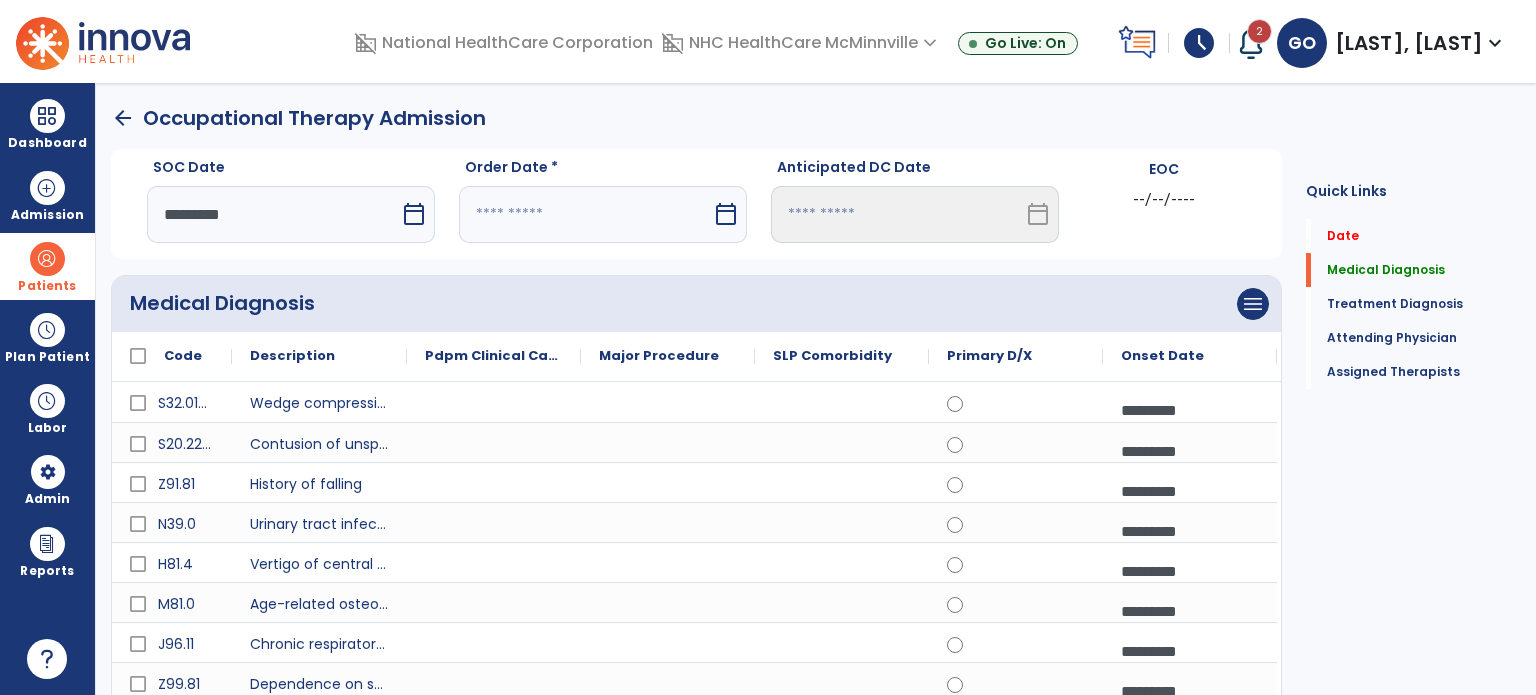 select on "*" 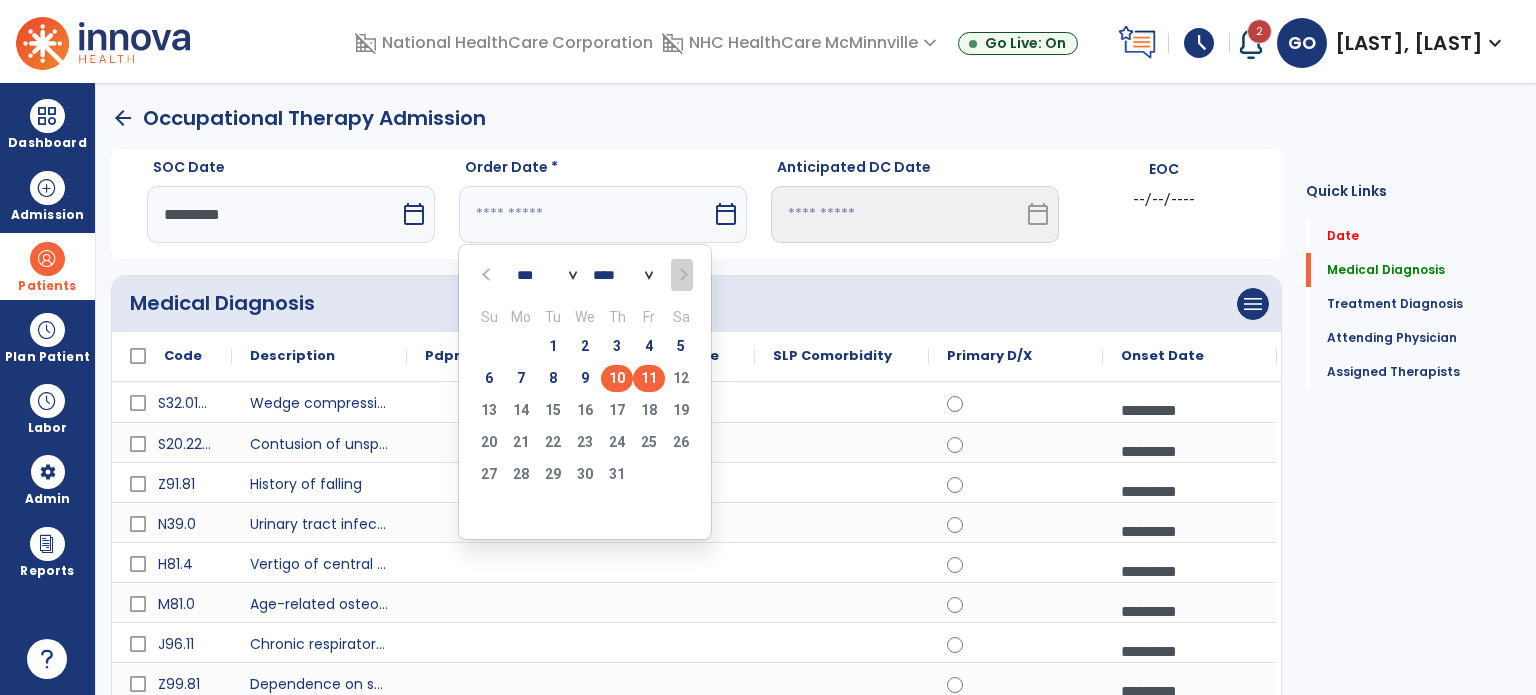 click on "10" at bounding box center (617, 378) 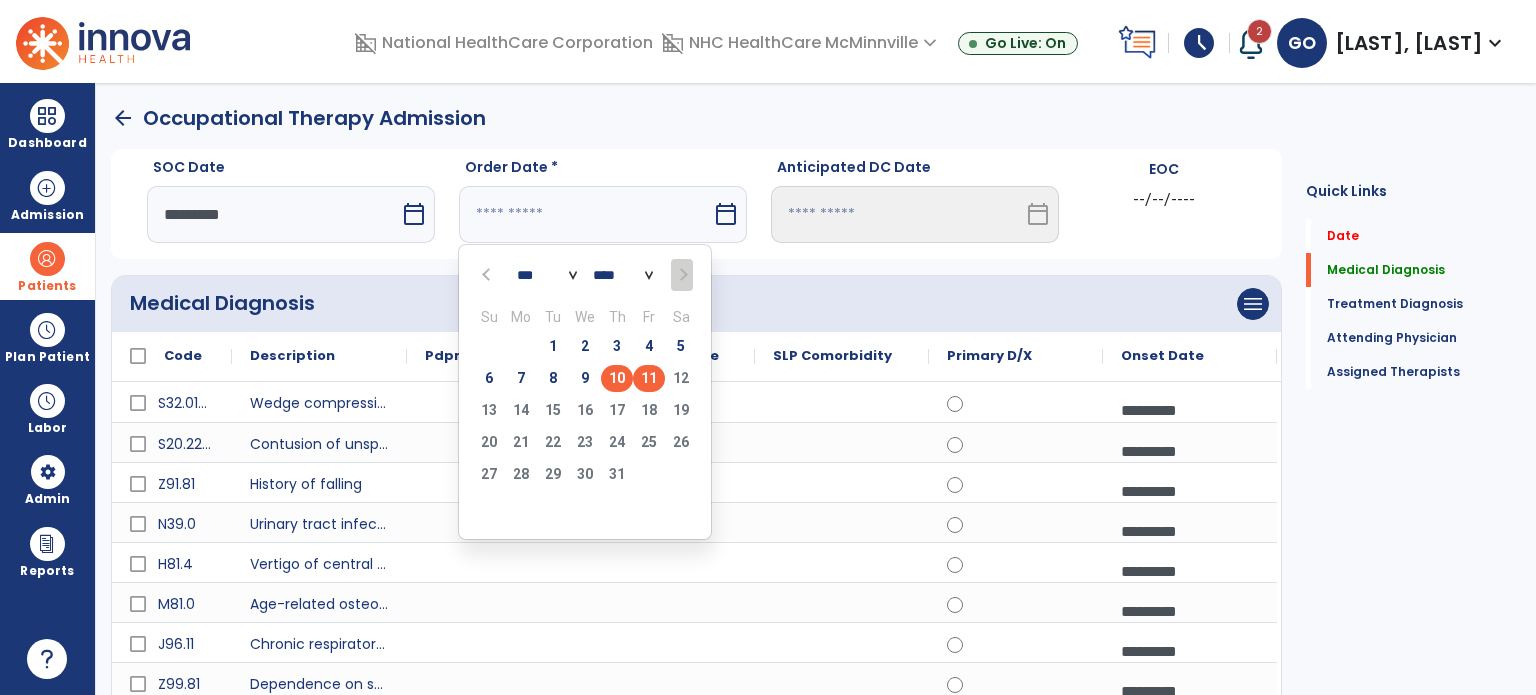 type on "*********" 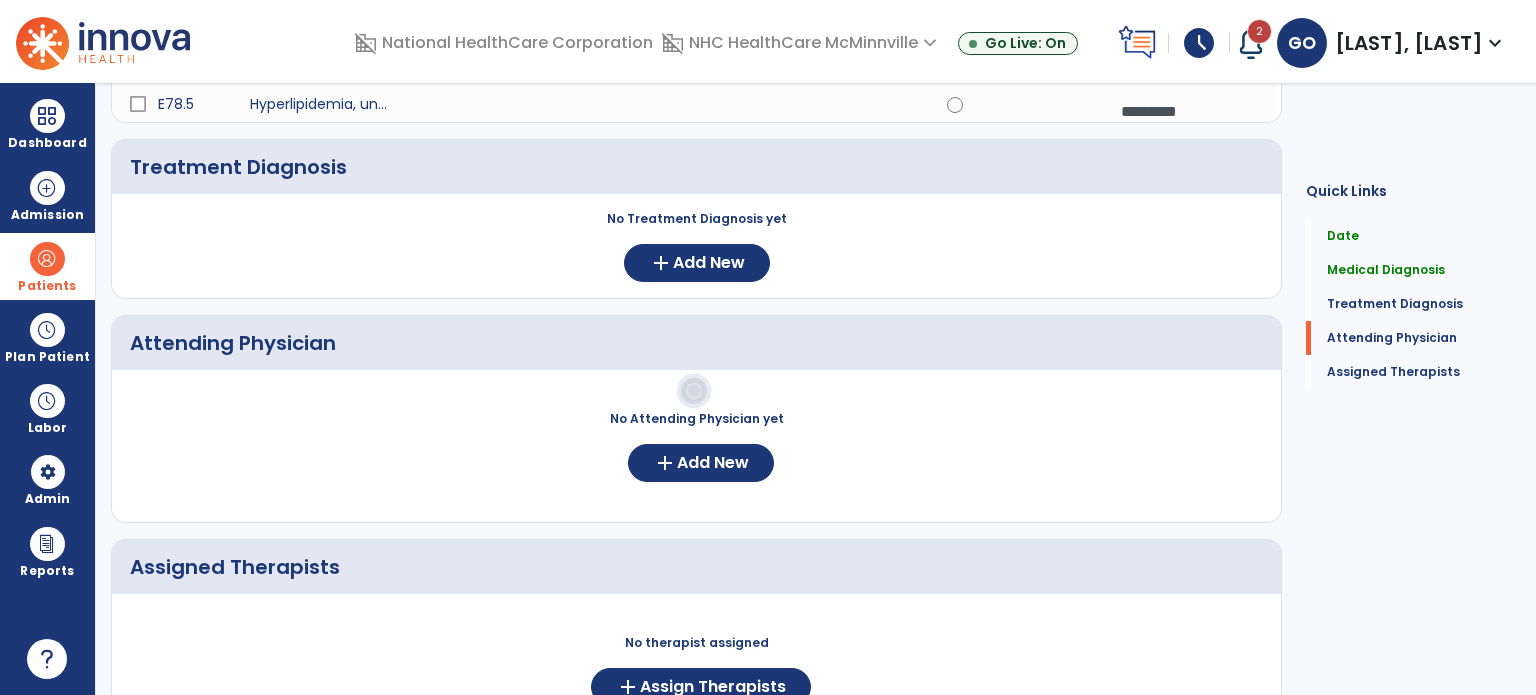 scroll, scrollTop: 1040, scrollLeft: 0, axis: vertical 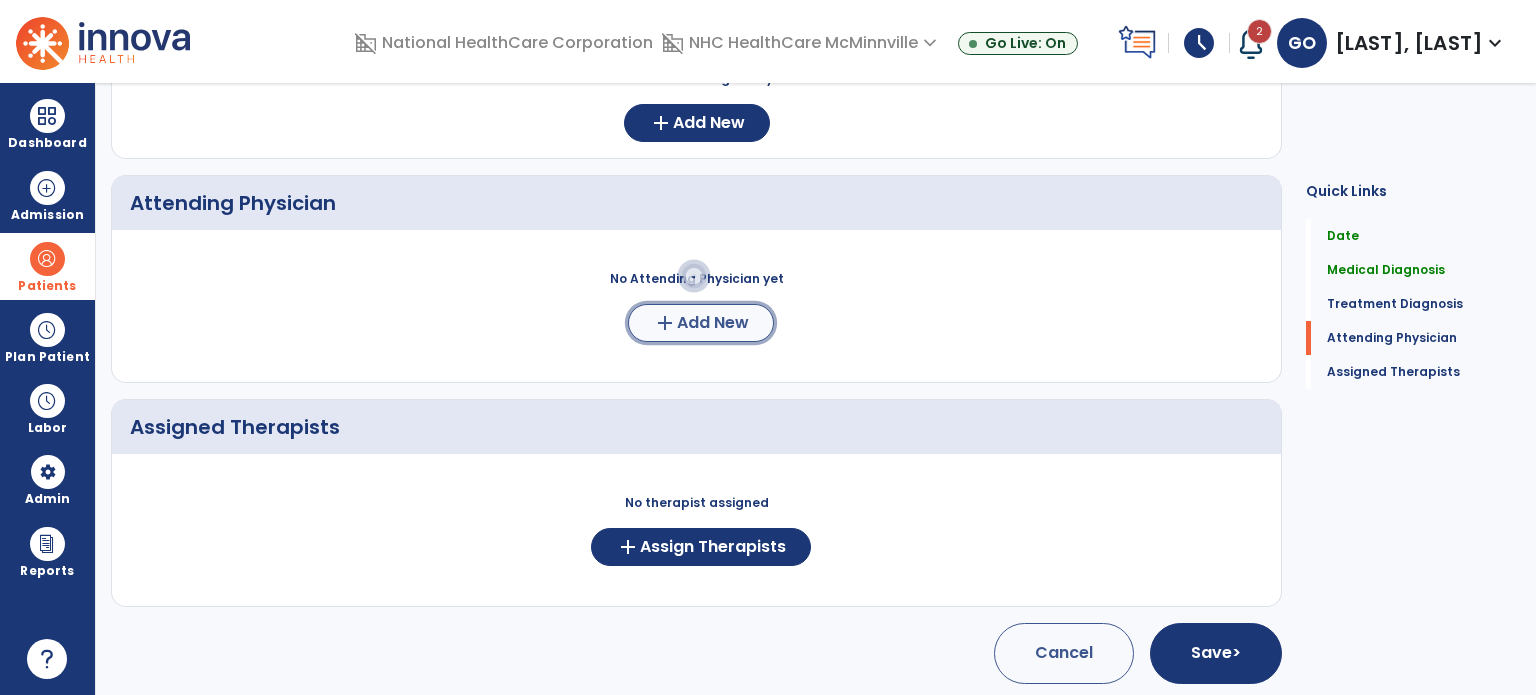 click on "Add New" 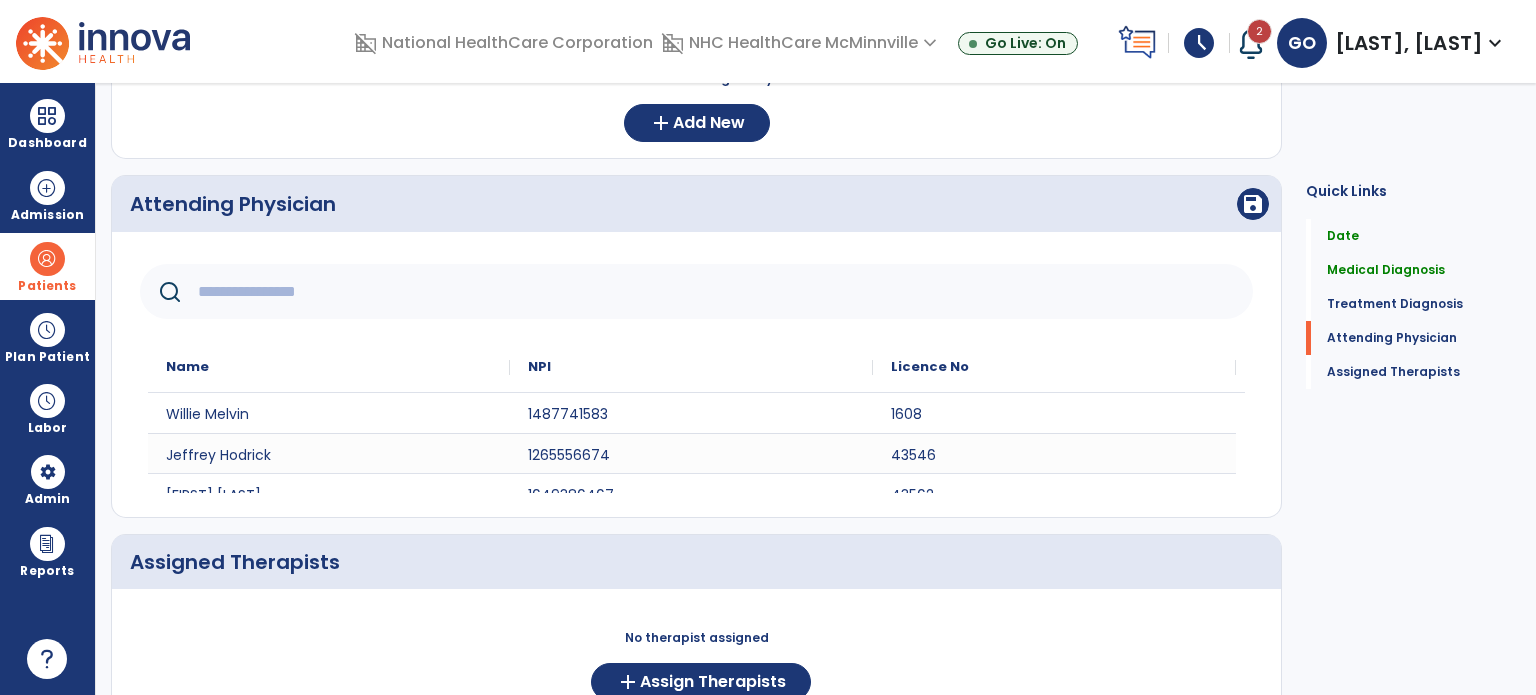 click 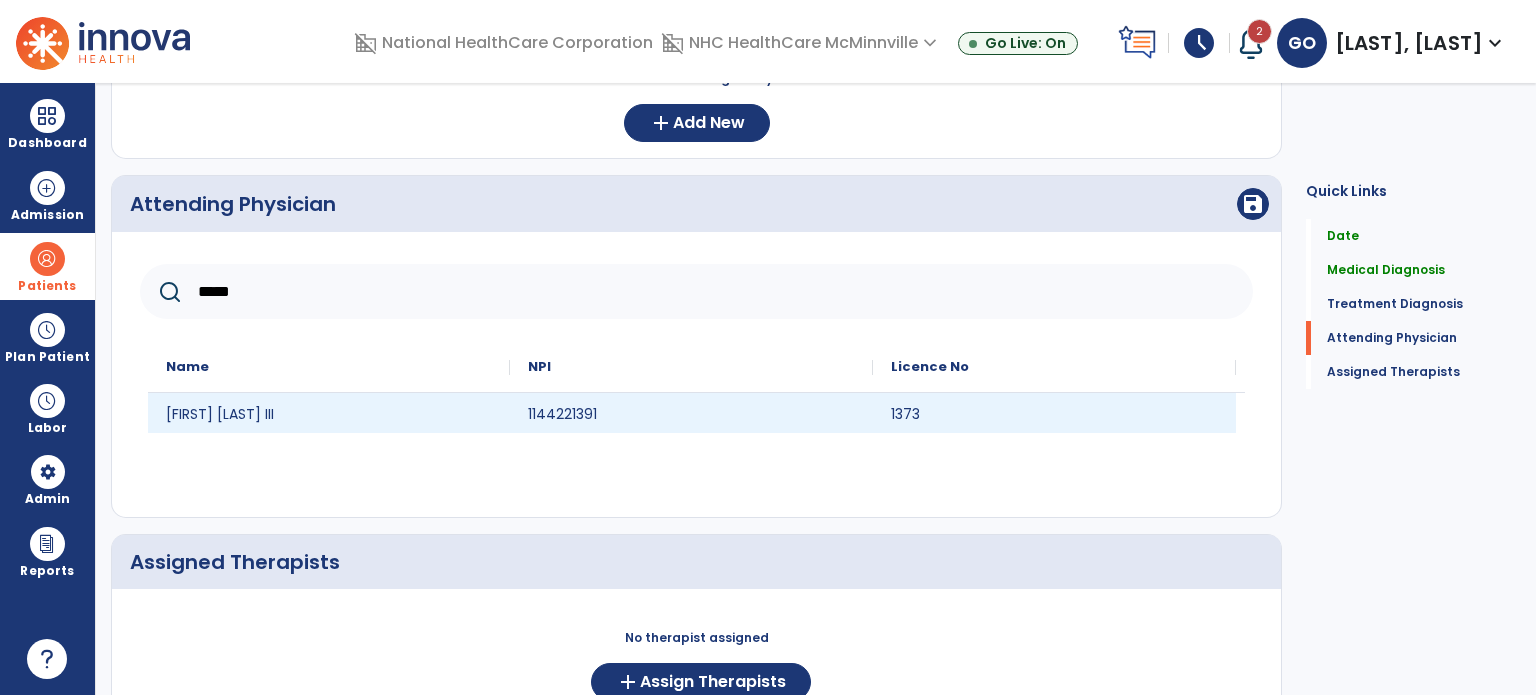 type on "*****" 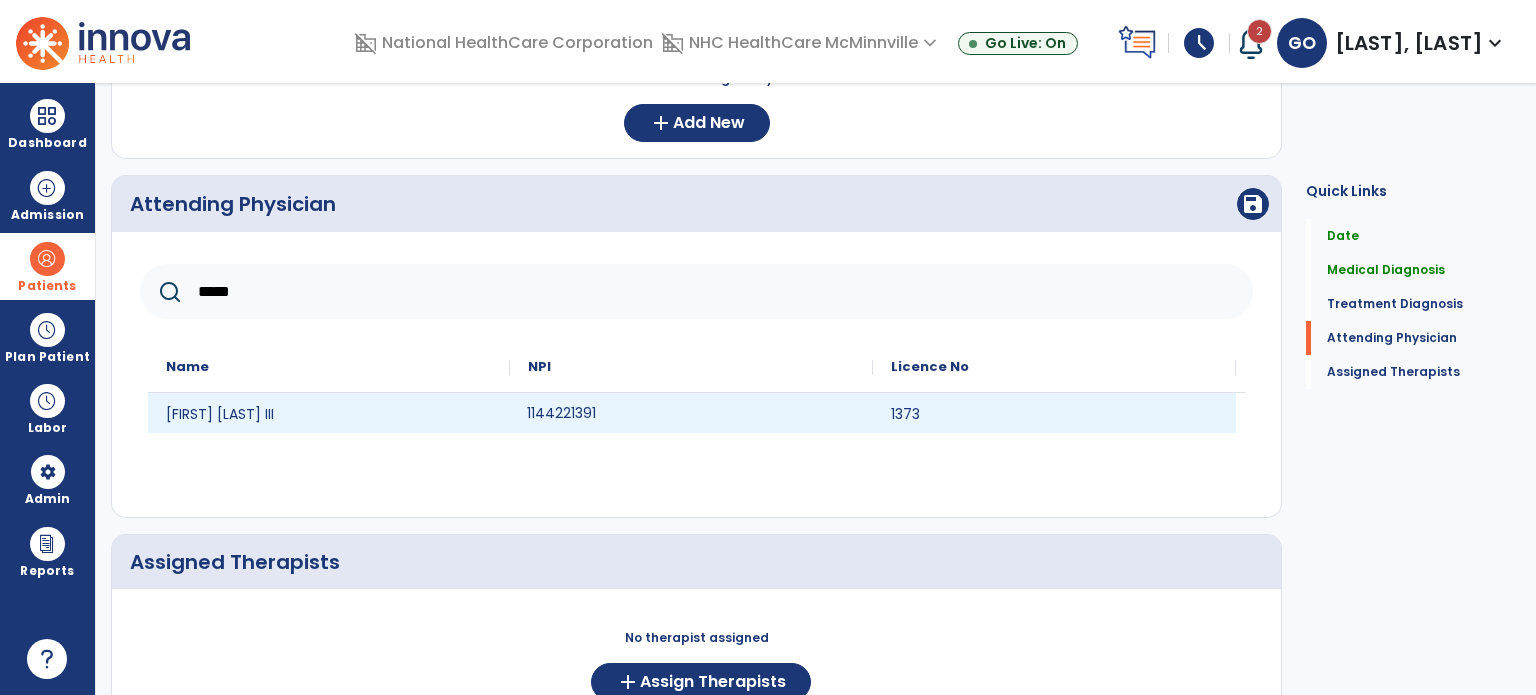 click on "1144221391" 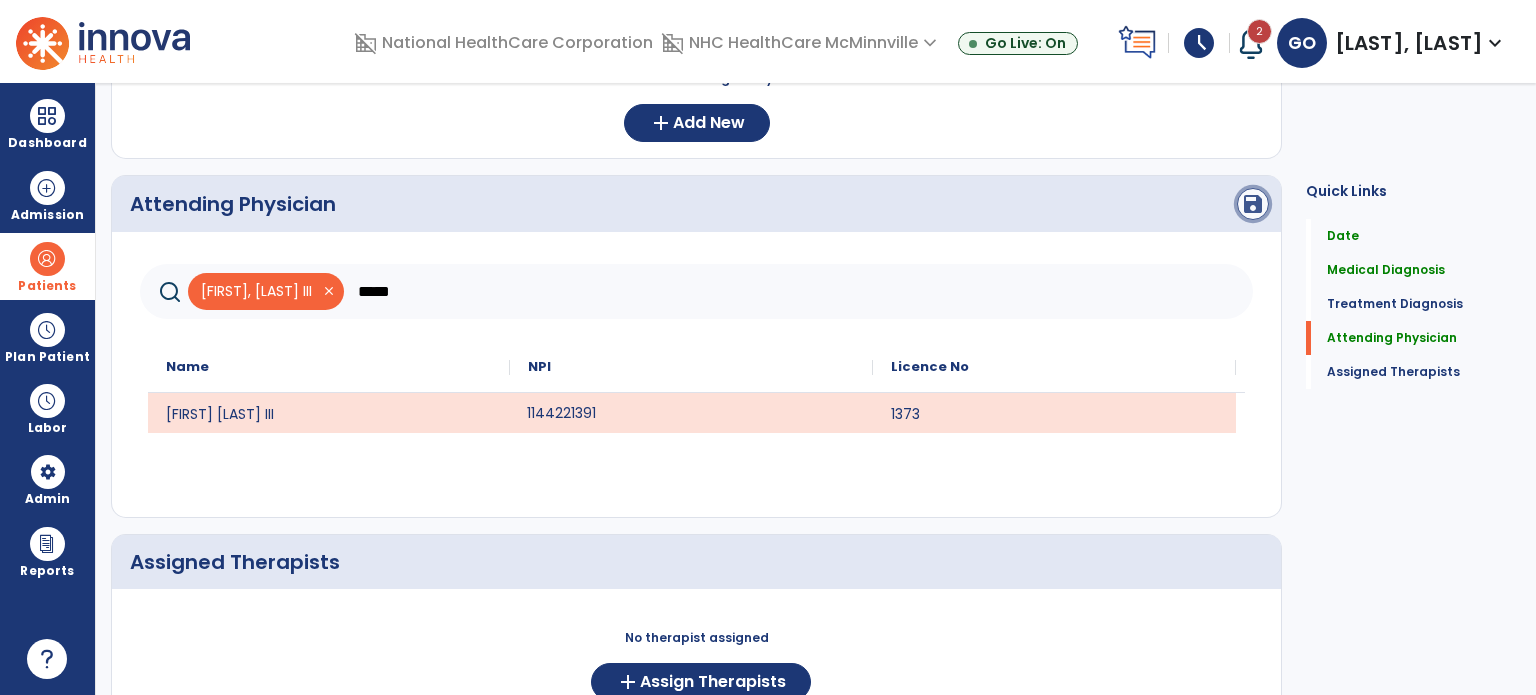 click on "save" 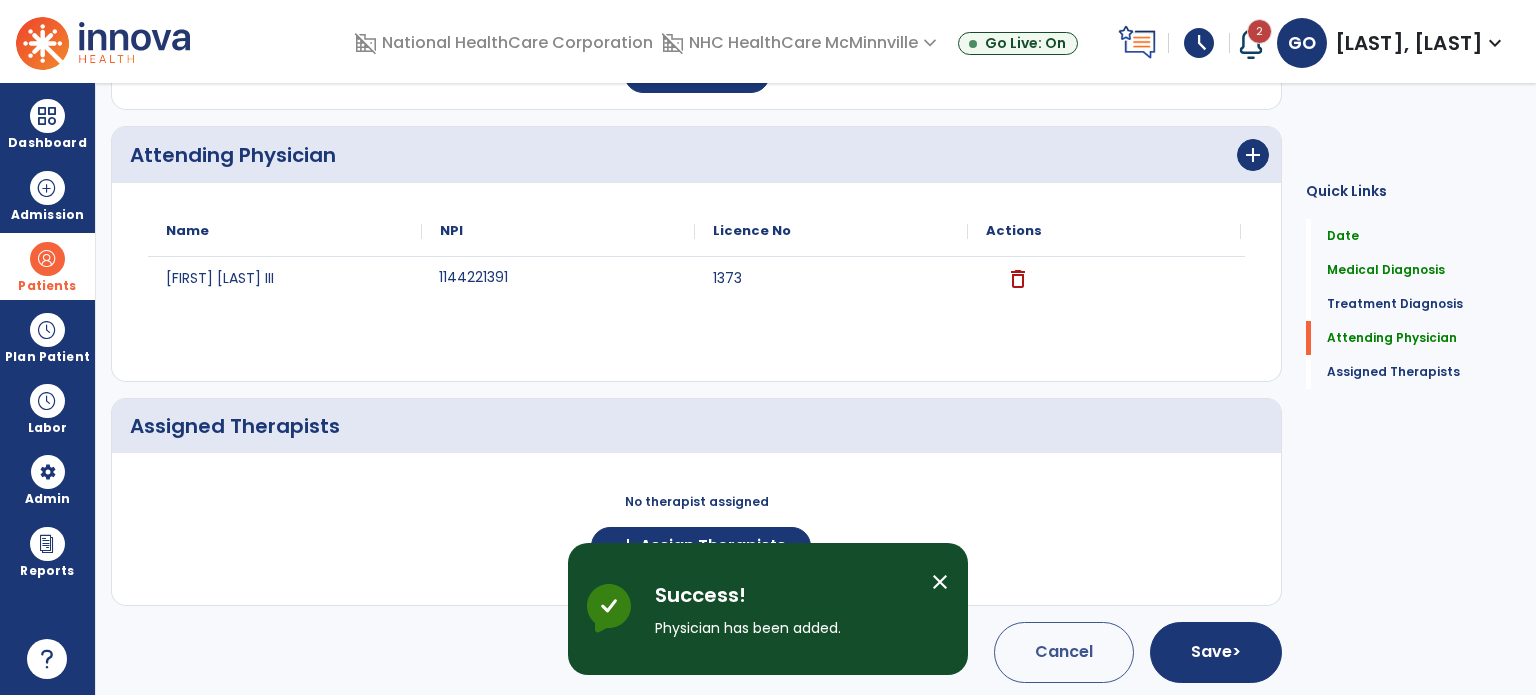 click on "No therapist assigned  add  Assign Therapists" 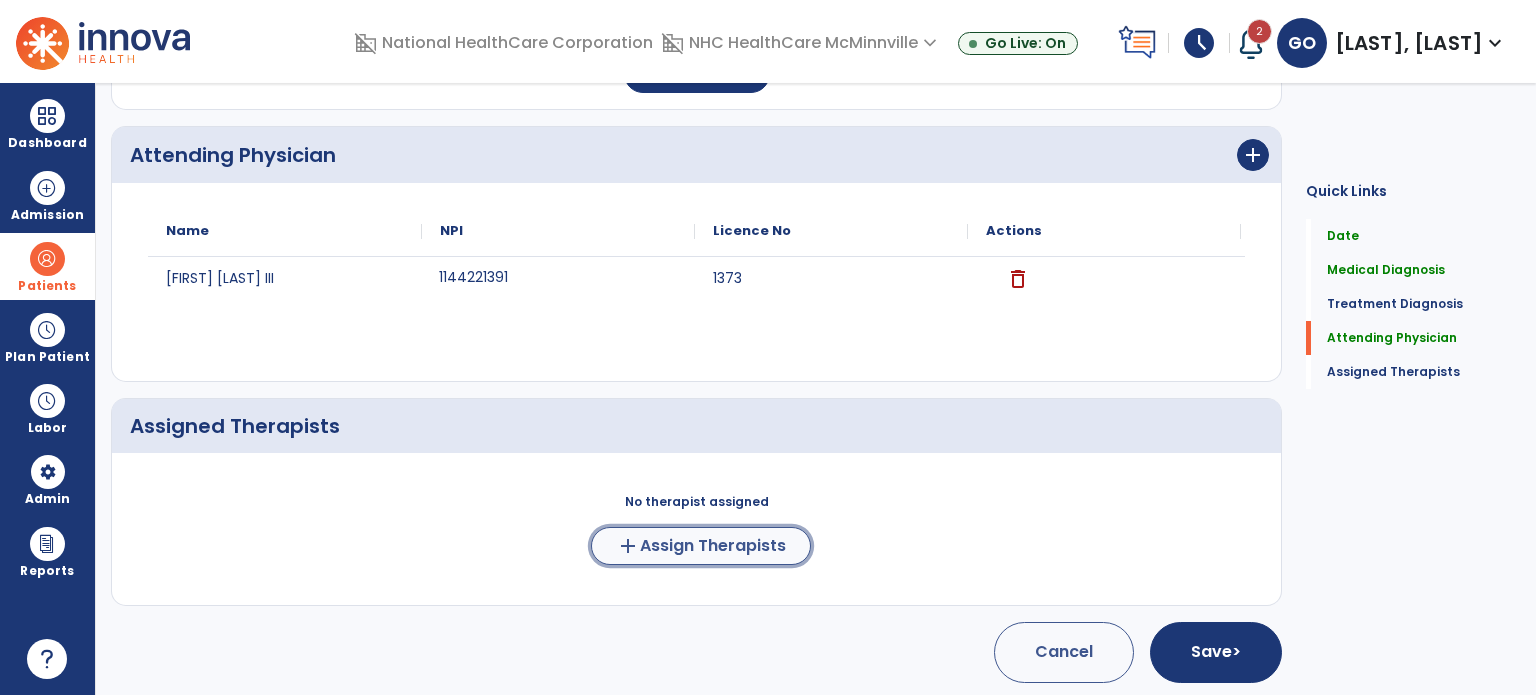 click on "add  Assign Therapists" 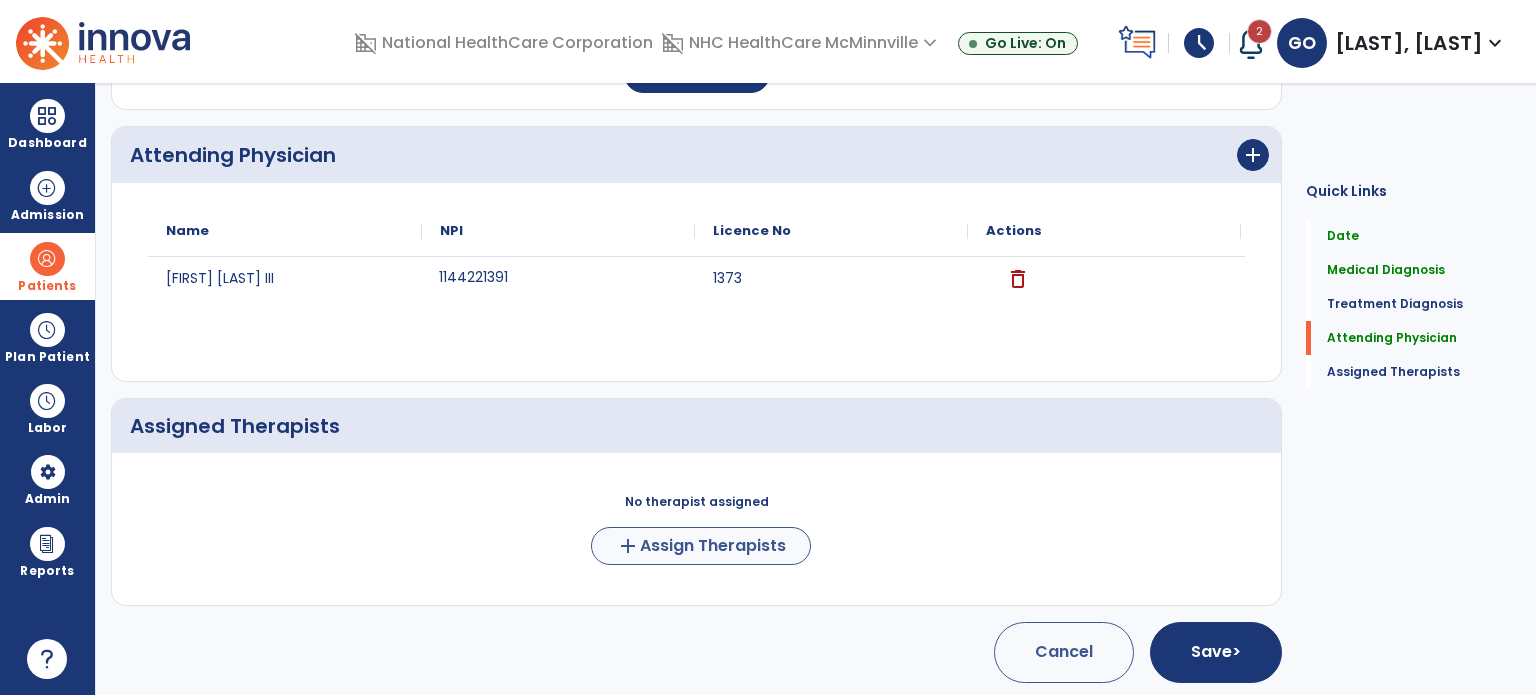 scroll, scrollTop: 1085, scrollLeft: 0, axis: vertical 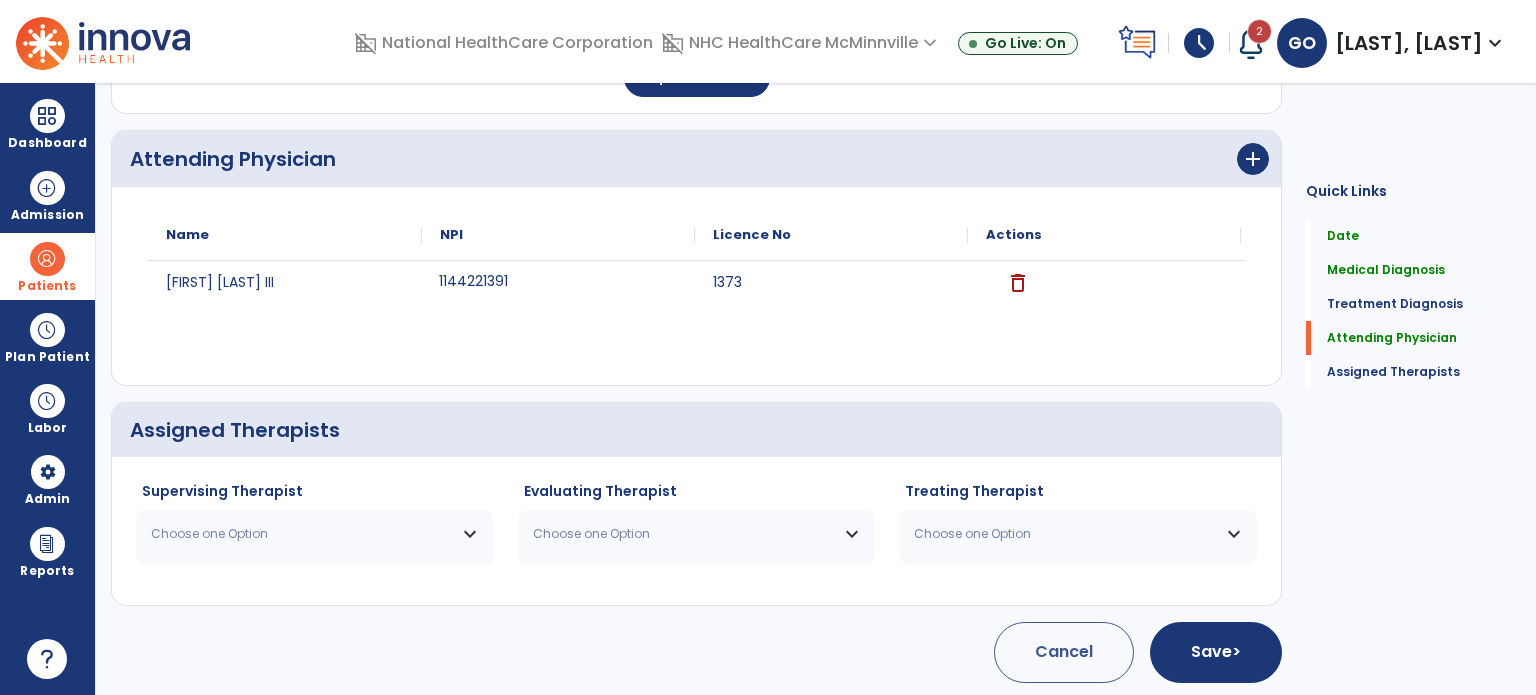 click on "Choose one Option" at bounding box center [302, 534] 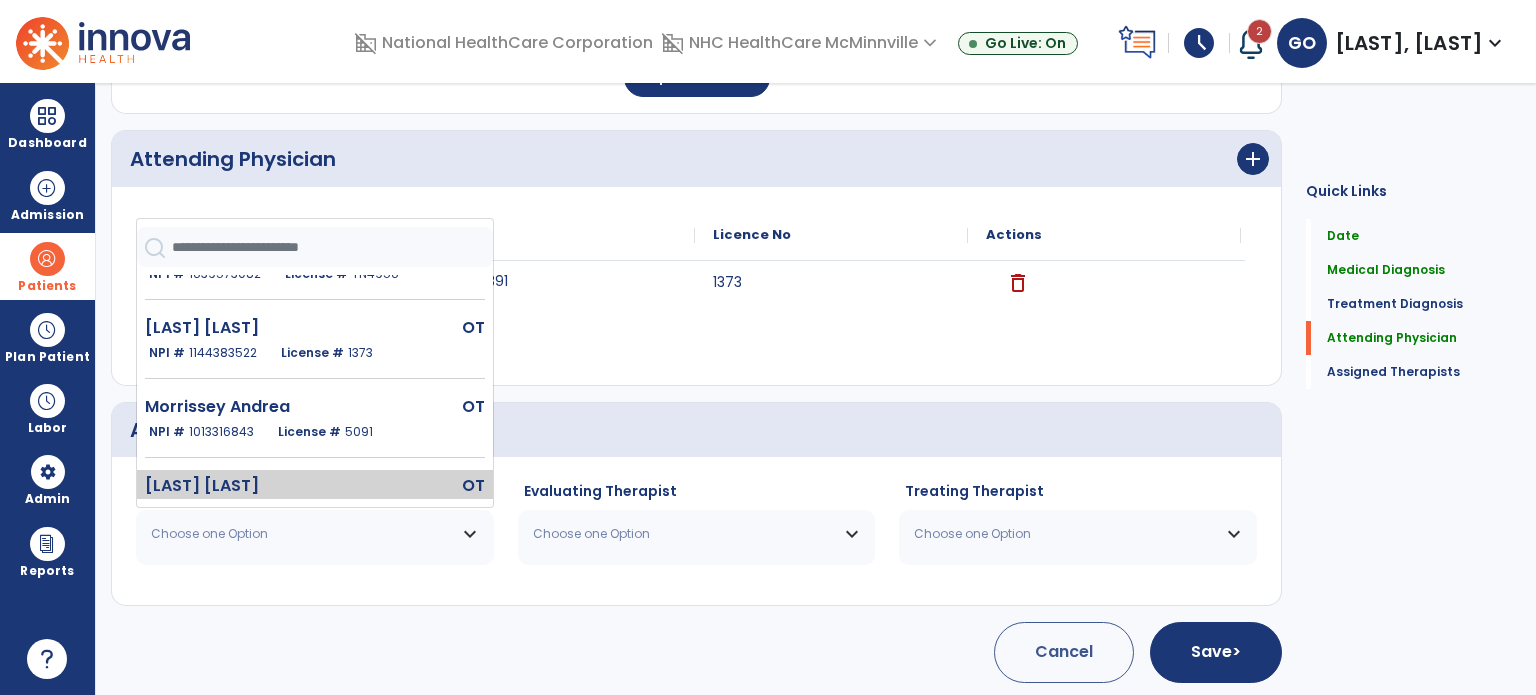 scroll, scrollTop: 300, scrollLeft: 0, axis: vertical 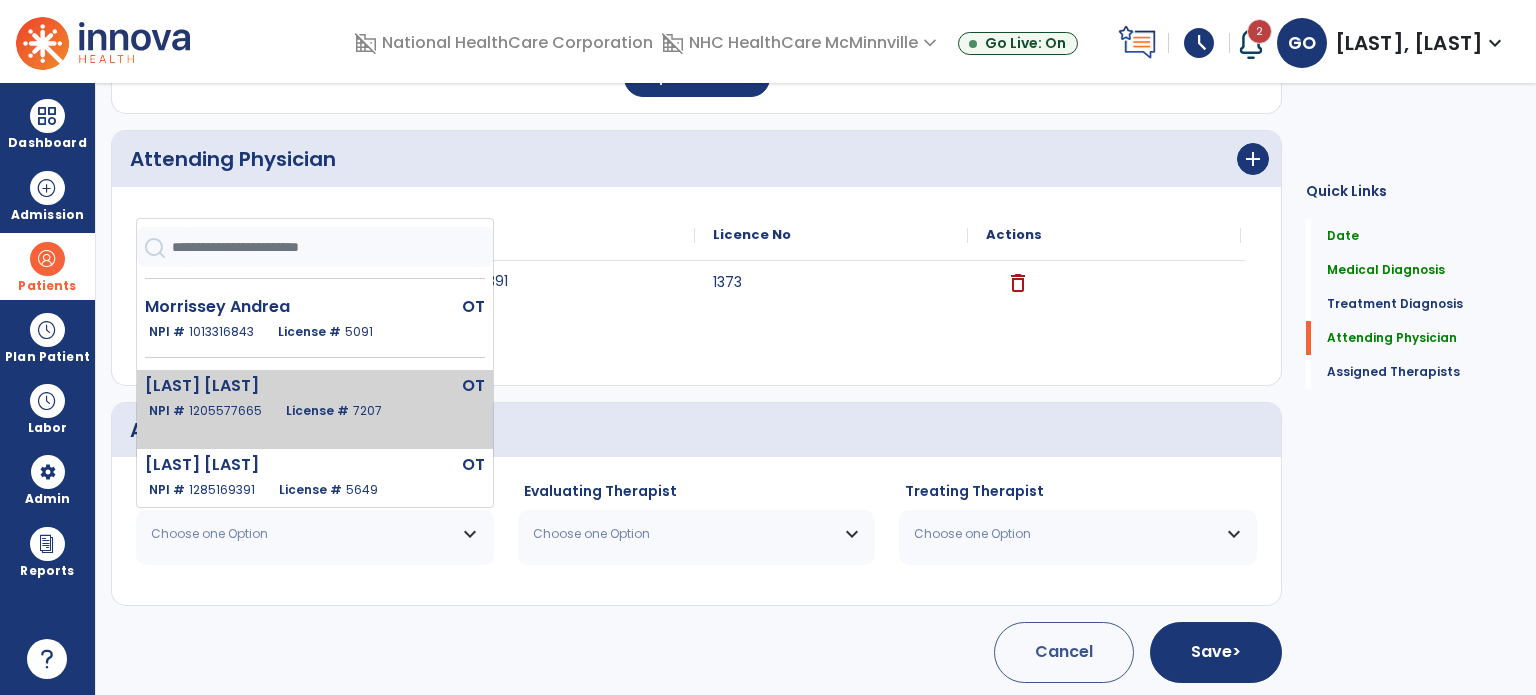 click on "[LAST] [LAST]  OT   NPI #  [NPI]  License #  [LICENSE]" 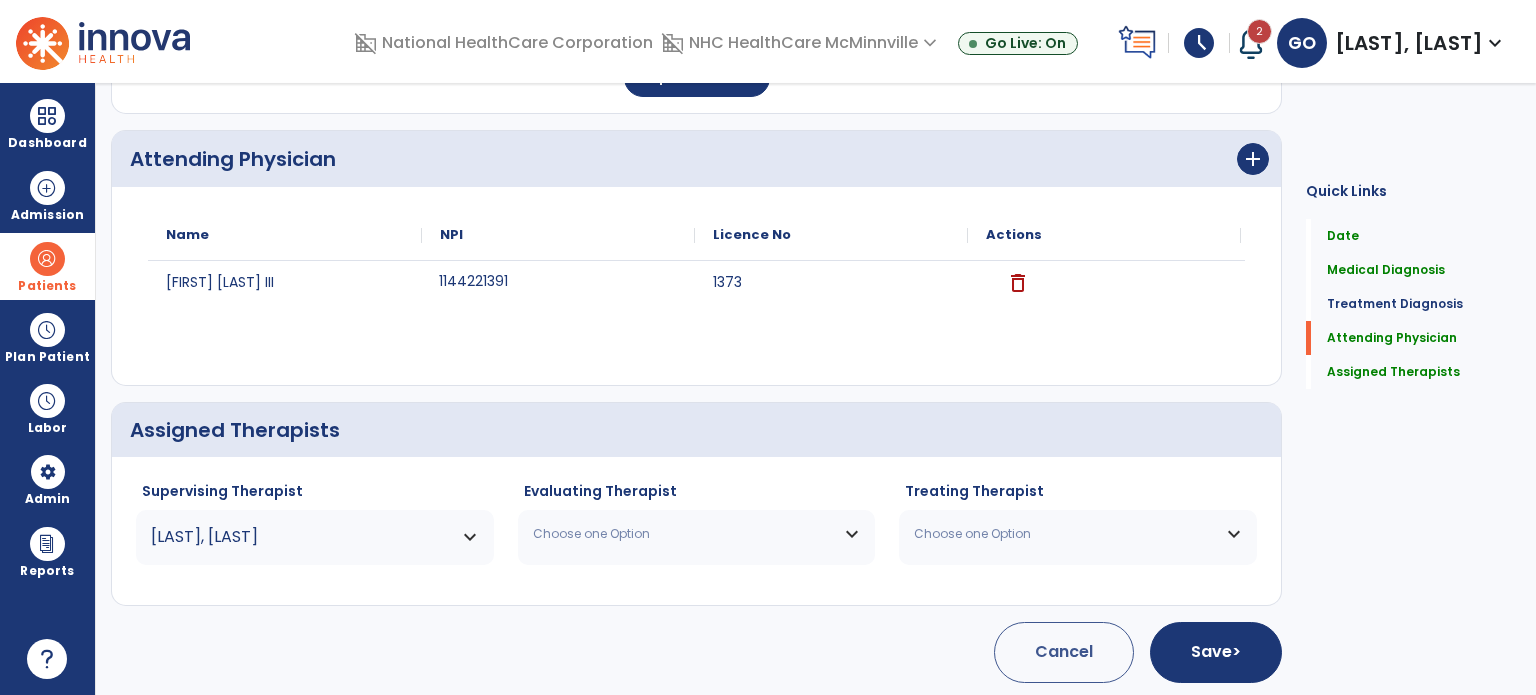 click on "Choose one Option" at bounding box center (684, 534) 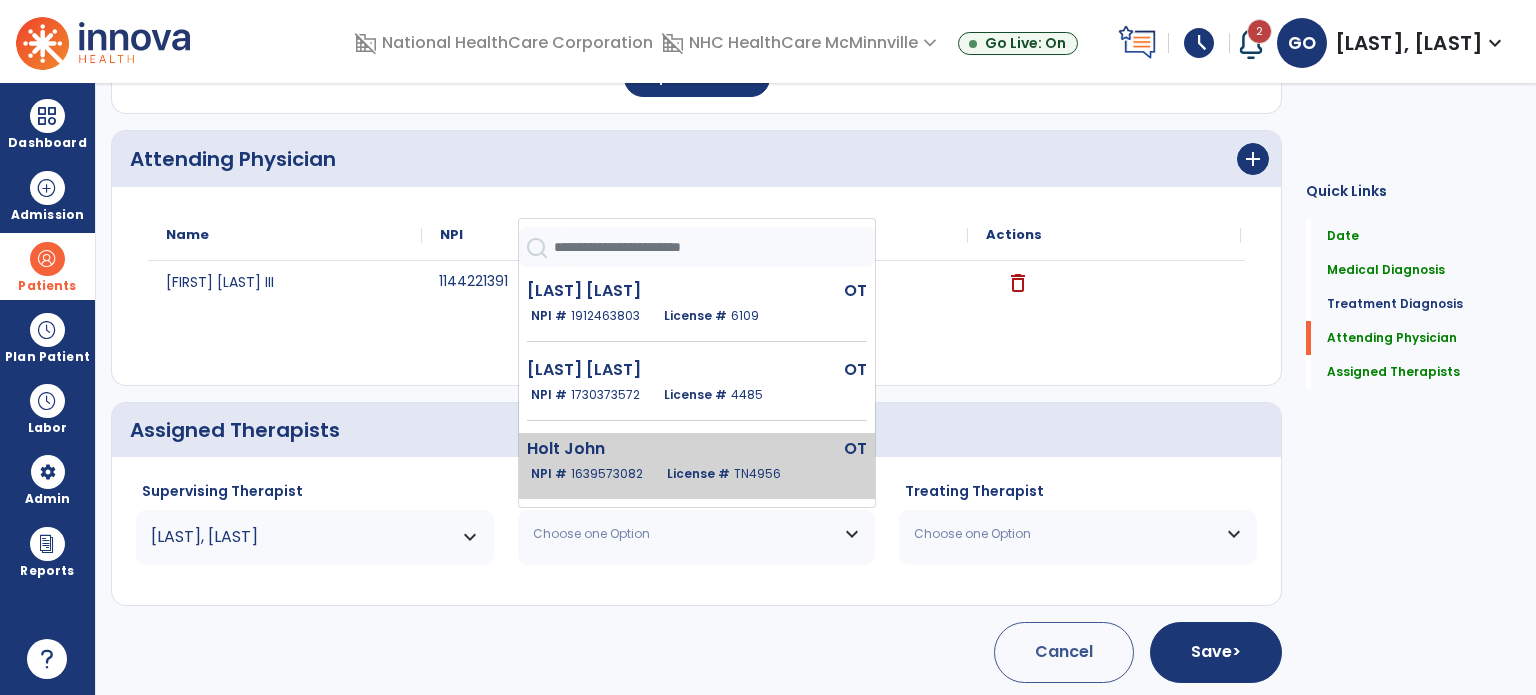 scroll, scrollTop: 300, scrollLeft: 0, axis: vertical 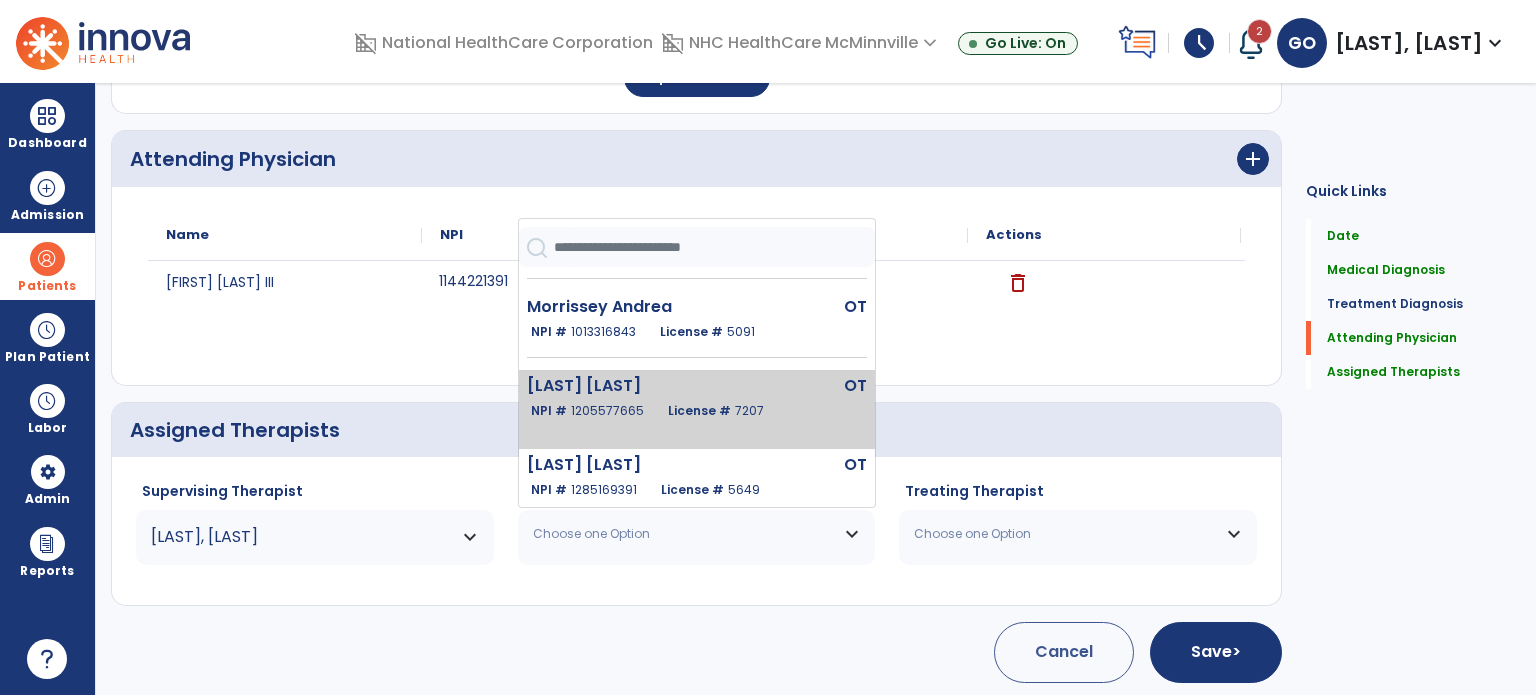 click on "NPI #  [NPI]  License #  [LICENSE]" 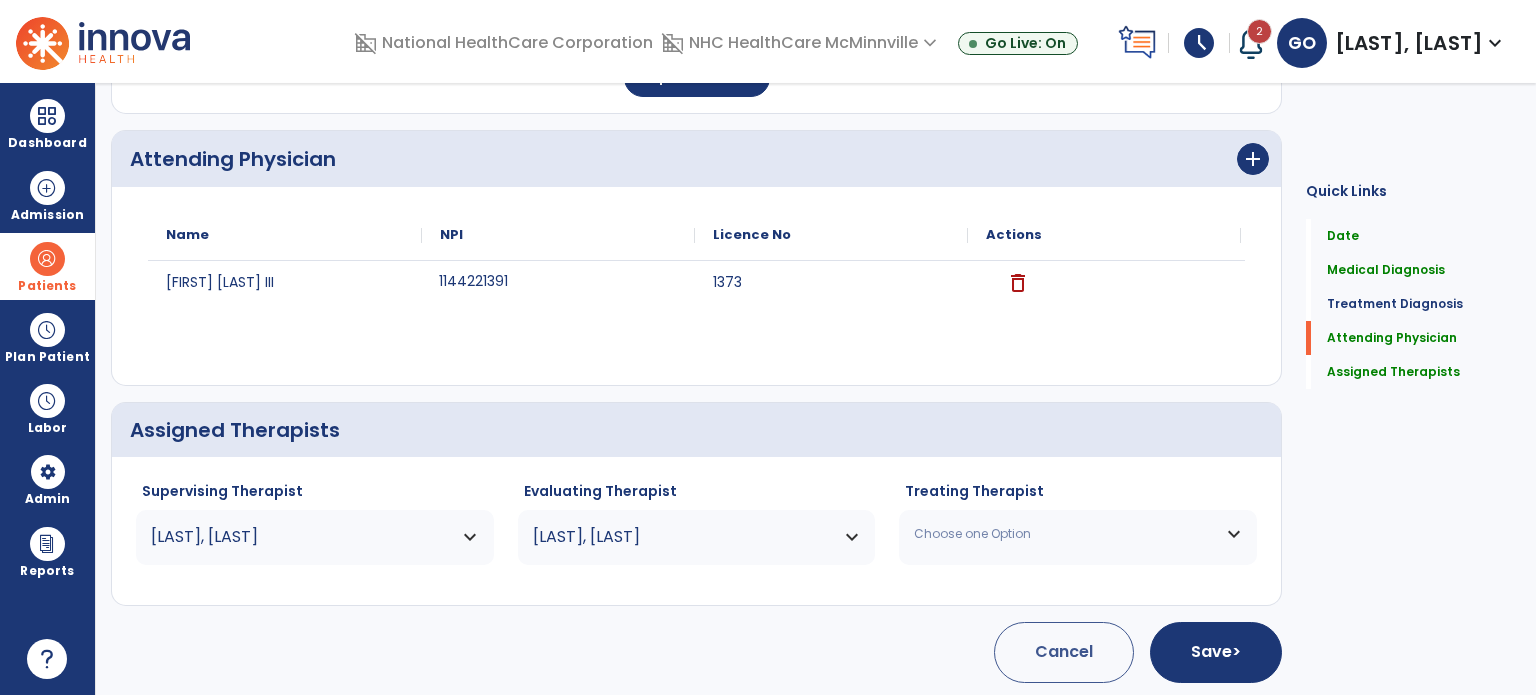 click on "Choose one Option" at bounding box center (1078, 534) 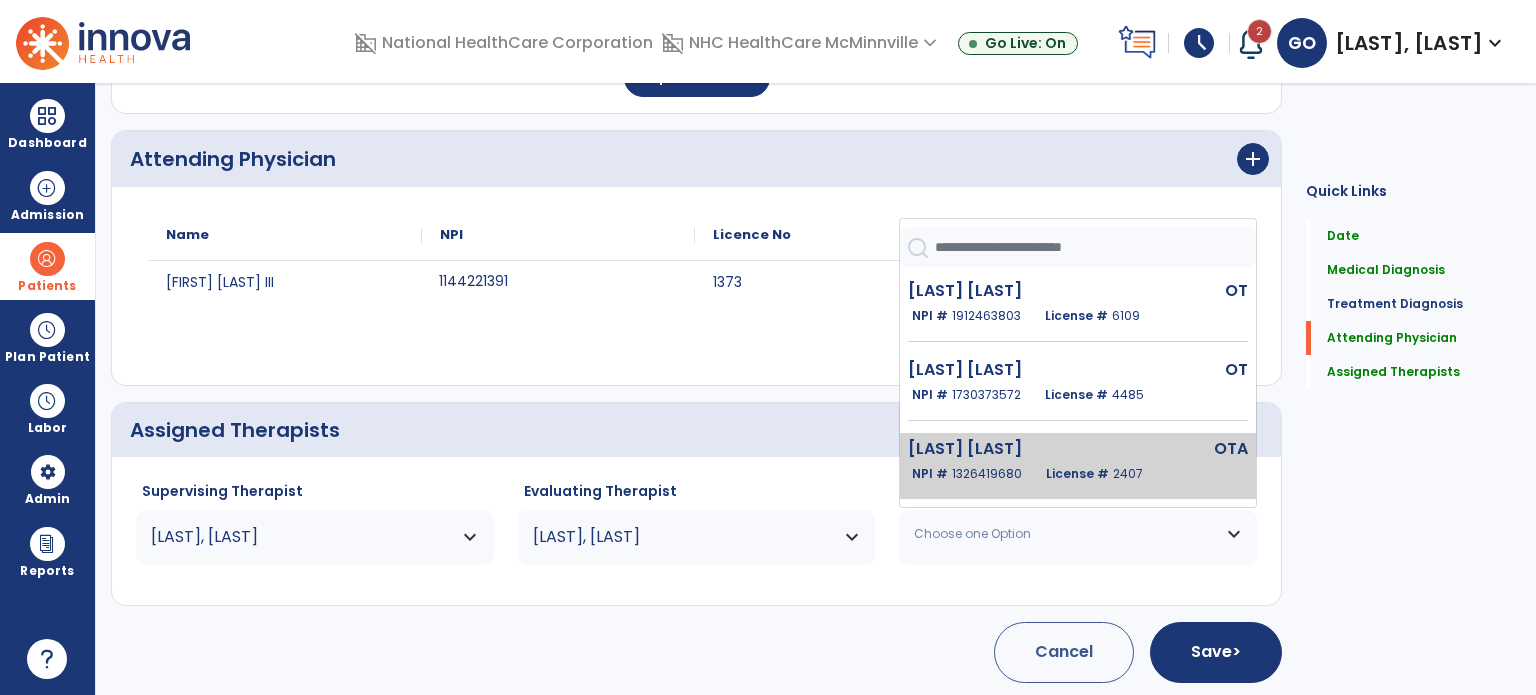 click on "[LAST] [LAST]" 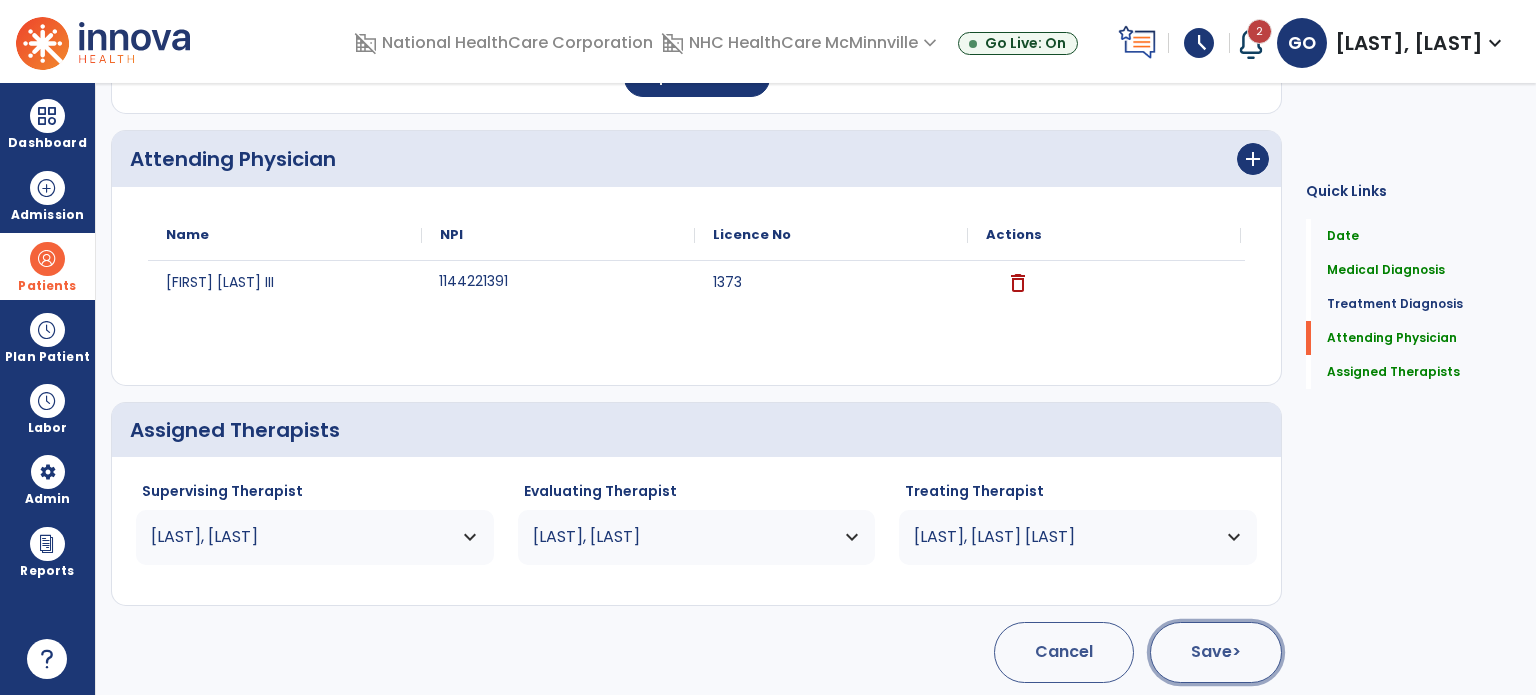 click on "Save  >" 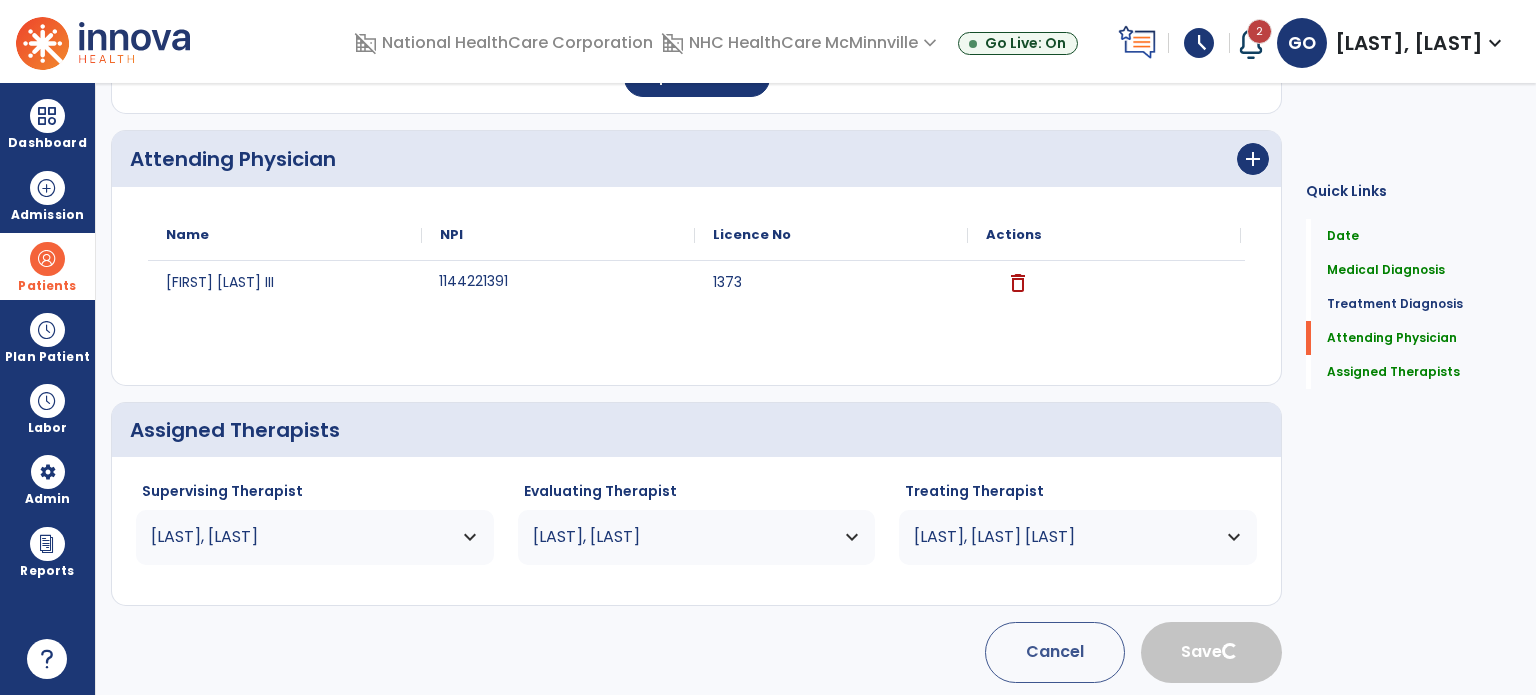 type 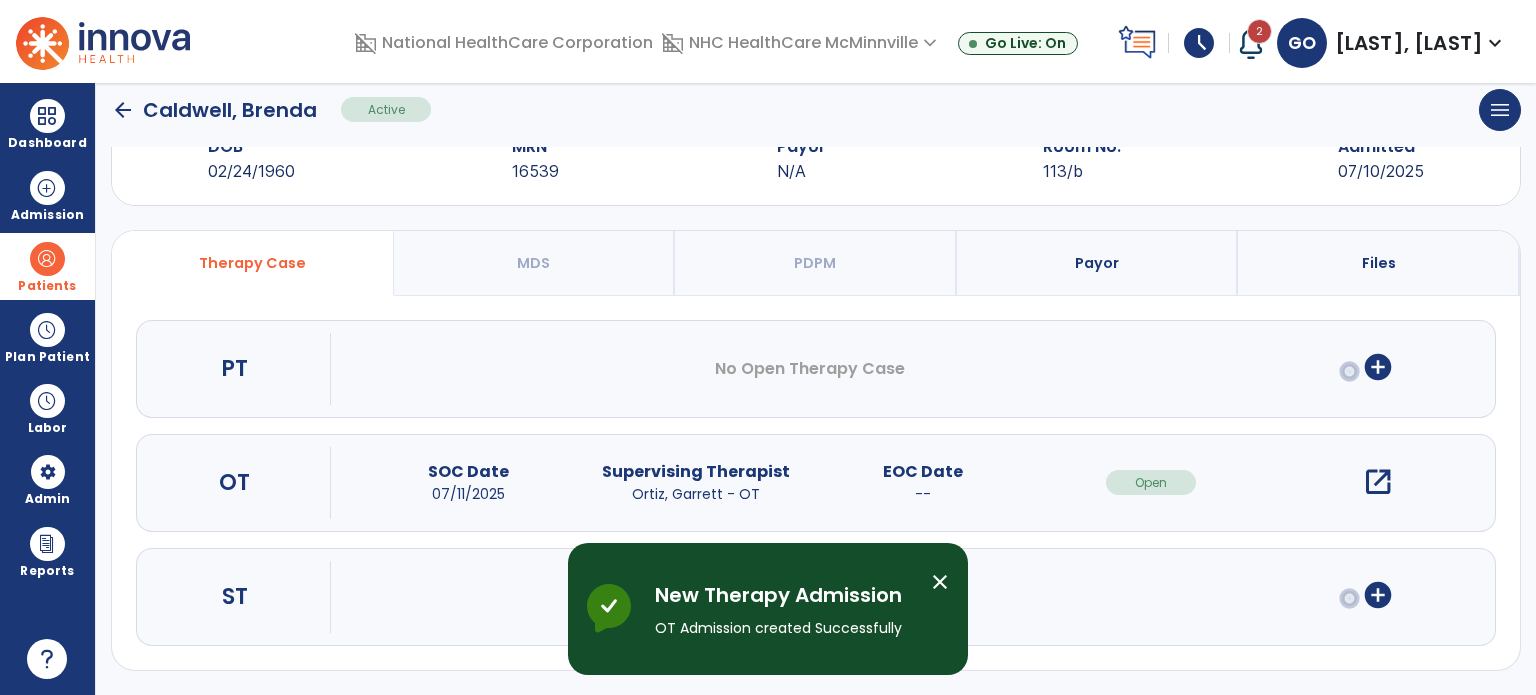 scroll, scrollTop: 62, scrollLeft: 0, axis: vertical 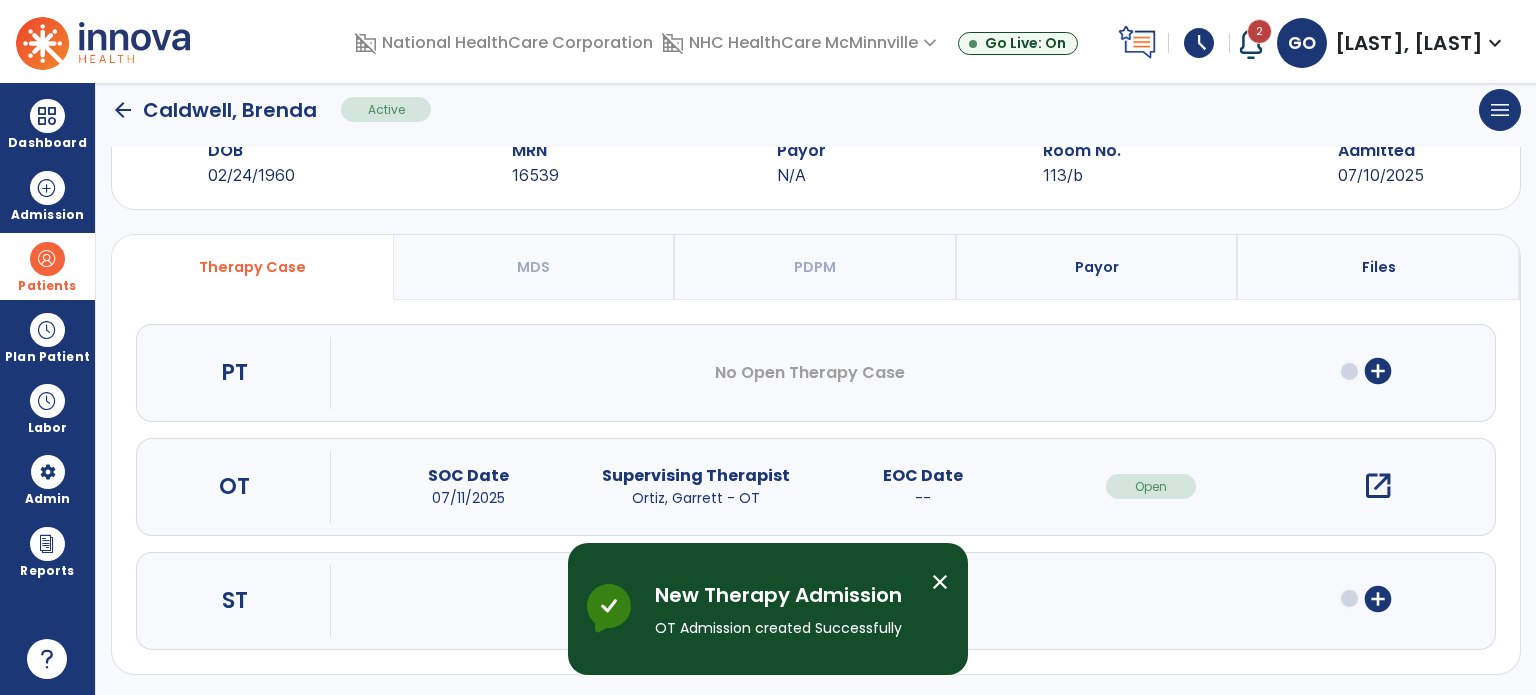 click on "open_in_new" at bounding box center [1378, 486] 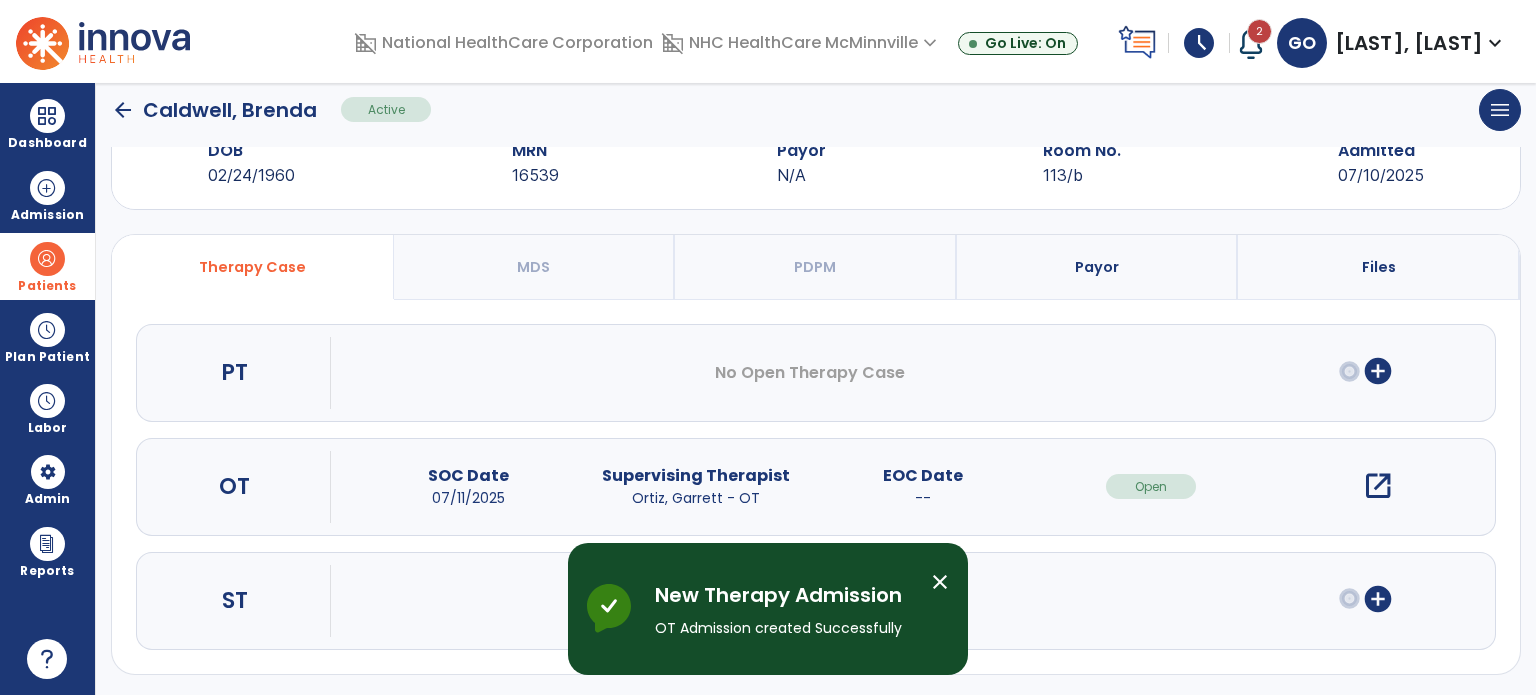 scroll, scrollTop: 0, scrollLeft: 0, axis: both 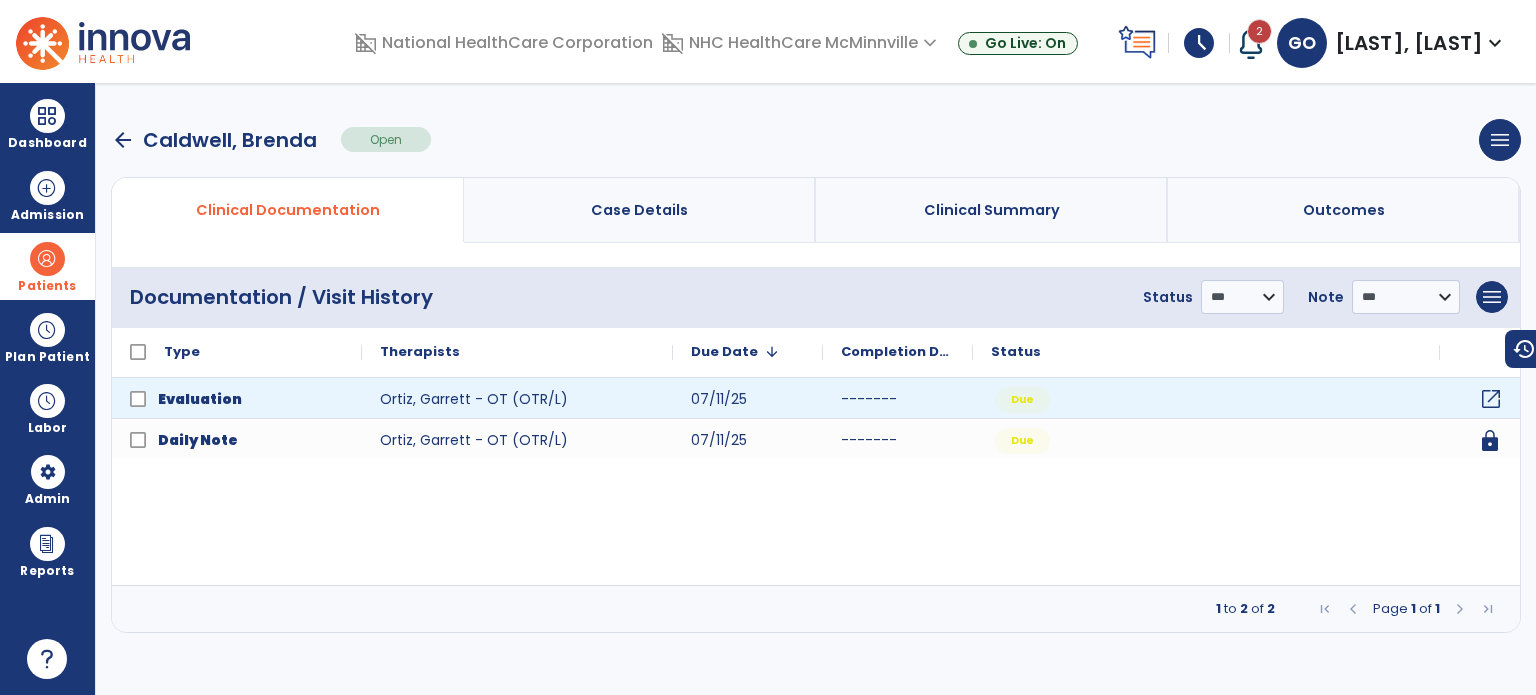 click on "open_in_new" 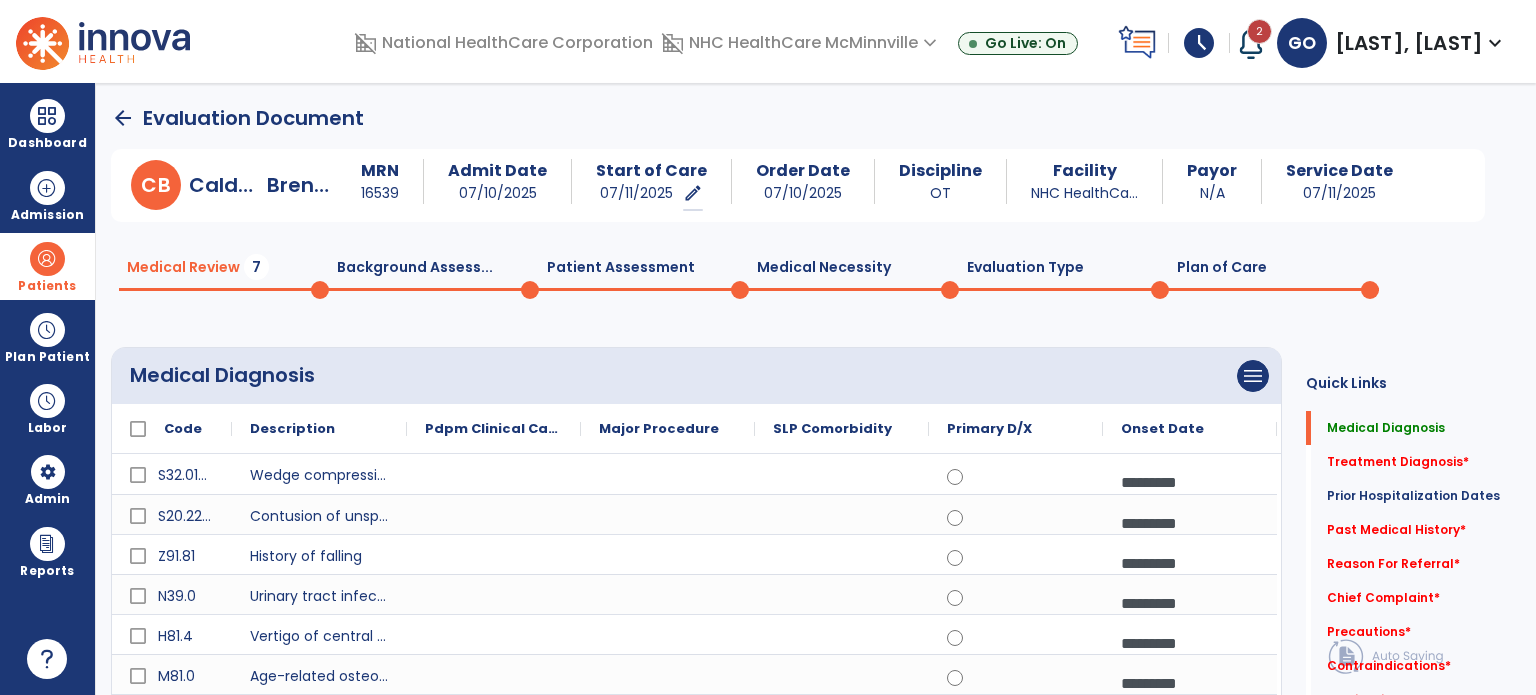 click on "Patient Assessment  0" 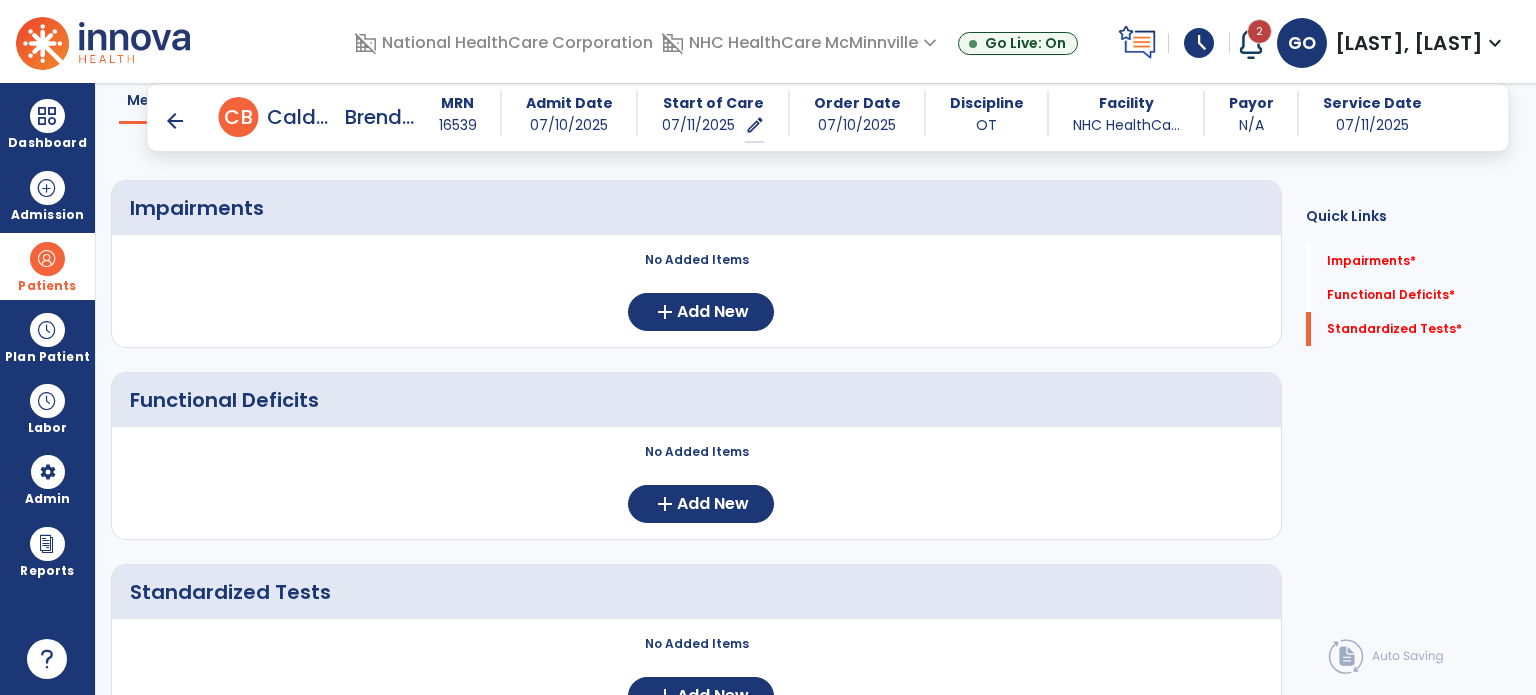scroll, scrollTop: 252, scrollLeft: 0, axis: vertical 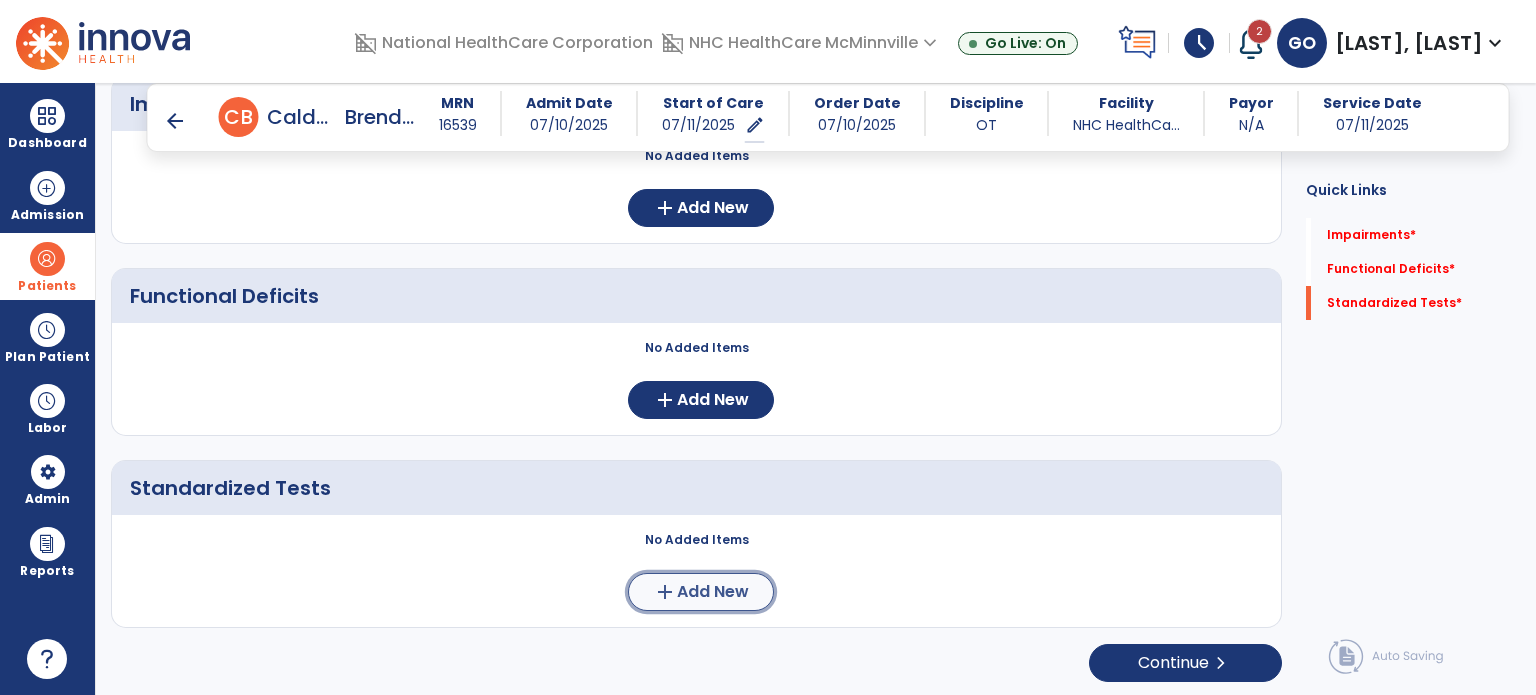 click on "add  Add New" 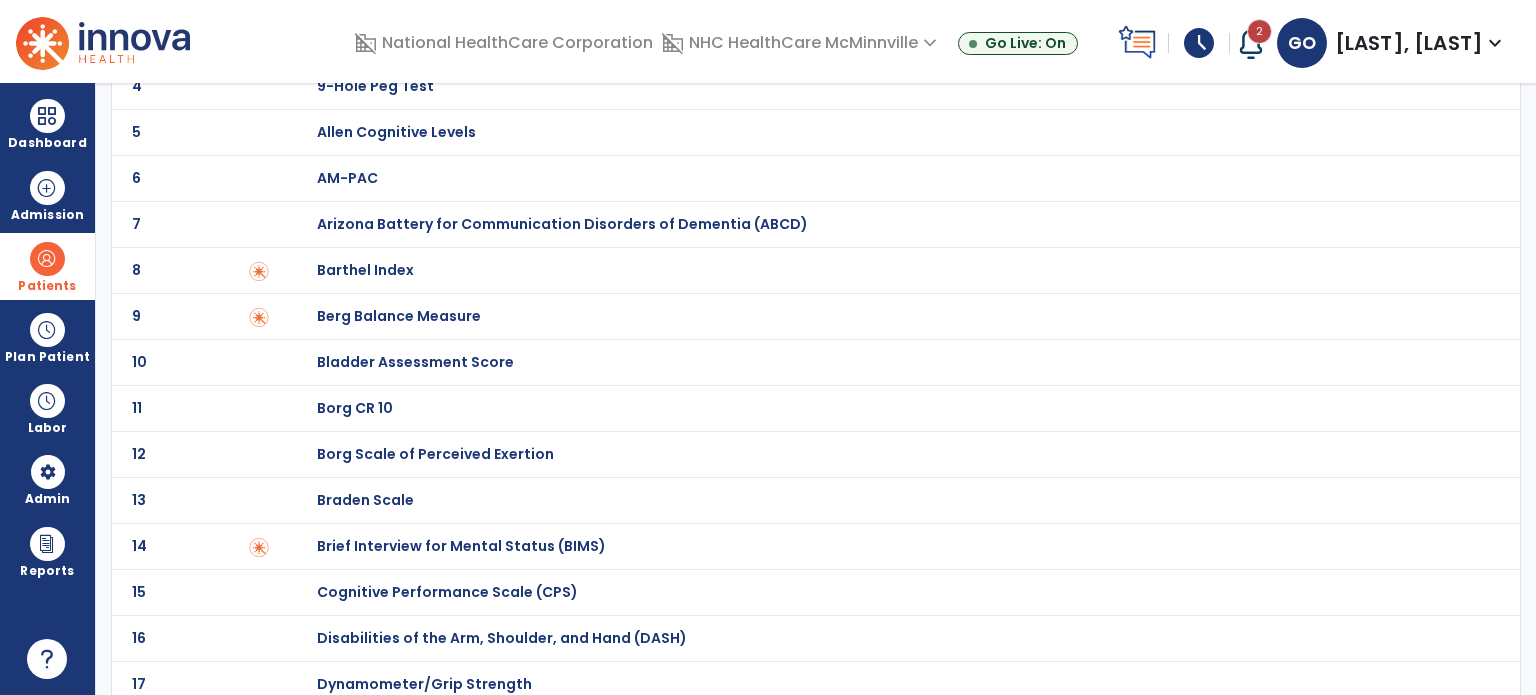 scroll, scrollTop: 0, scrollLeft: 0, axis: both 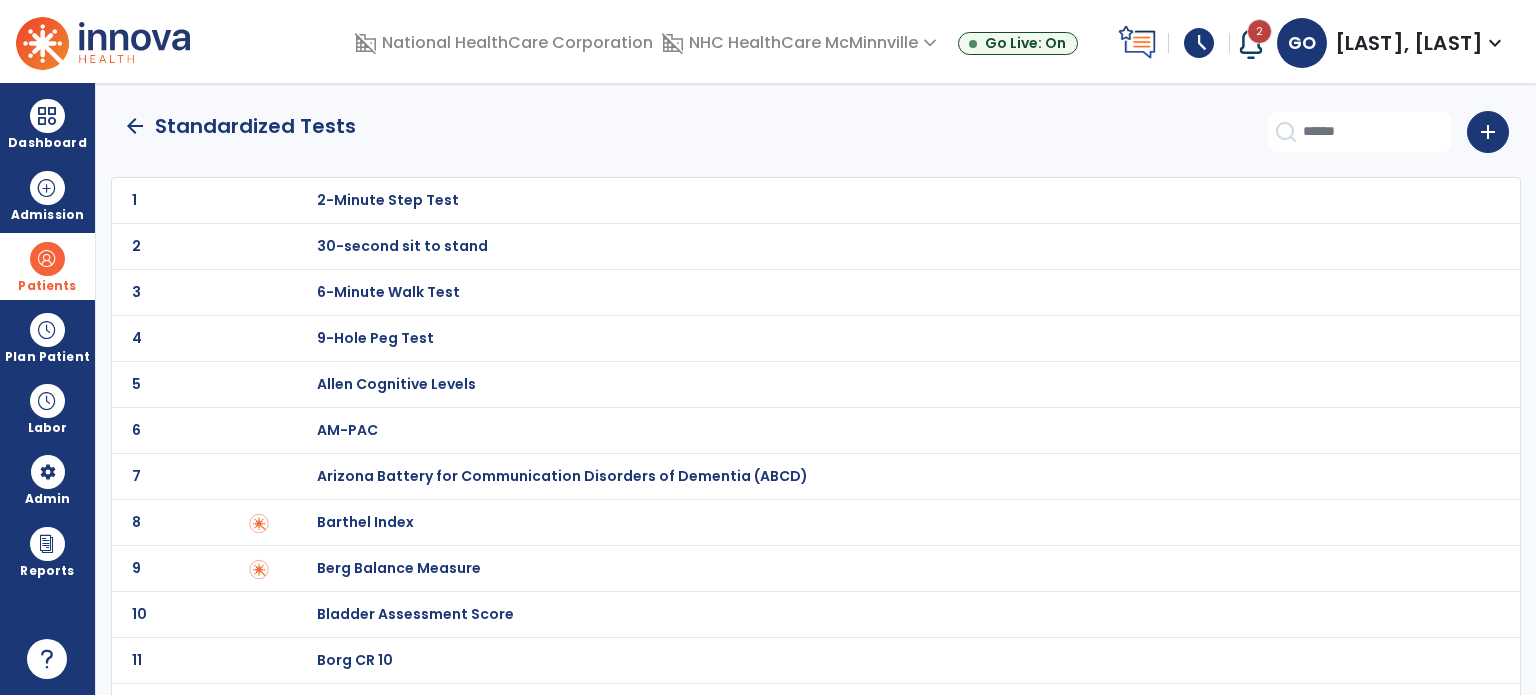 click on "Berg Balance Measure" at bounding box center (388, 200) 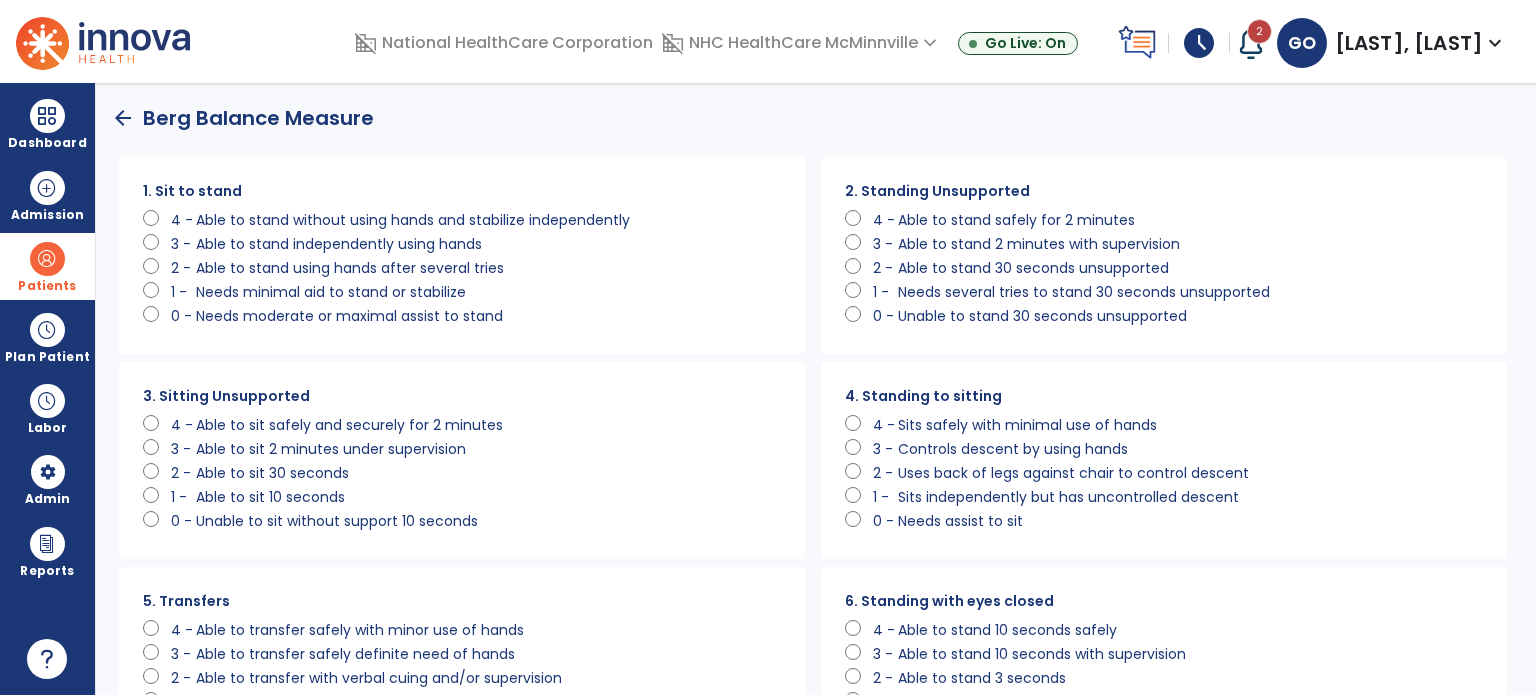 scroll, scrollTop: 0, scrollLeft: 0, axis: both 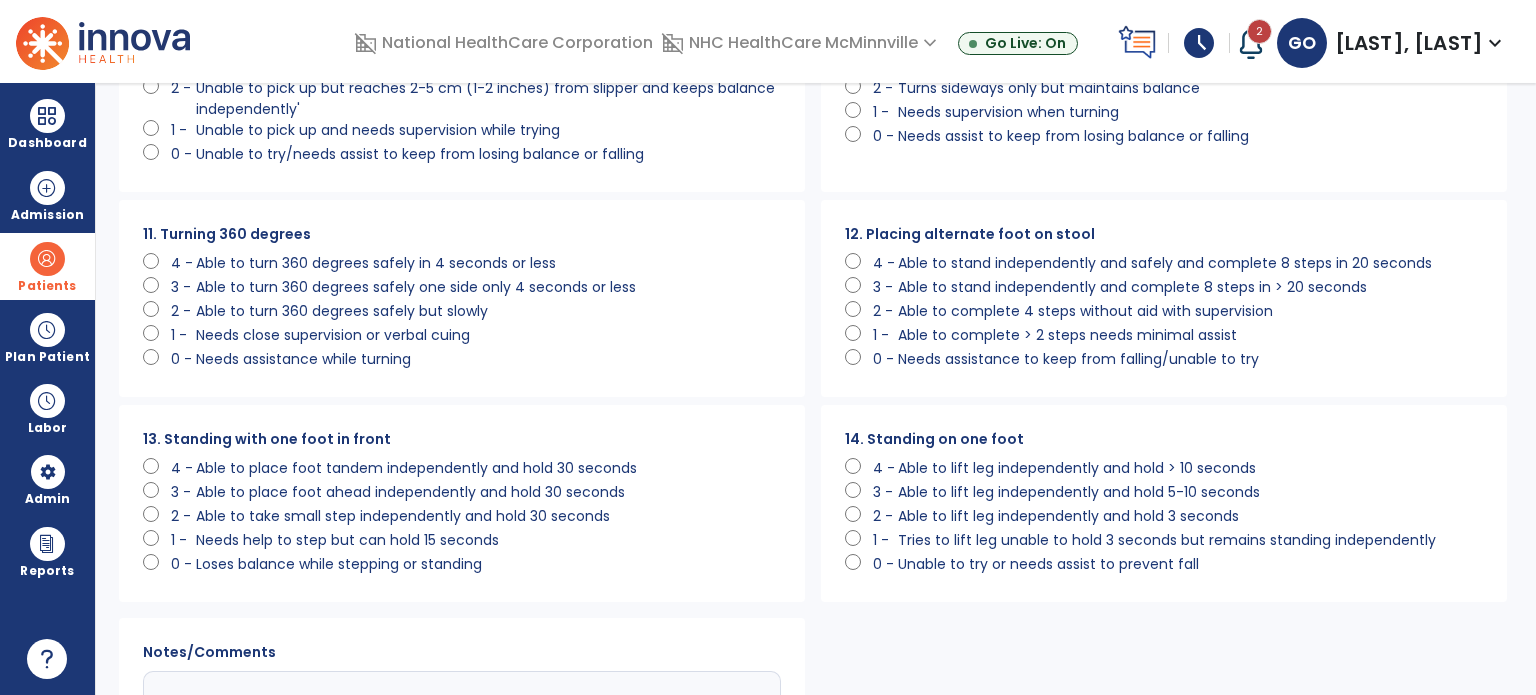click 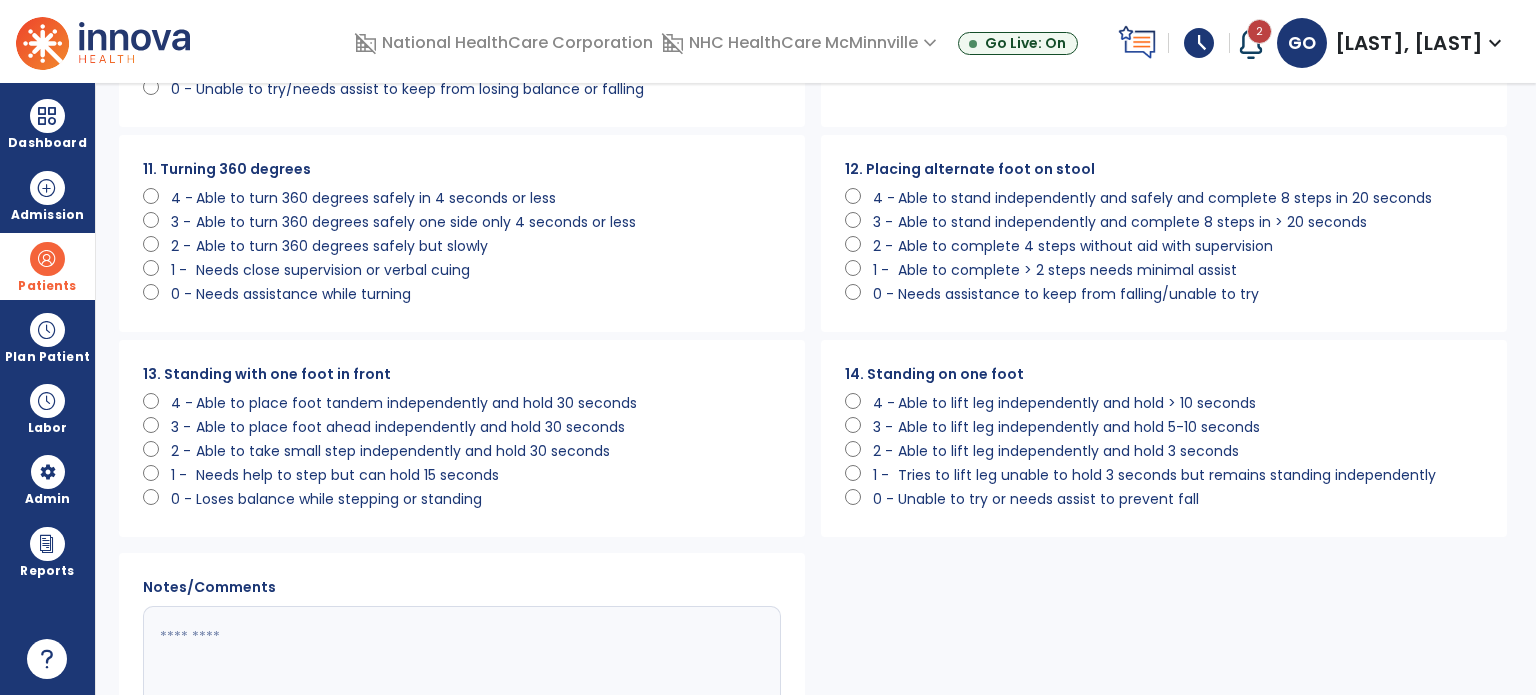 scroll, scrollTop: 1100, scrollLeft: 0, axis: vertical 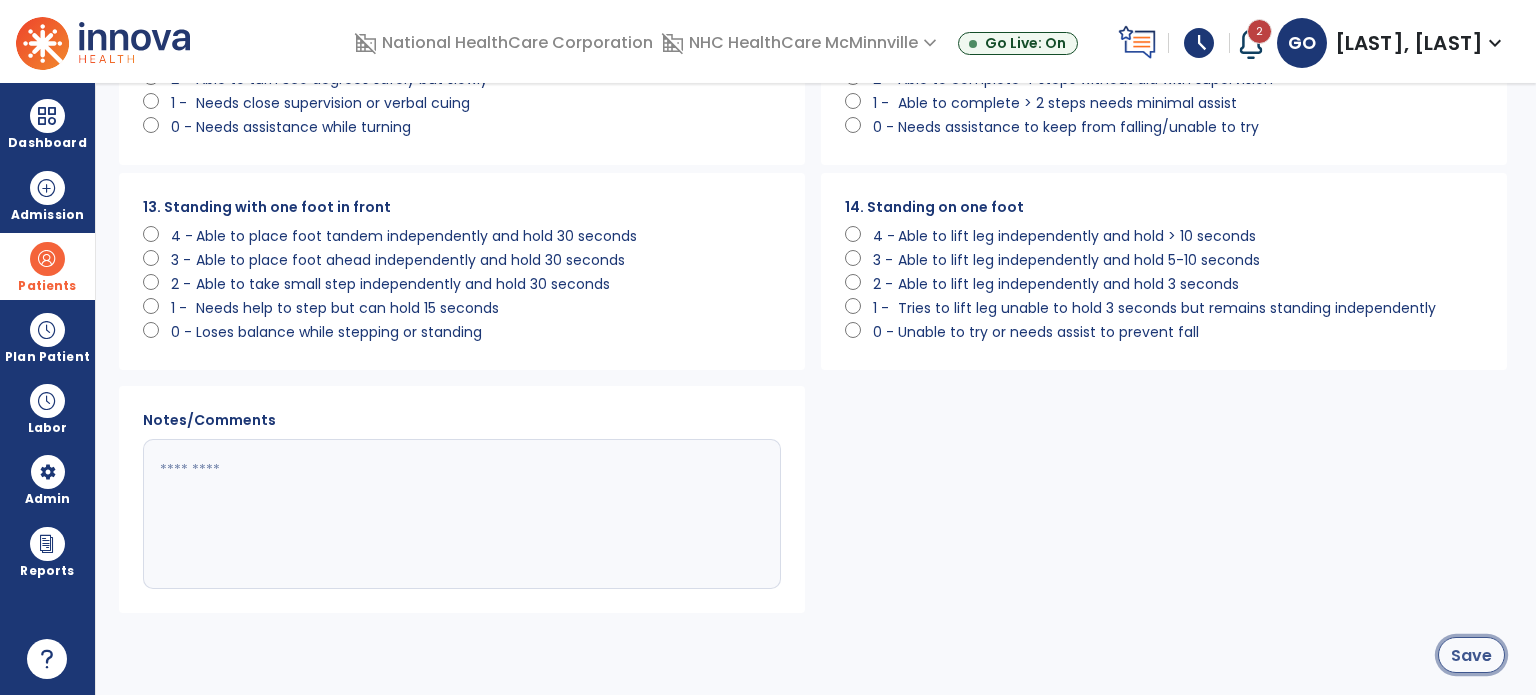 click on "Save" 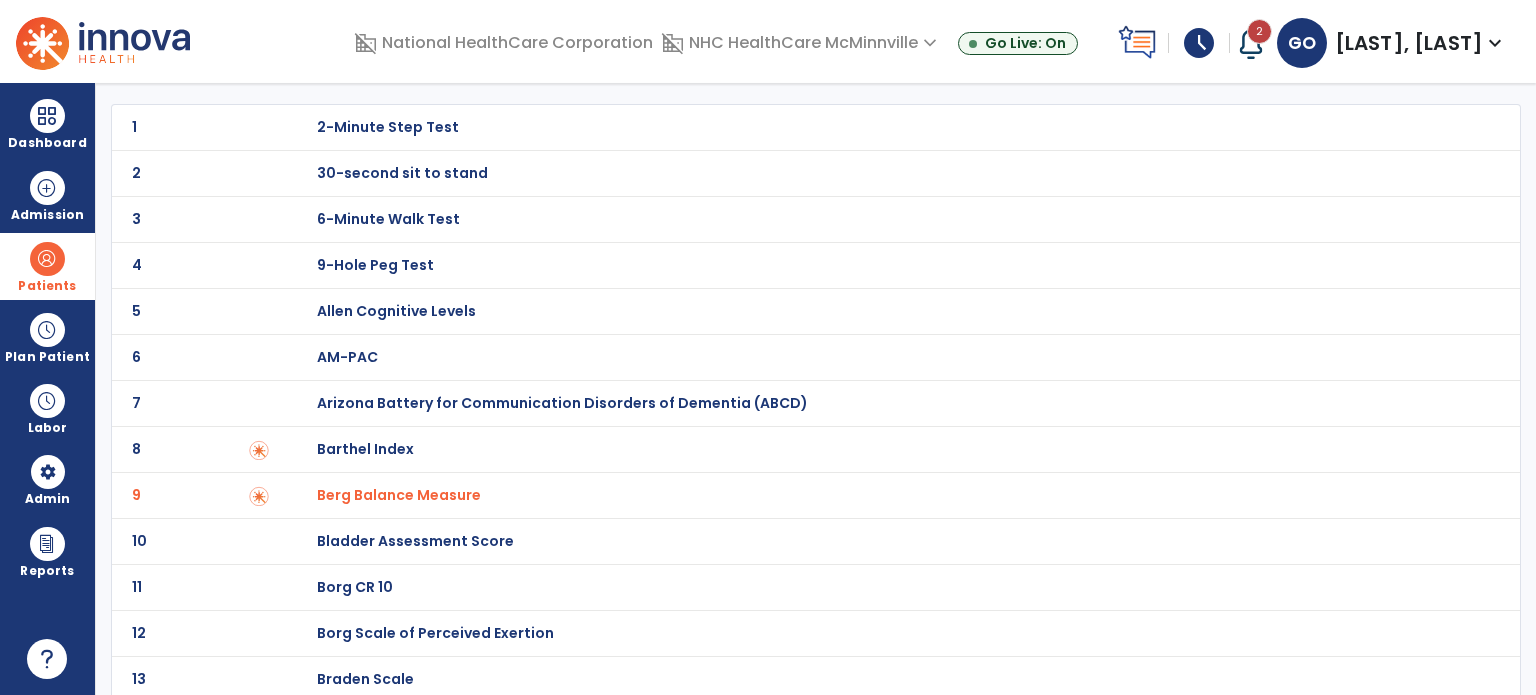 scroll, scrollTop: 200, scrollLeft: 0, axis: vertical 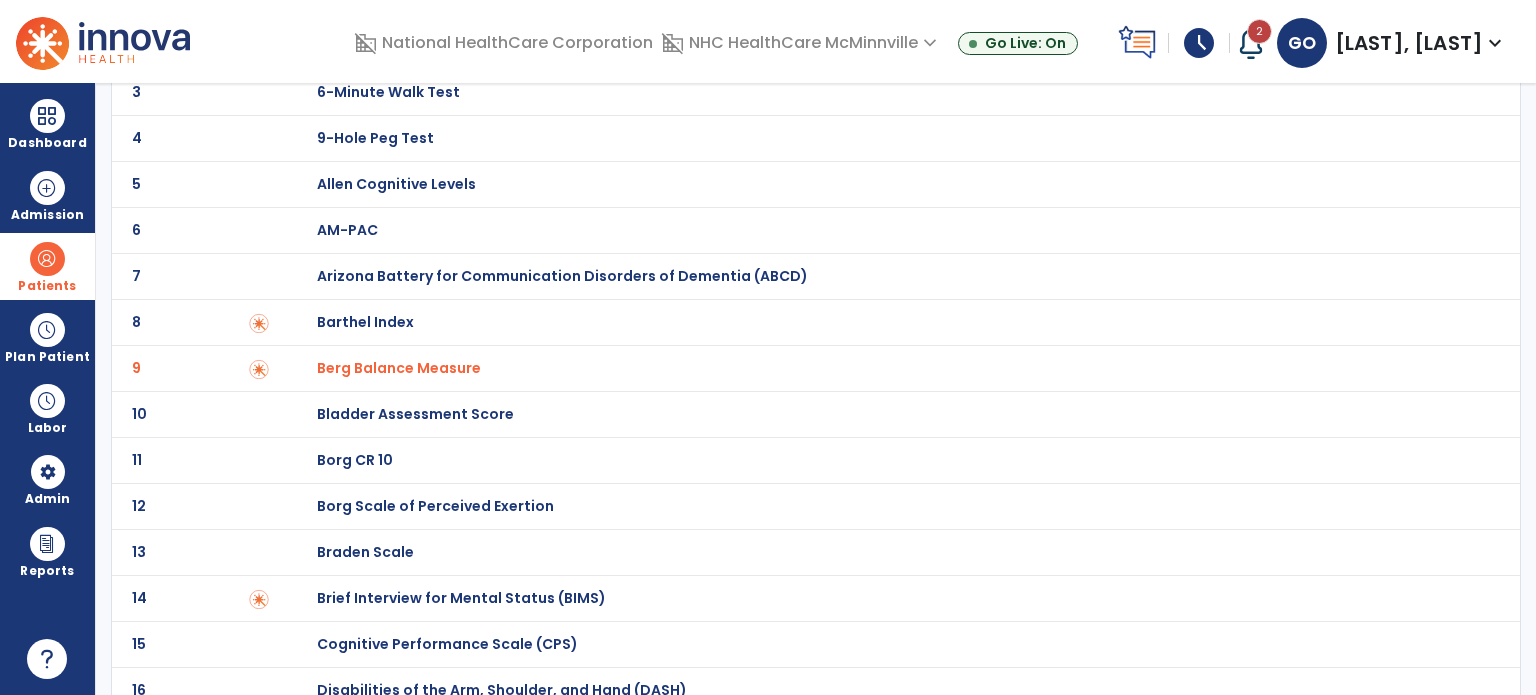 click on "8 Barthel Index" 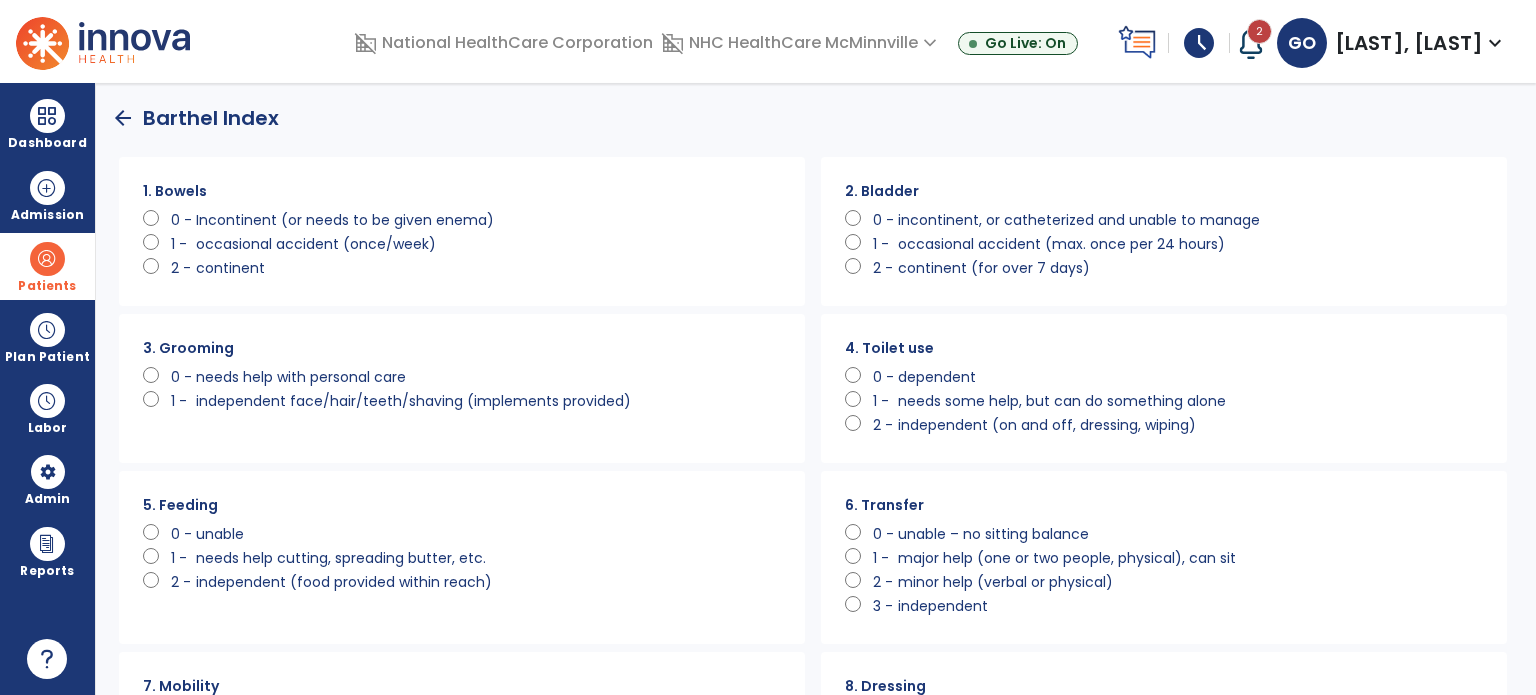 click 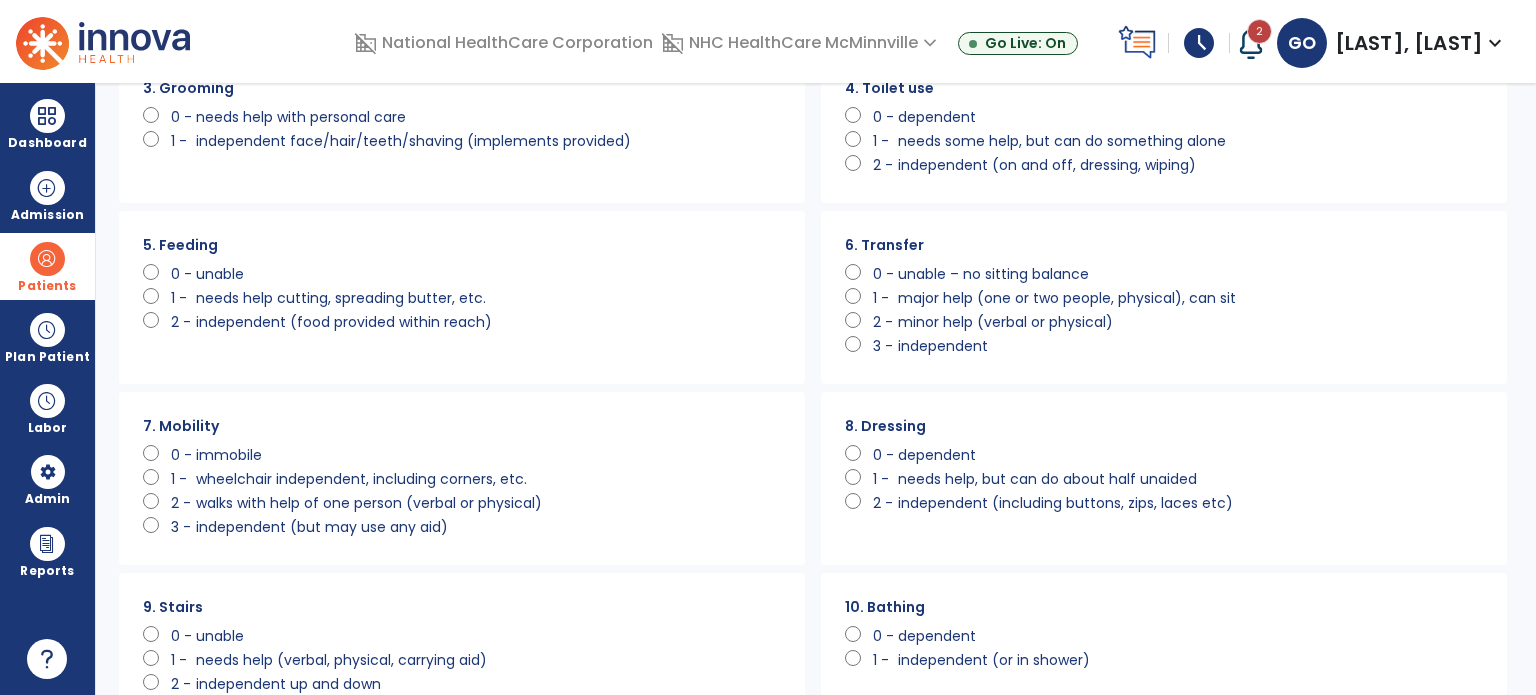 scroll, scrollTop: 300, scrollLeft: 0, axis: vertical 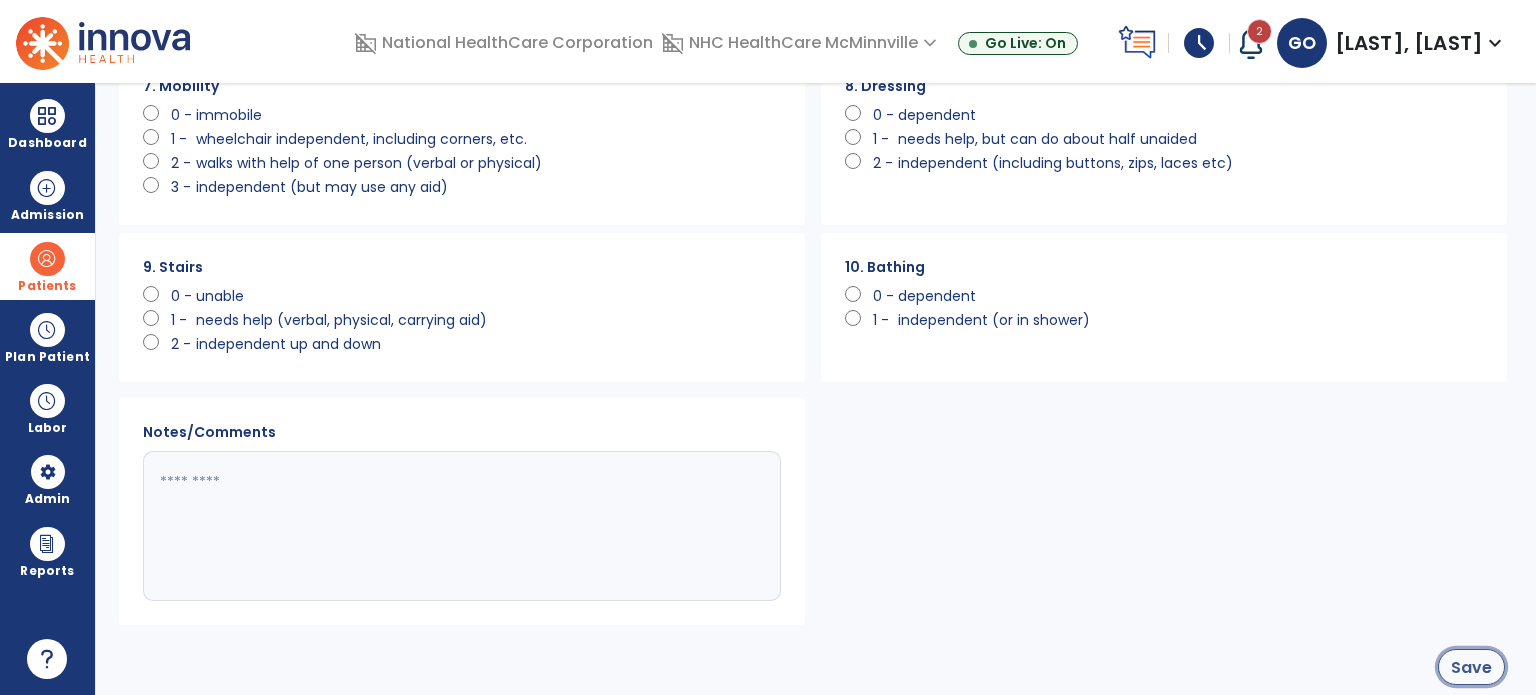 click on "Save" 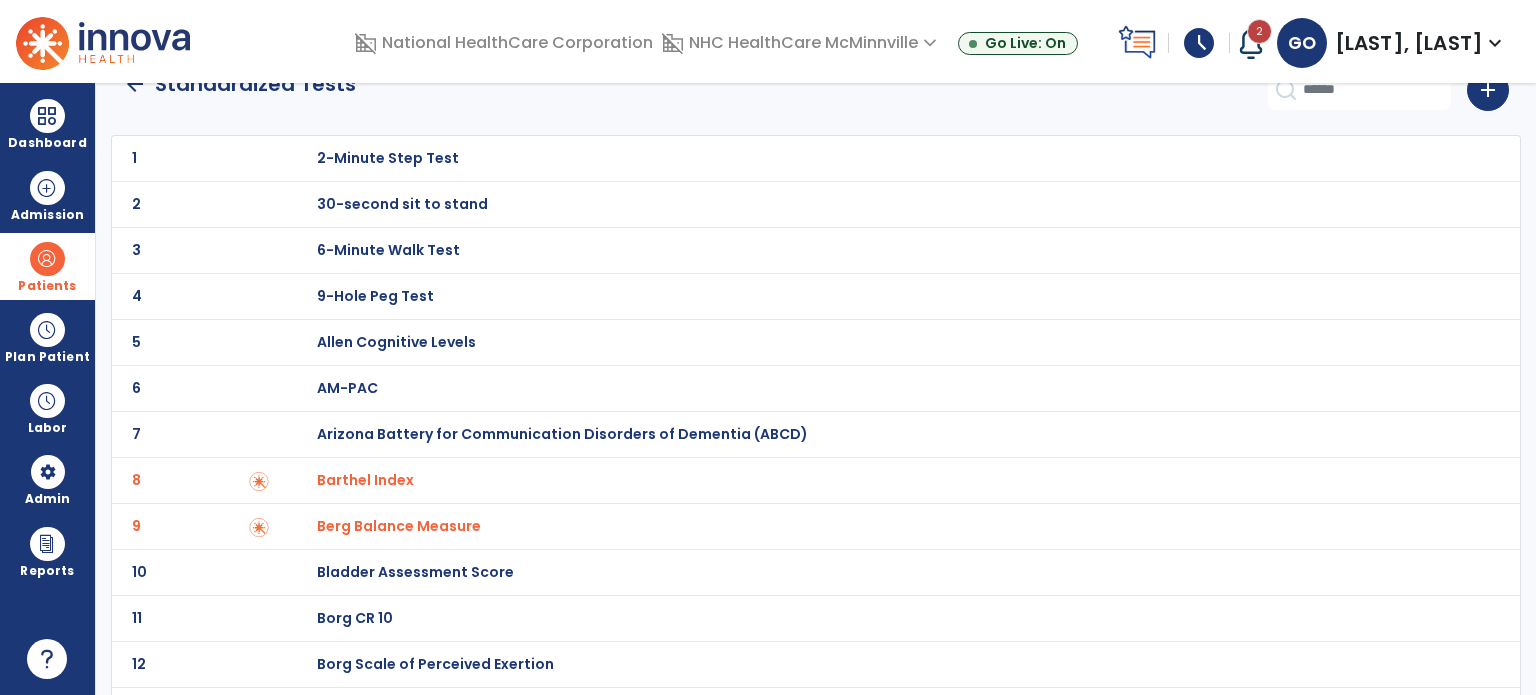 scroll, scrollTop: 0, scrollLeft: 0, axis: both 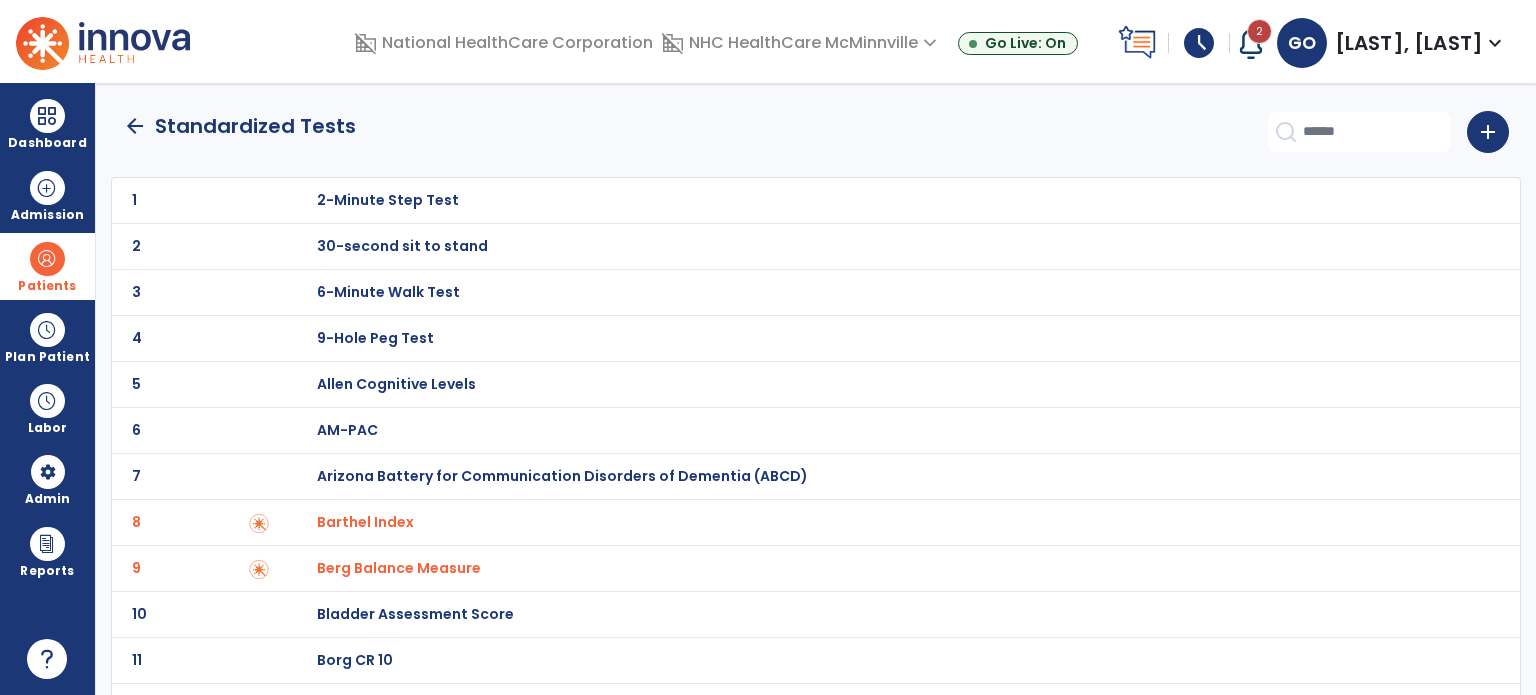 click on "arrow_back" 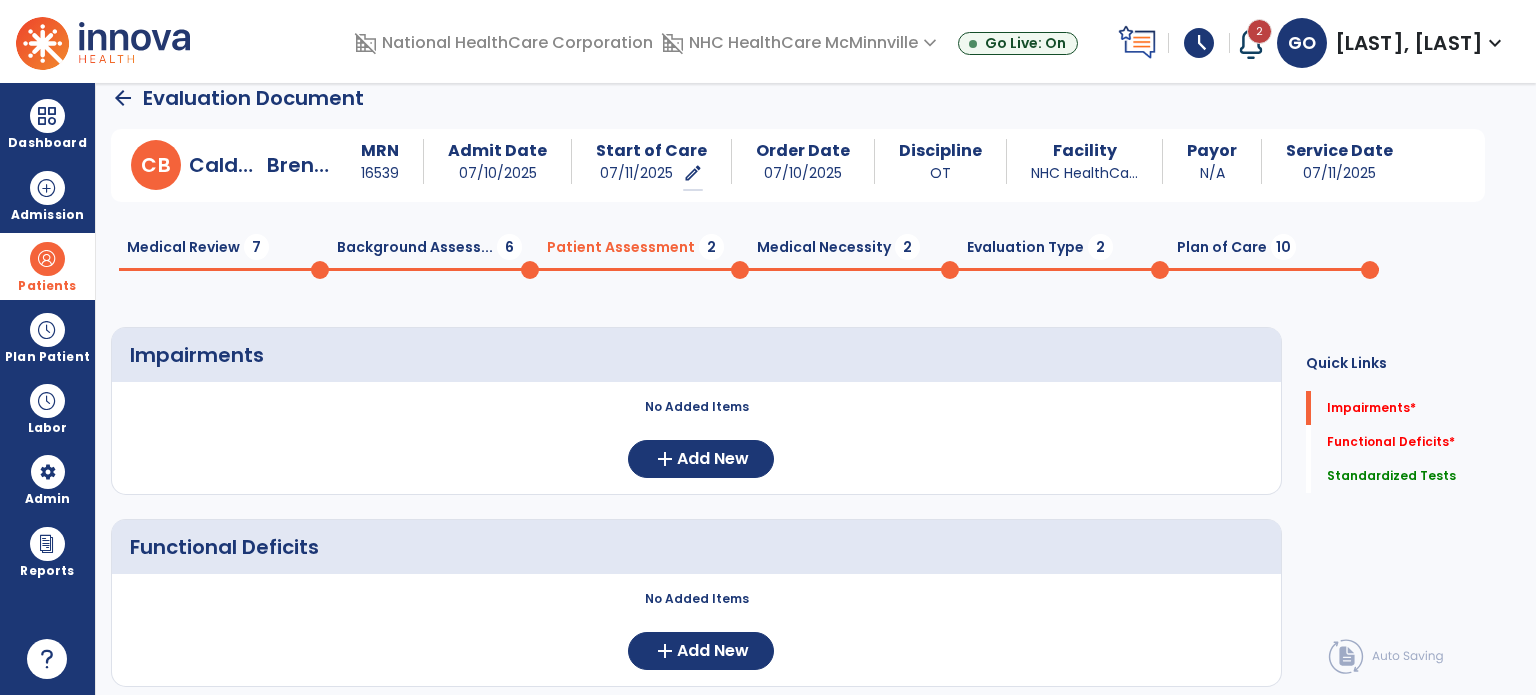 drag, startPoint x: 37, startPoint y: 279, endPoint x: 120, endPoint y: 267, distance: 83.86298 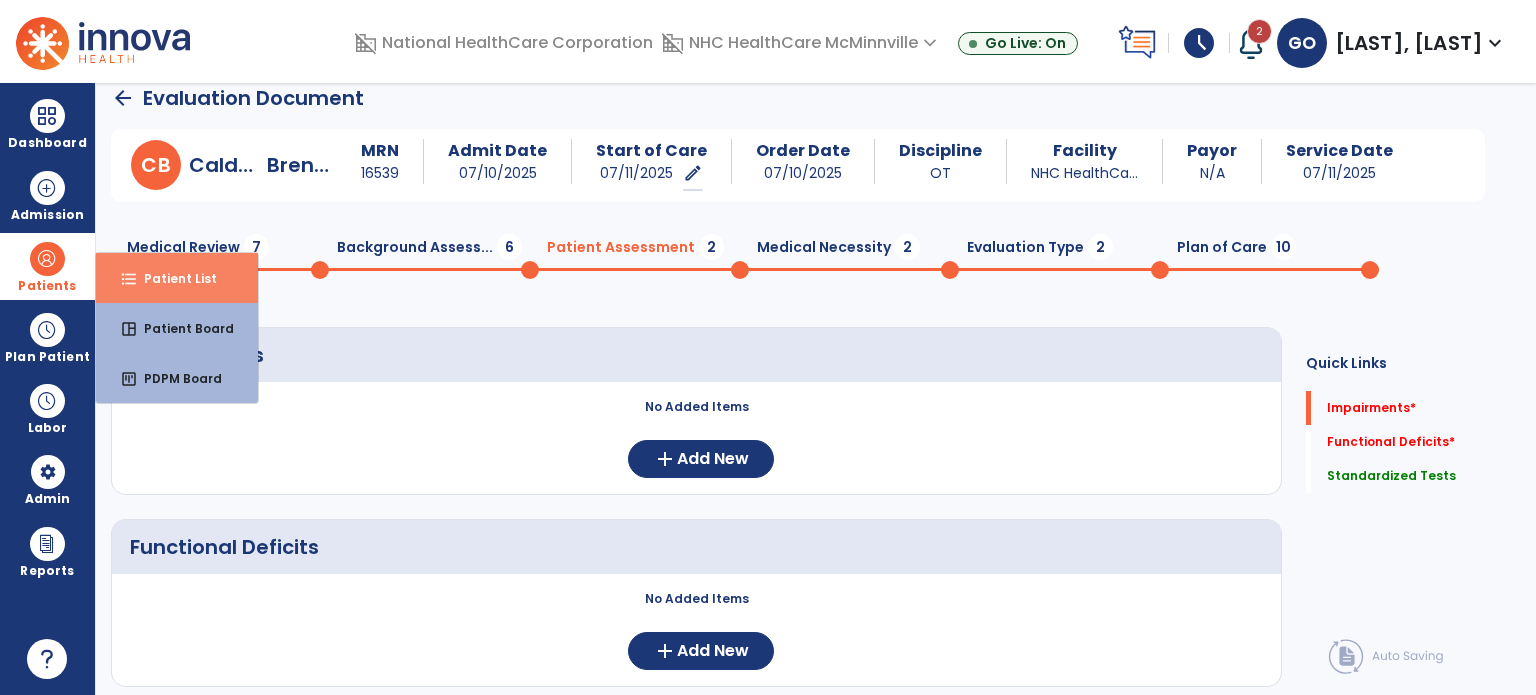 drag, startPoint x: 160, startPoint y: 283, endPoint x: 147, endPoint y: 284, distance: 13.038404 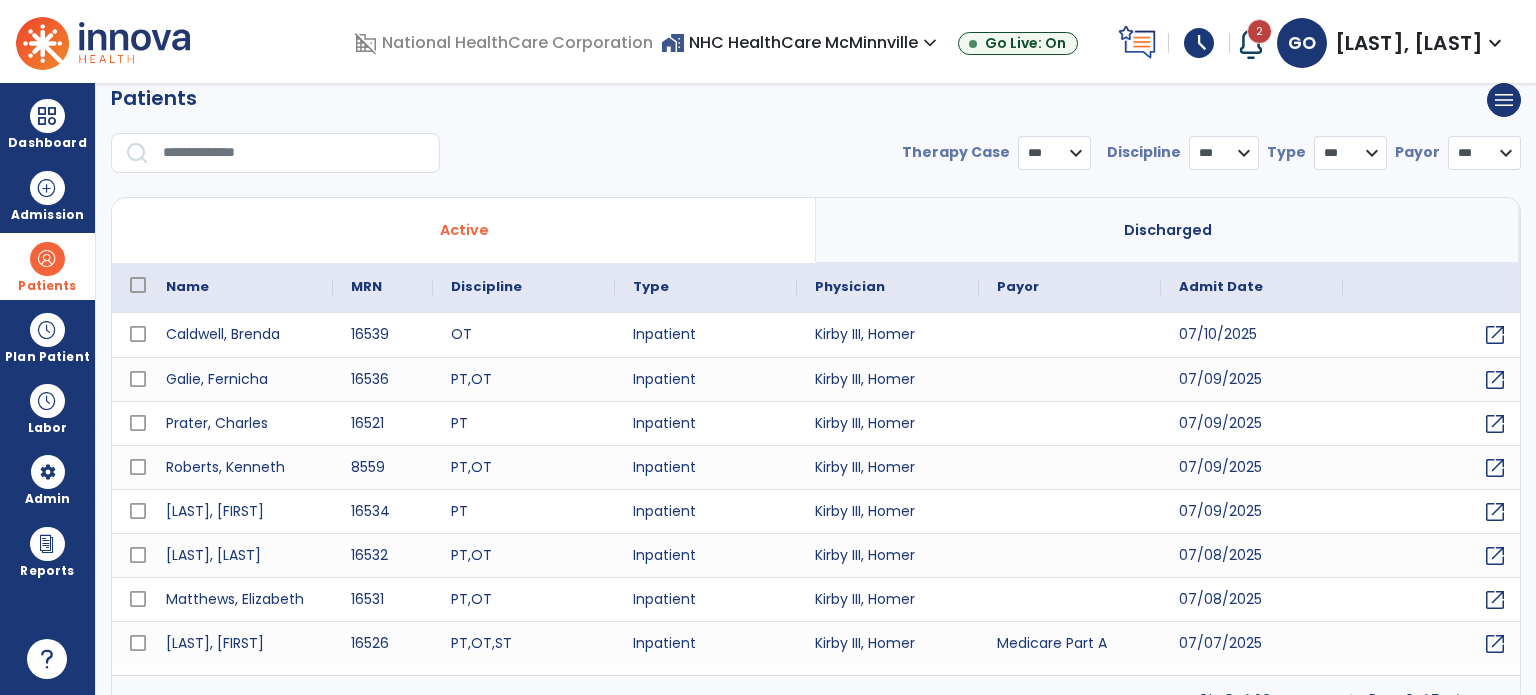 select on "***" 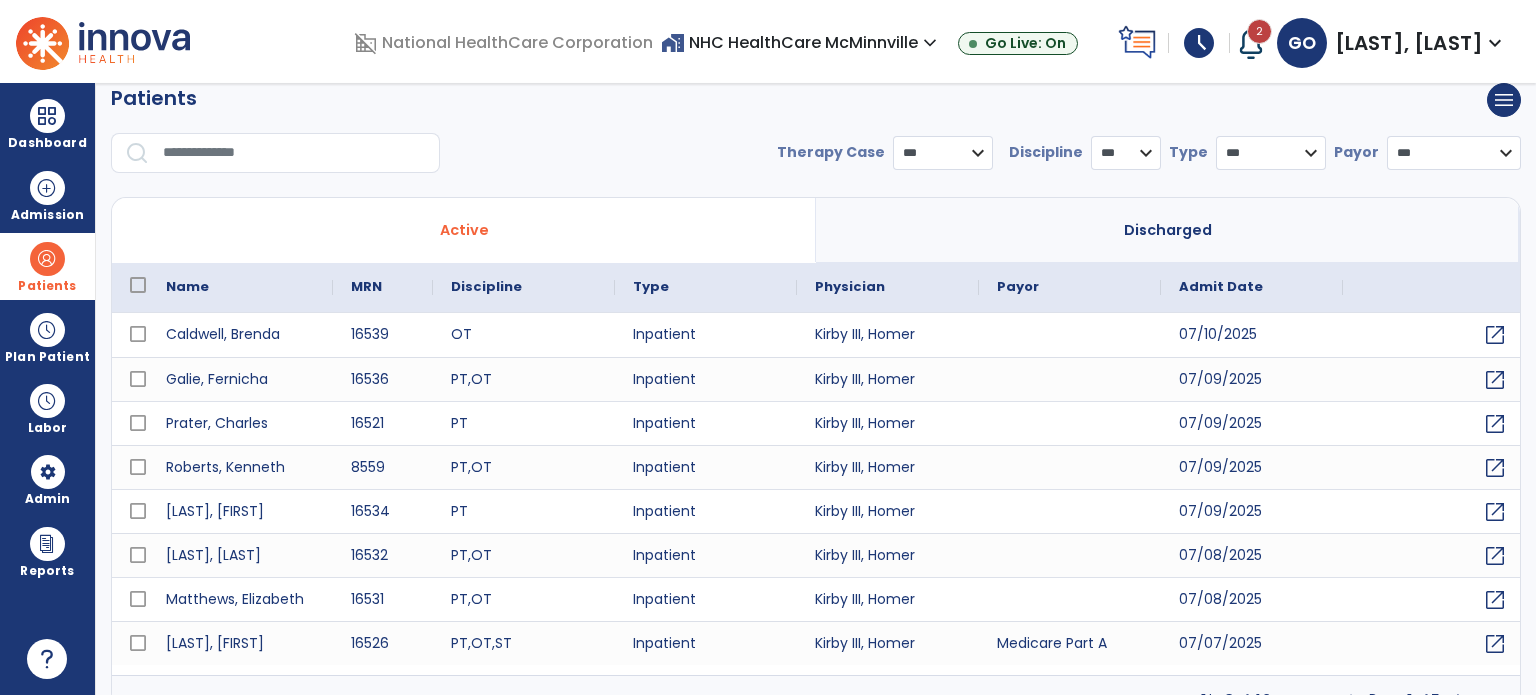 click at bounding box center [294, 153] 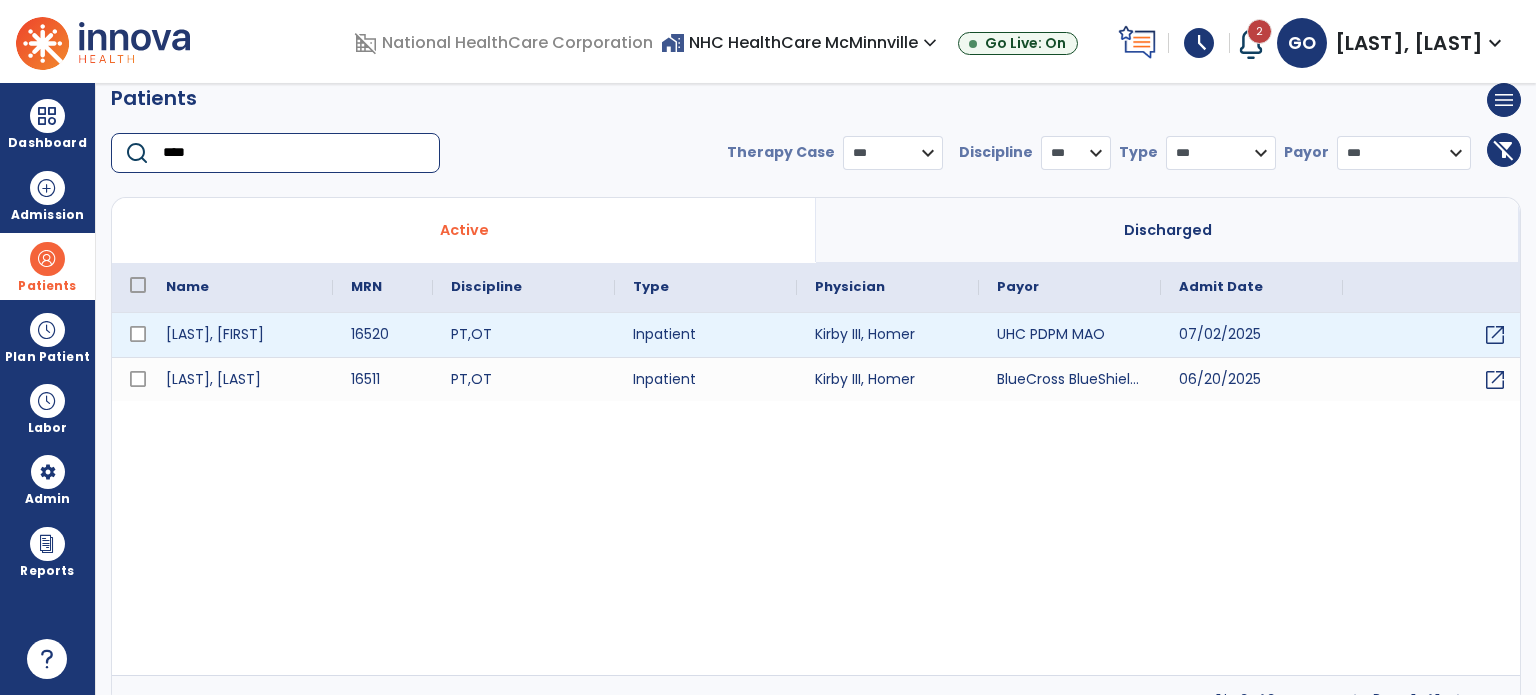 type on "****" 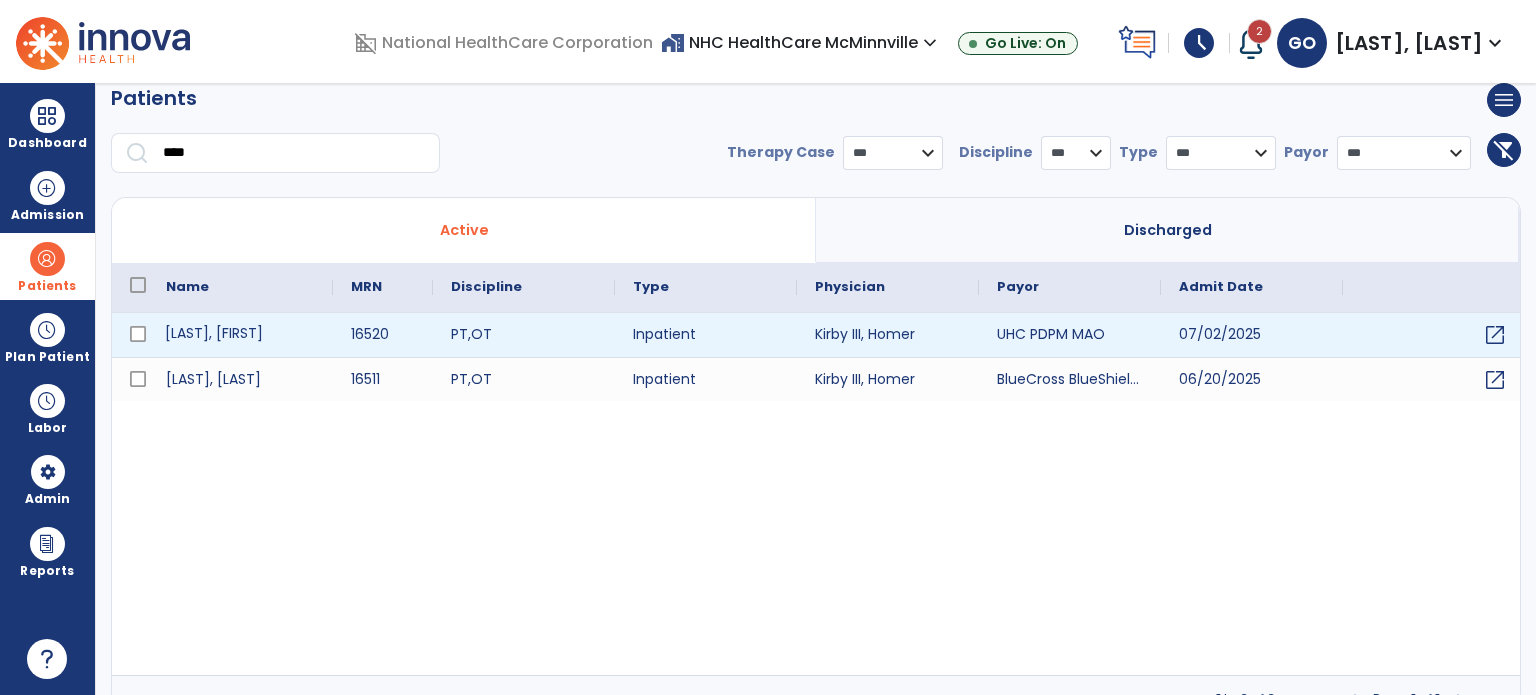 click on "[LAST], [FIRST]" at bounding box center [240, 335] 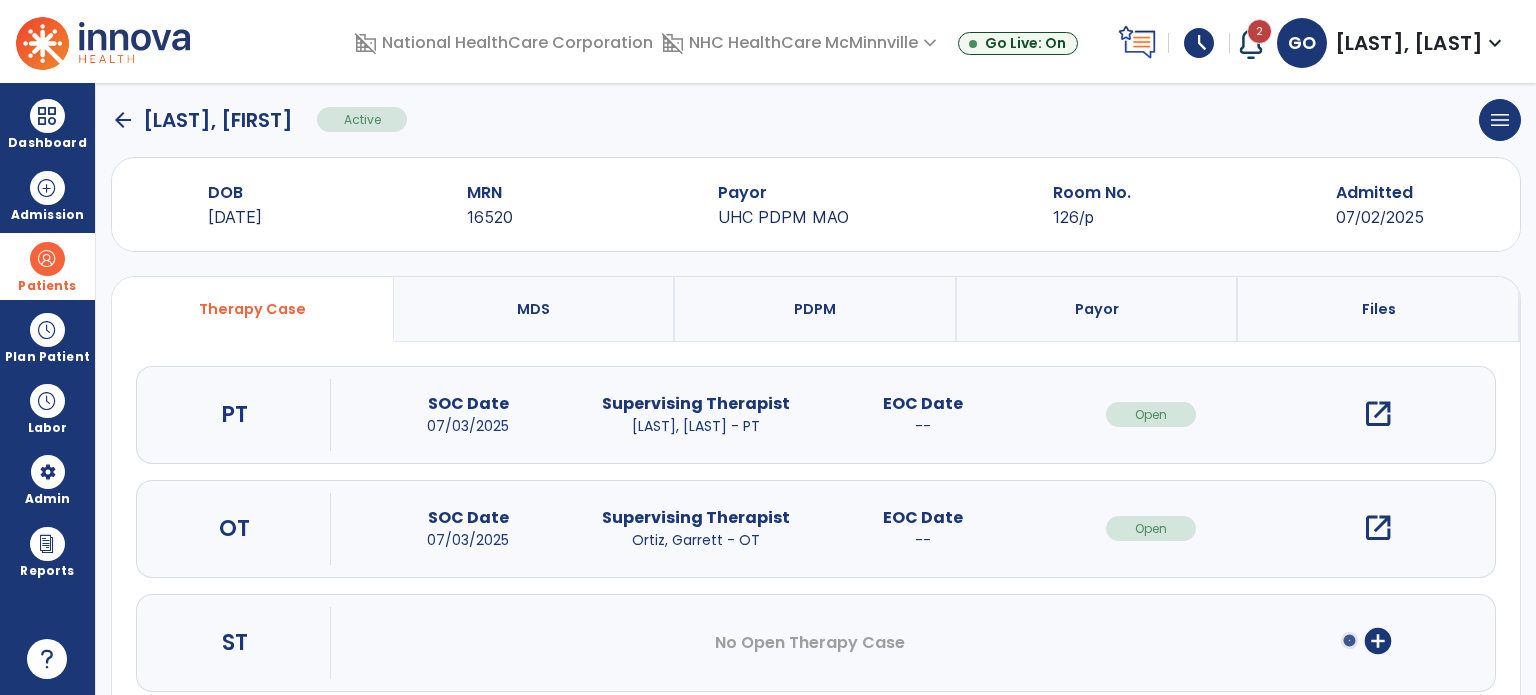 click on "open_in_new" at bounding box center (1378, 528) 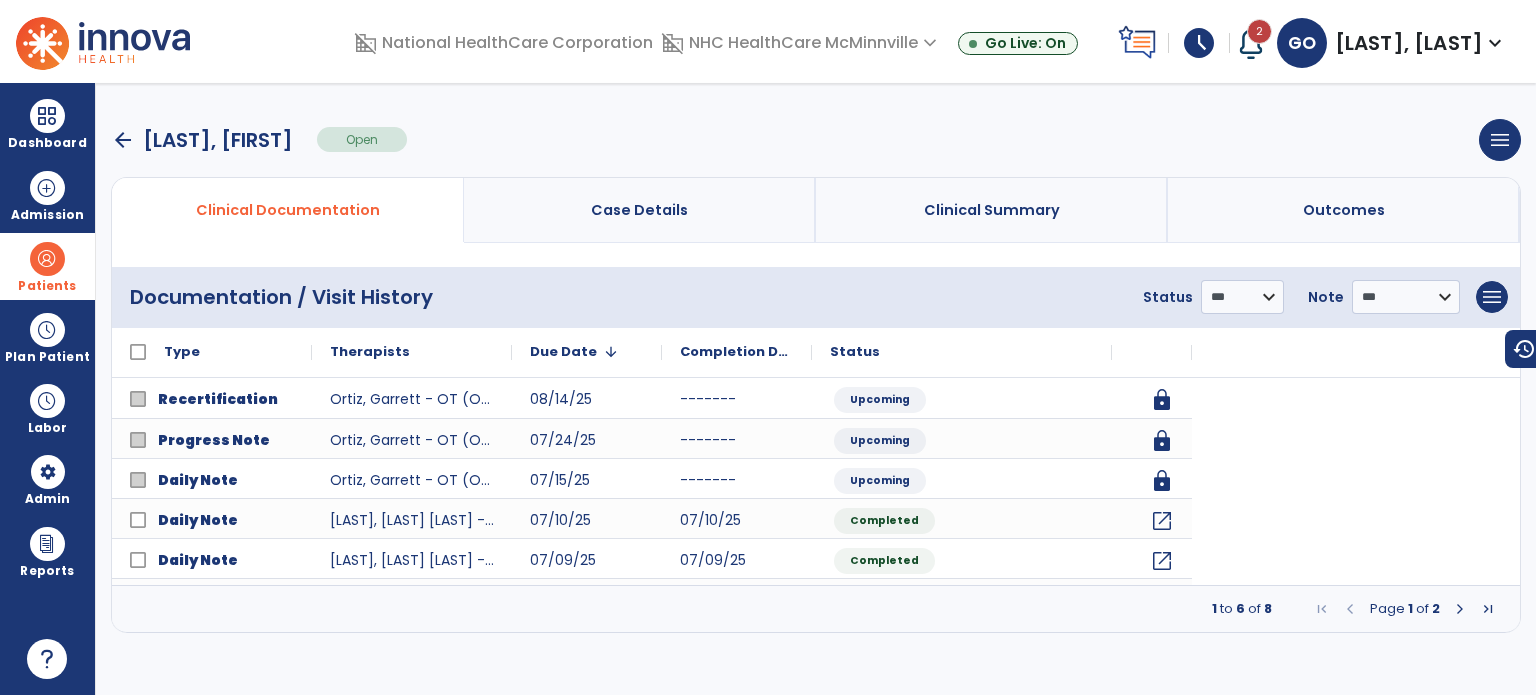 scroll, scrollTop: 0, scrollLeft: 0, axis: both 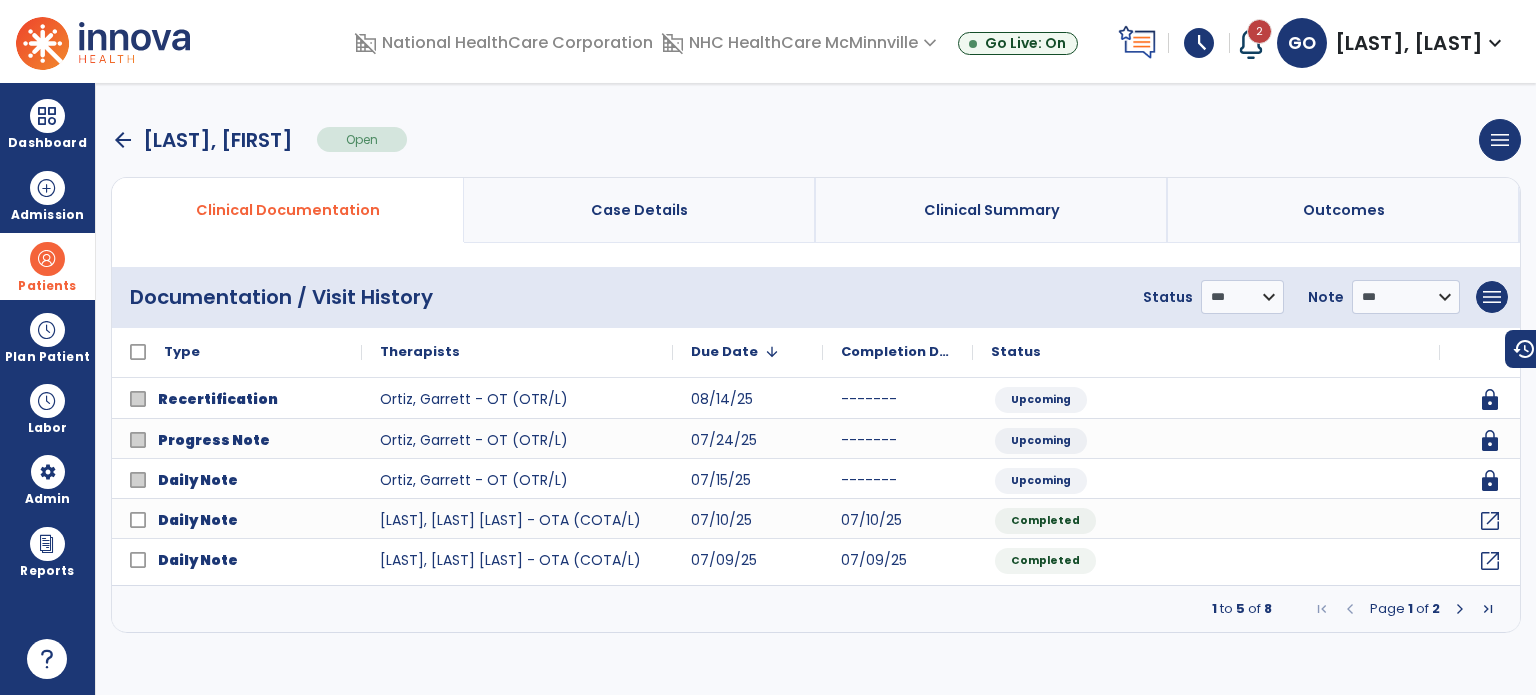 click at bounding box center (1460, 609) 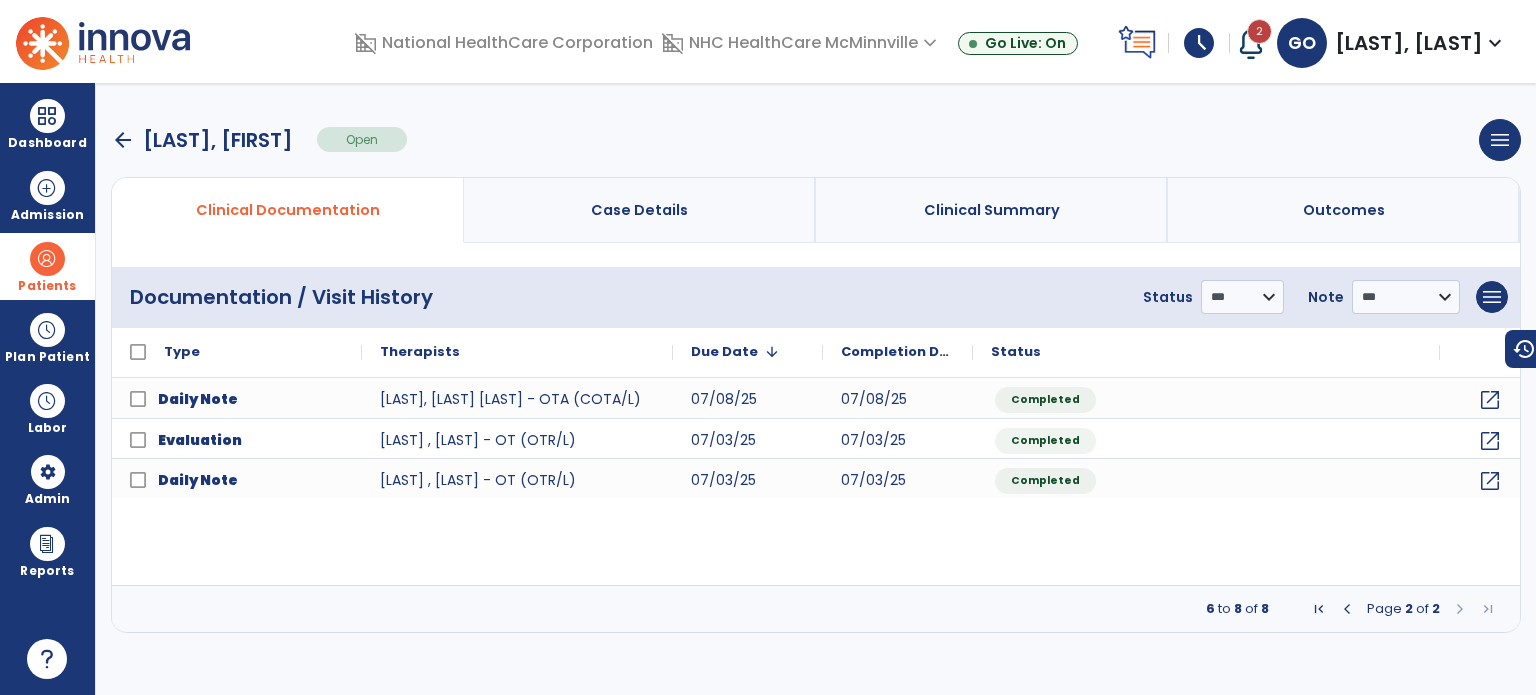 click at bounding box center (1460, 609) 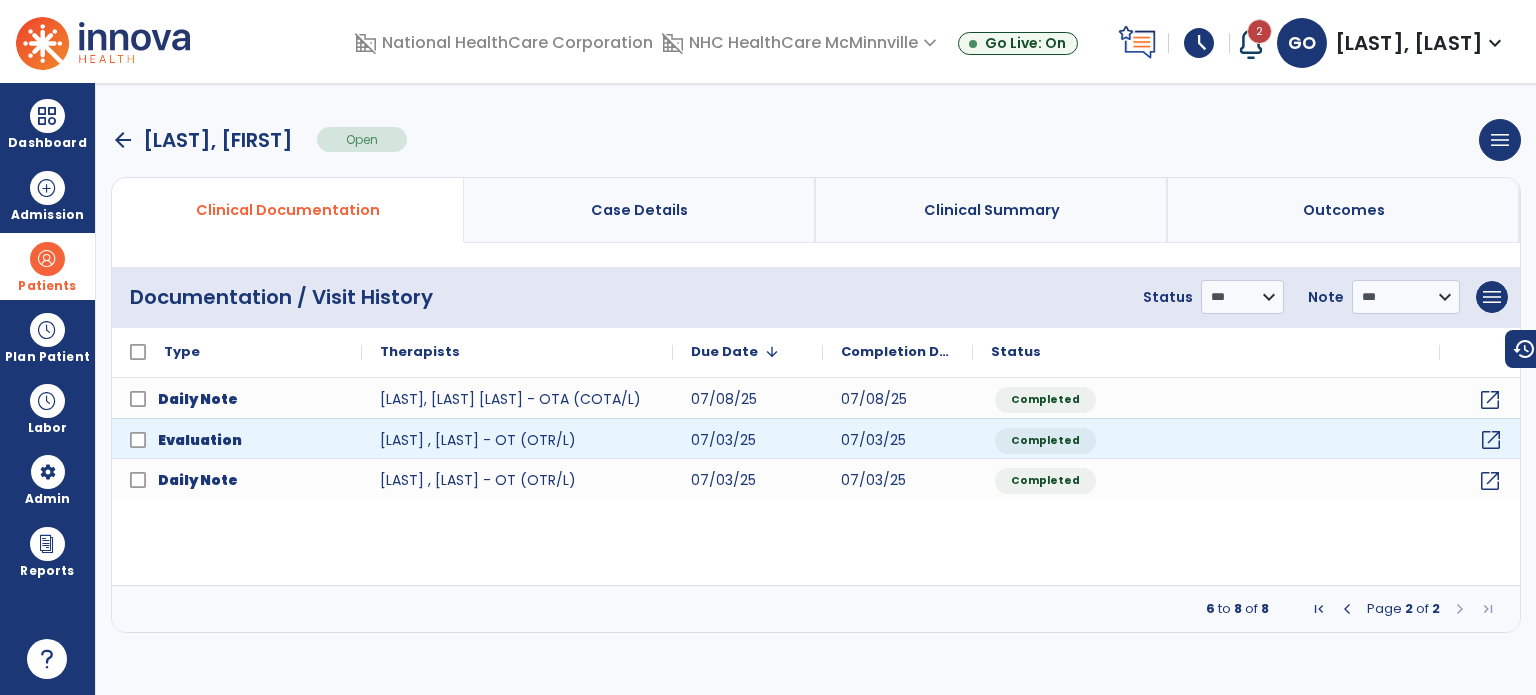 click on "open_in_new" 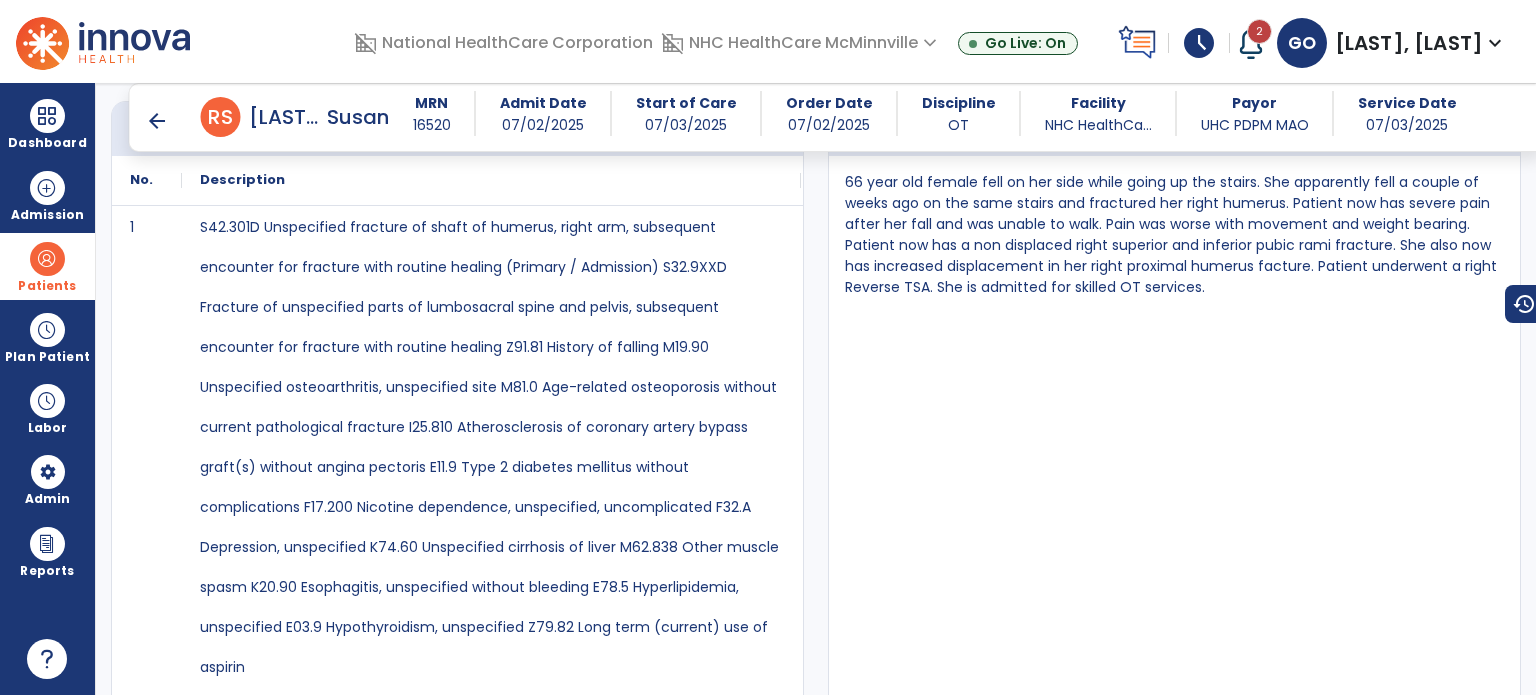 scroll, scrollTop: 1729, scrollLeft: 0, axis: vertical 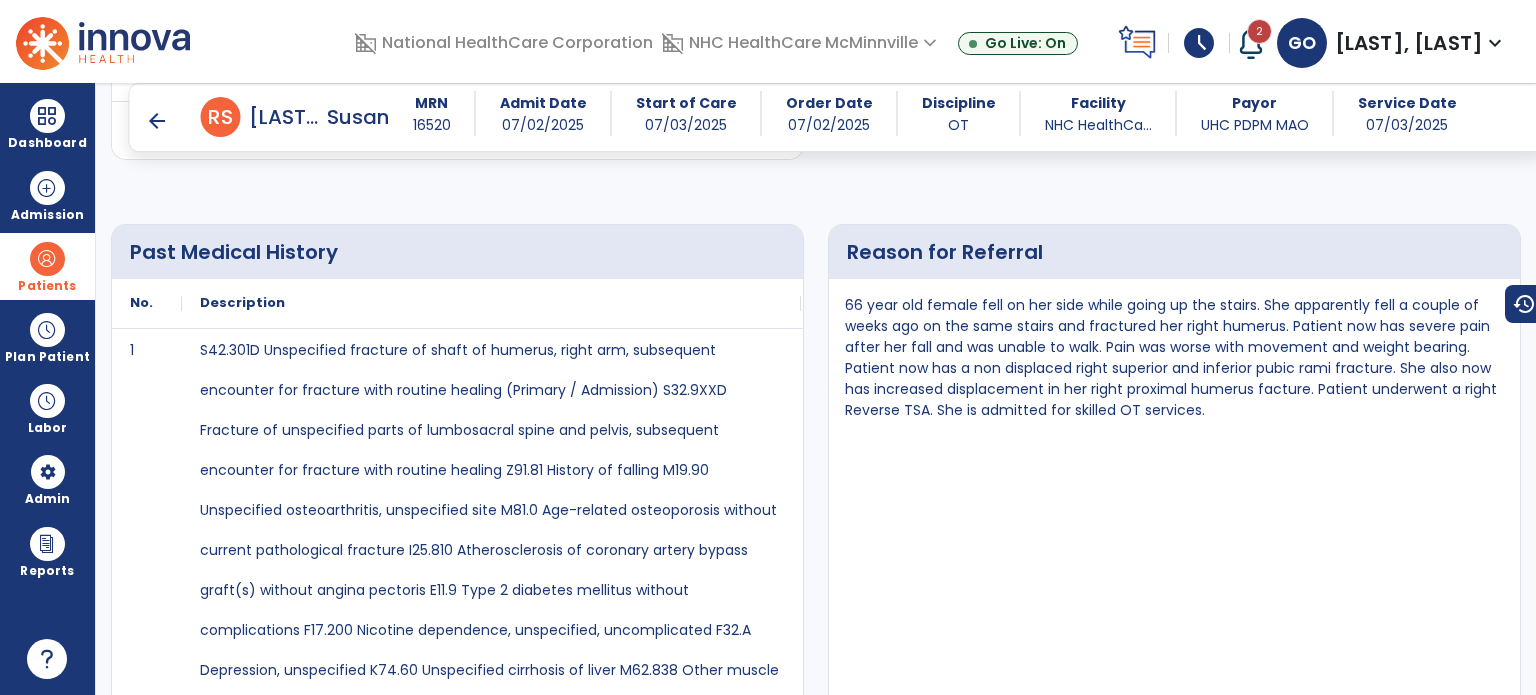click on "arrow_back" at bounding box center [157, 121] 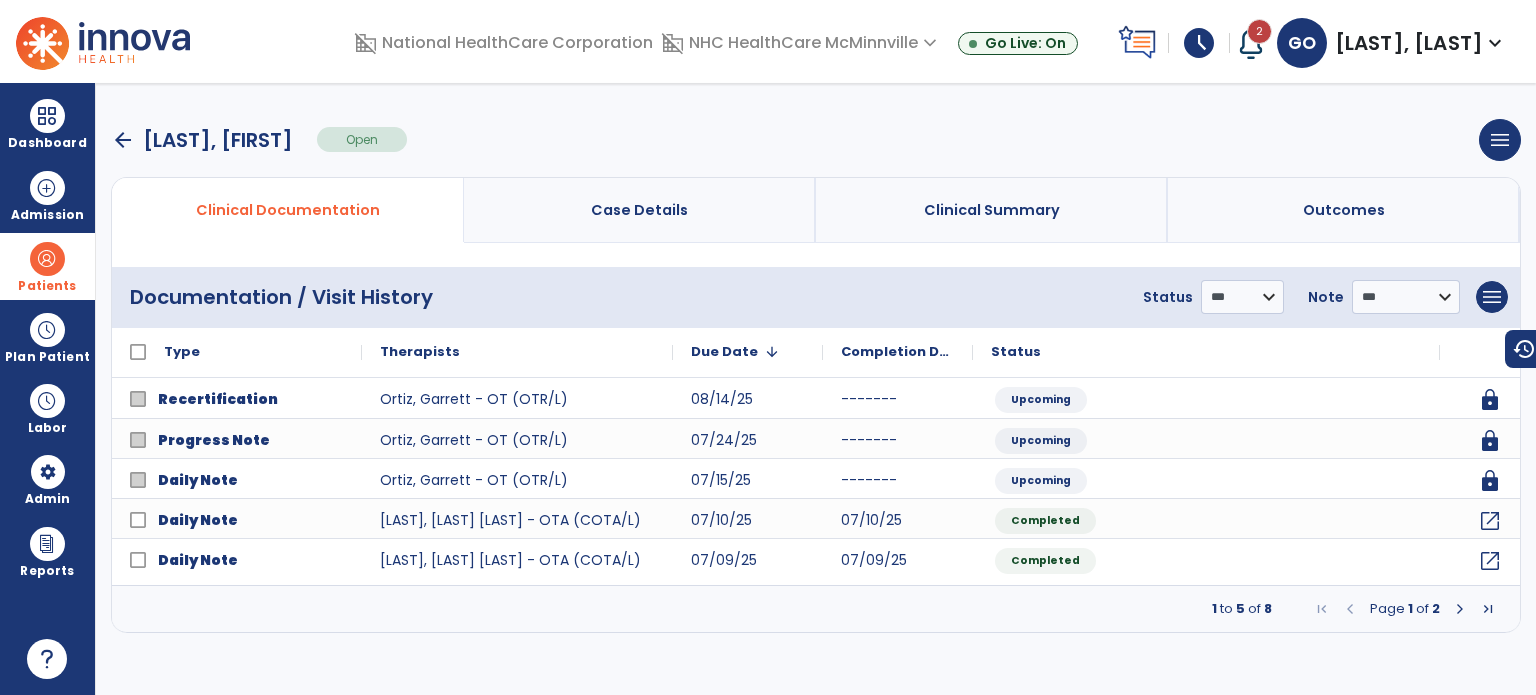 scroll, scrollTop: 0, scrollLeft: 0, axis: both 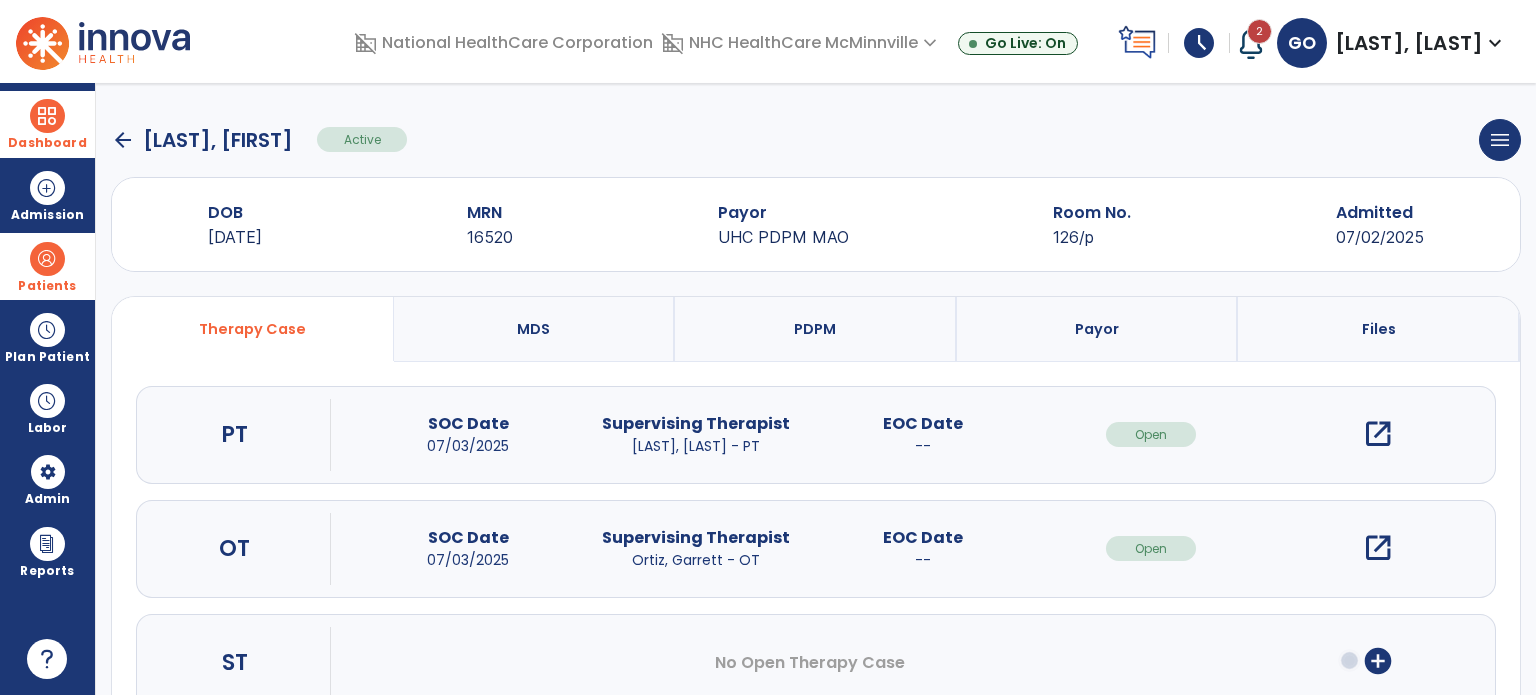 click on "Dashboard" at bounding box center [47, 143] 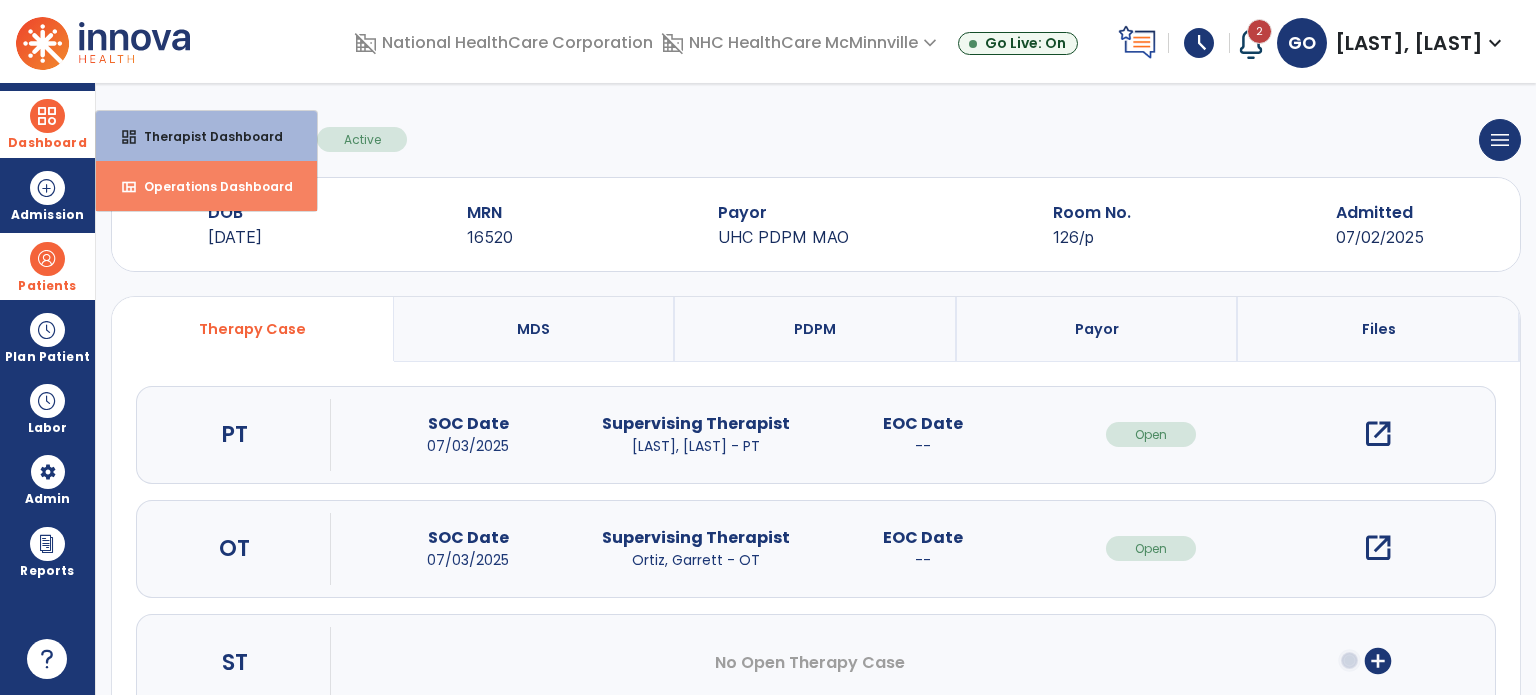 click on "view_quilt  Operations Dashboard" at bounding box center [206, 186] 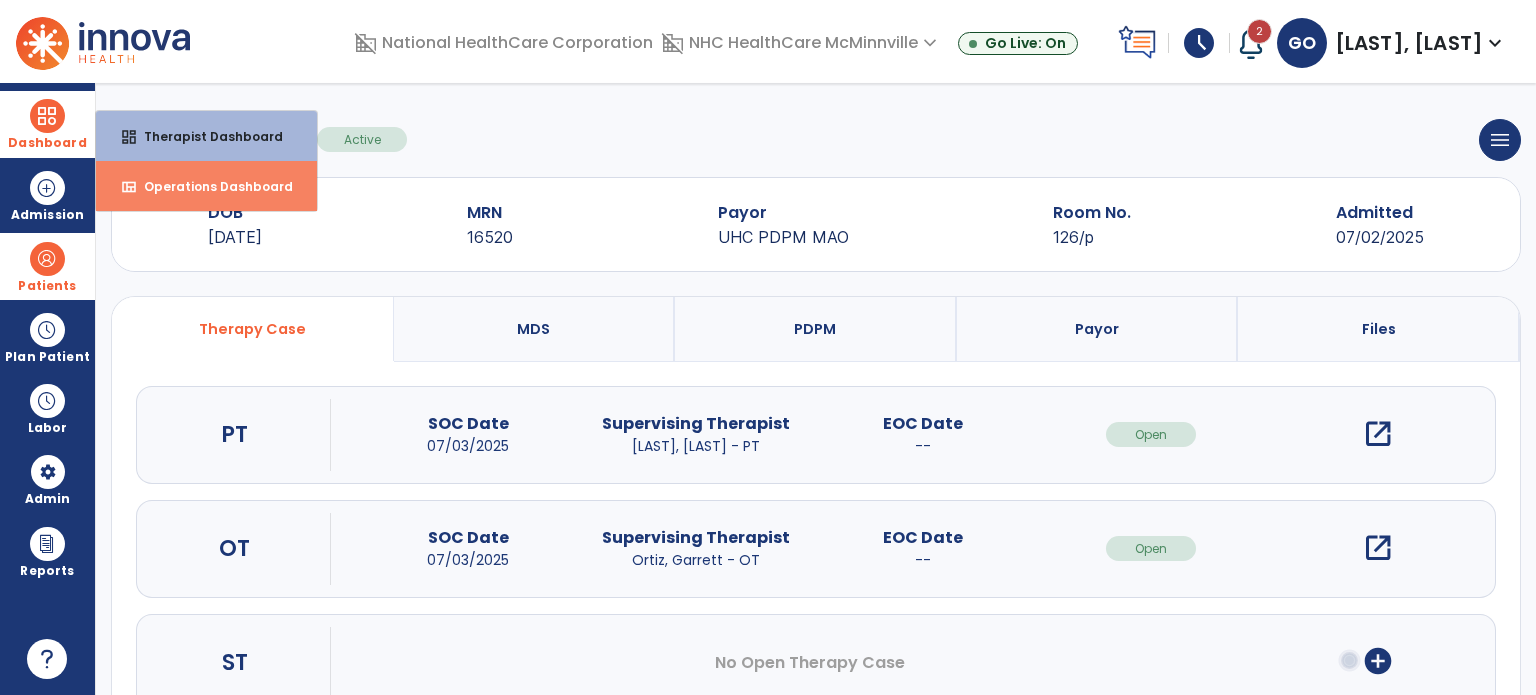 select on "***" 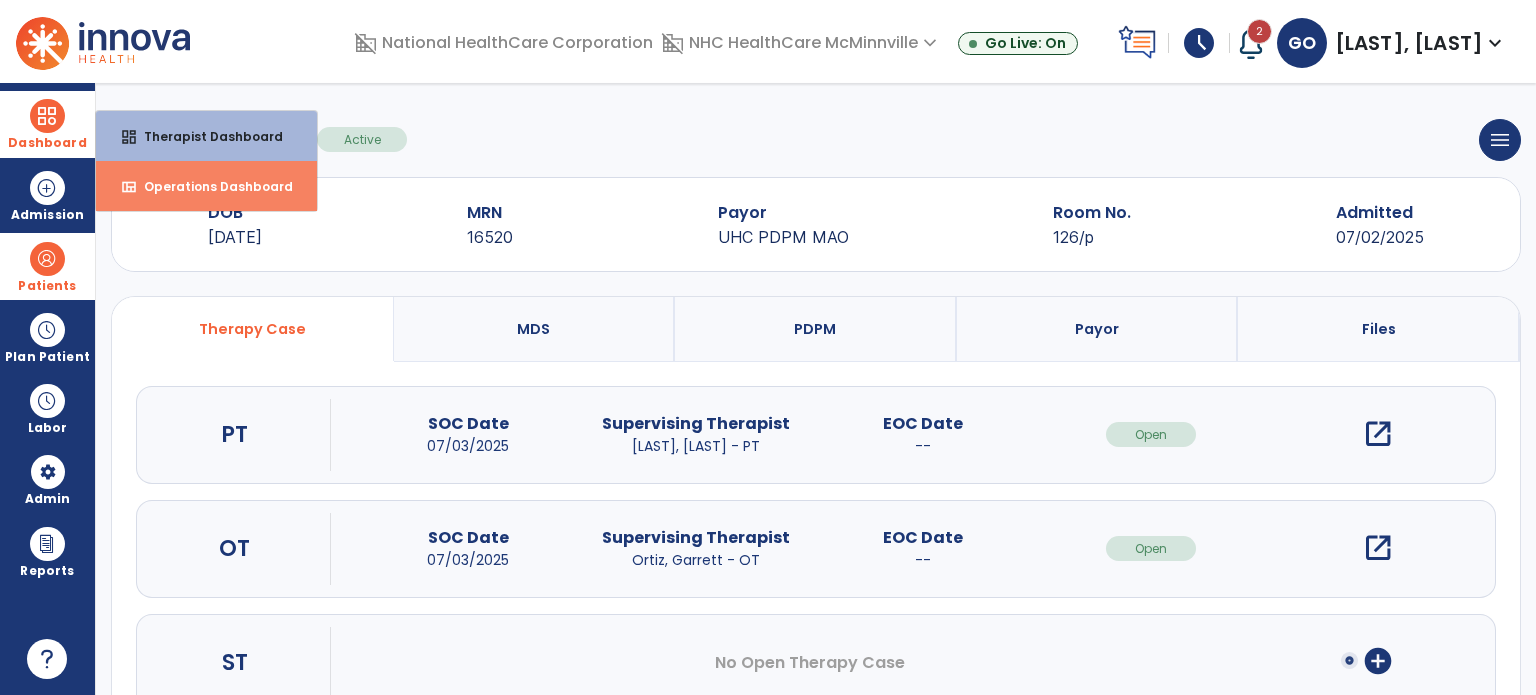 select on "****" 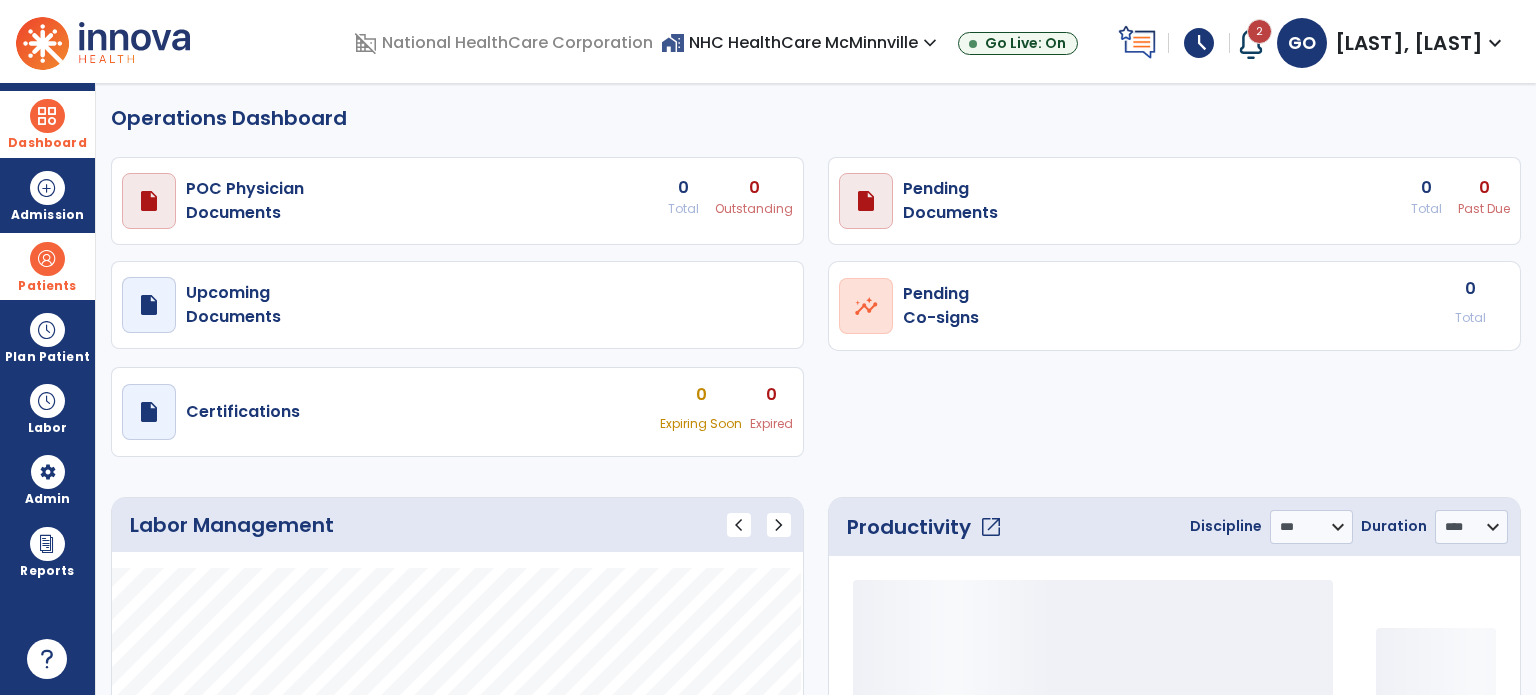 select on "***" 